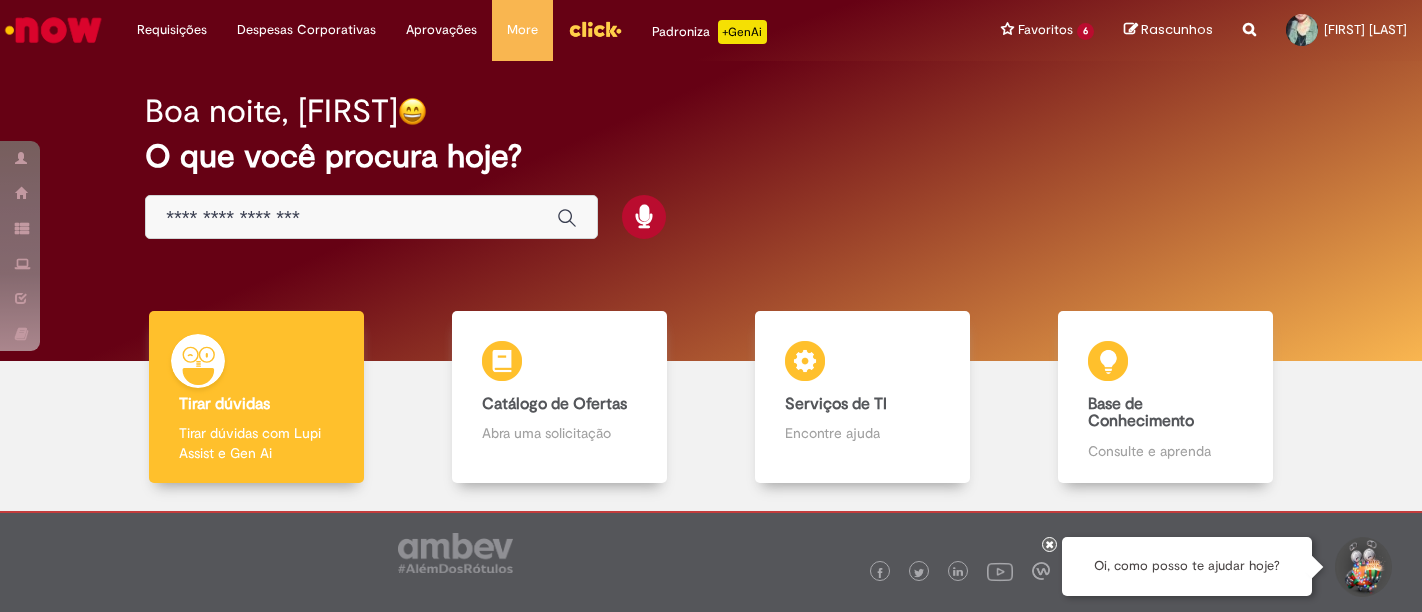 scroll, scrollTop: 0, scrollLeft: 0, axis: both 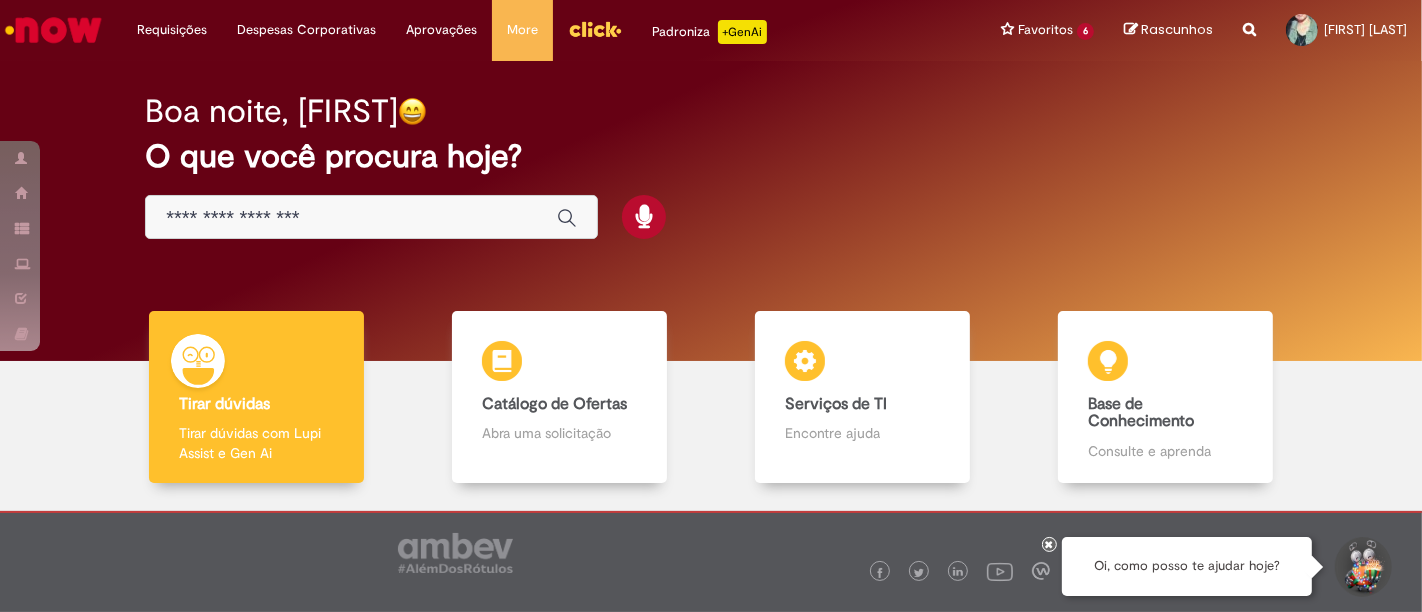 click at bounding box center [53, 30] 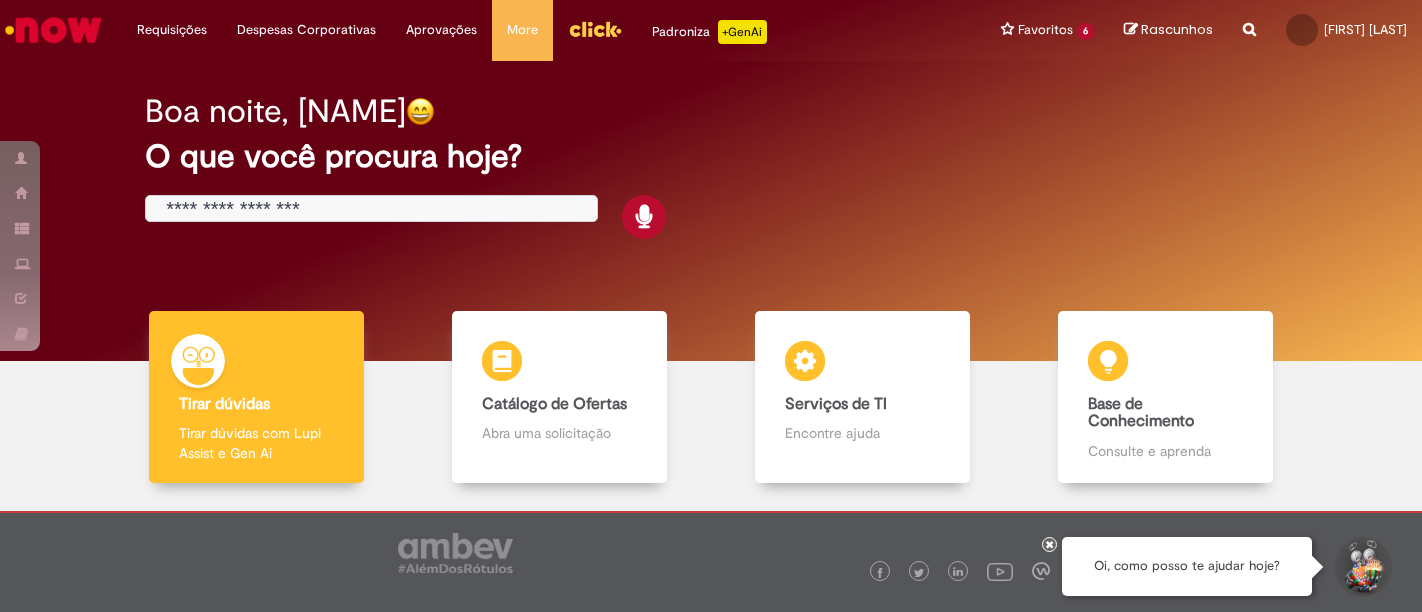 scroll, scrollTop: 0, scrollLeft: 0, axis: both 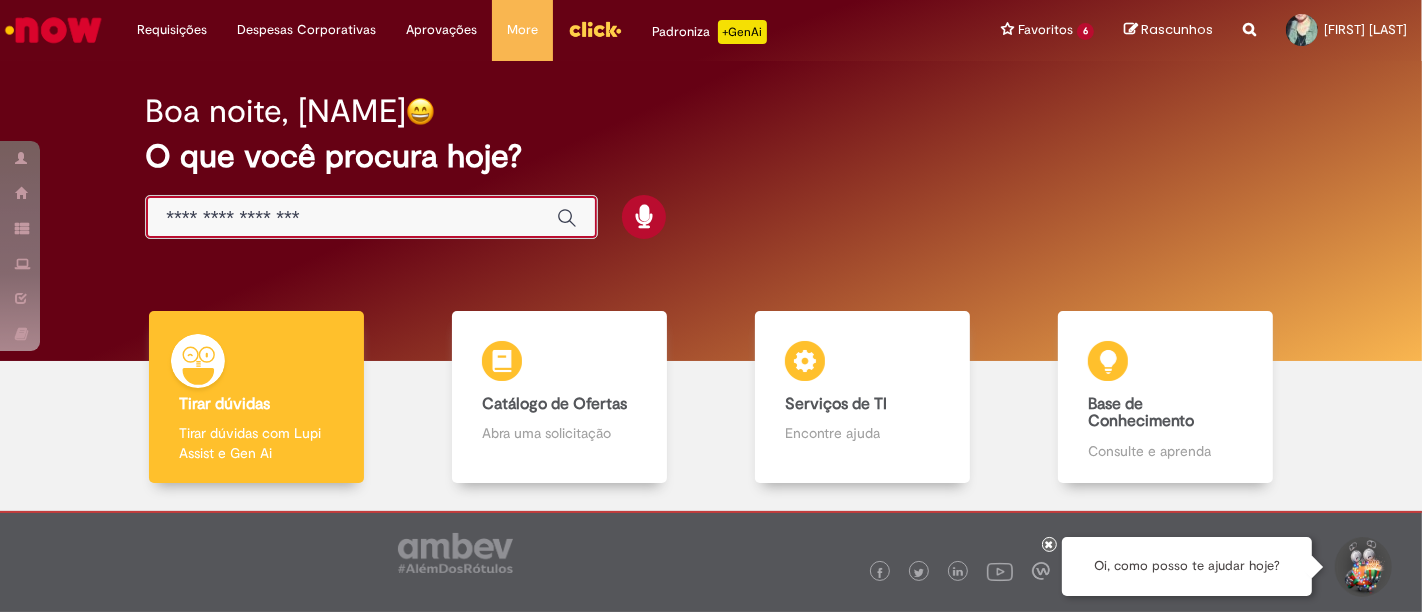 click at bounding box center [351, 218] 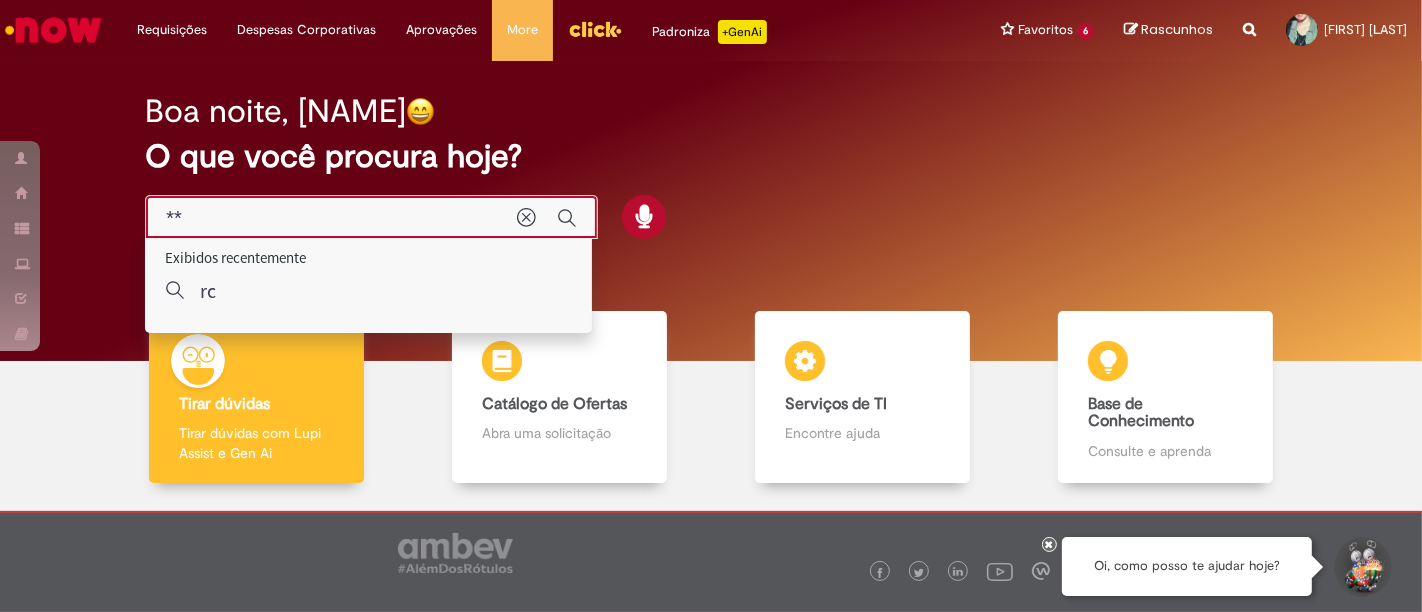 type on "**" 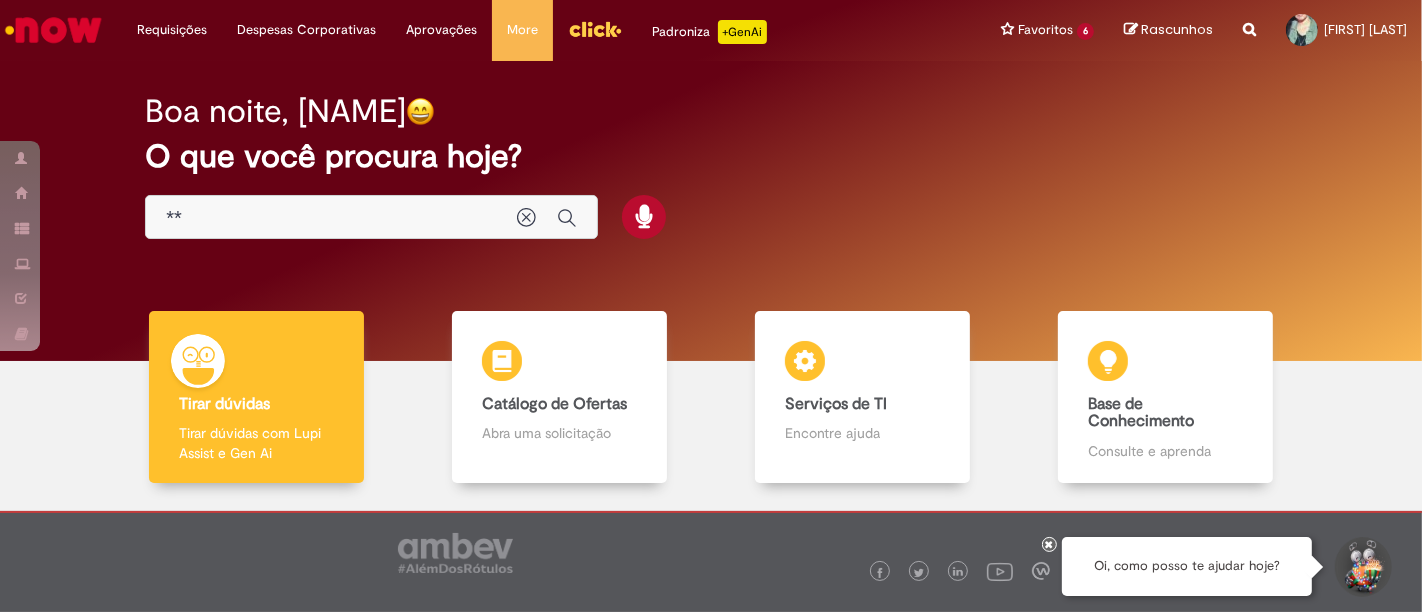 click at bounding box center (53, 30) 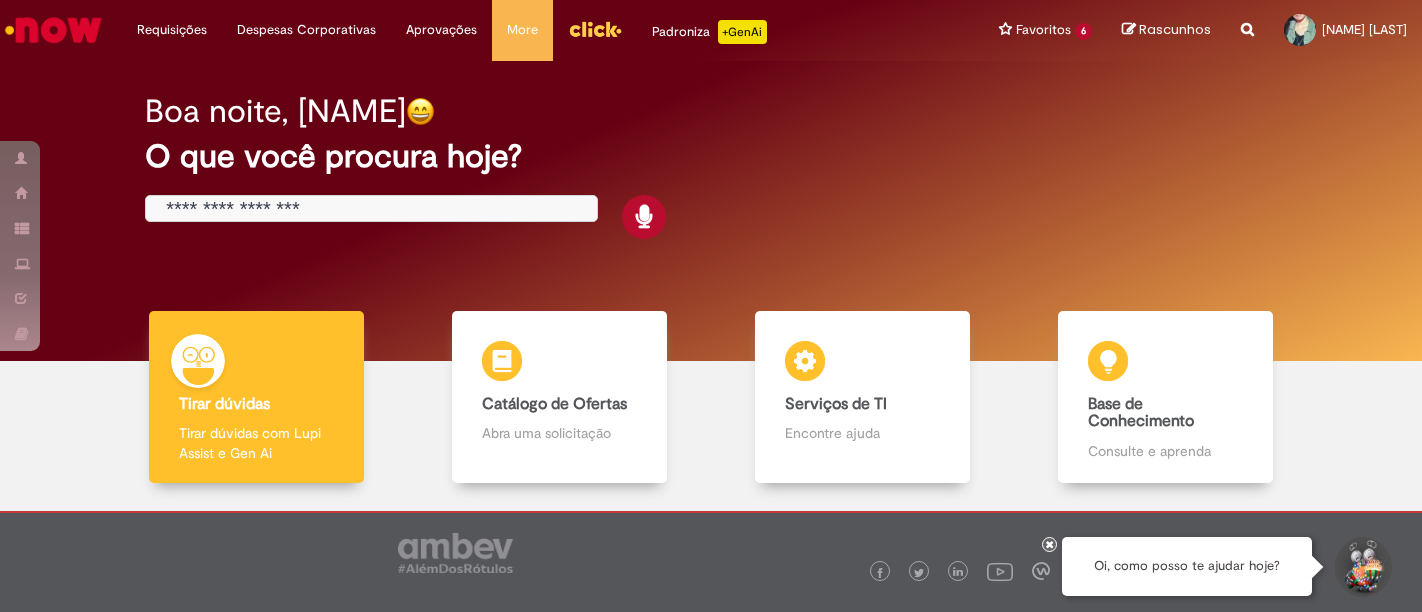scroll, scrollTop: 0, scrollLeft: 0, axis: both 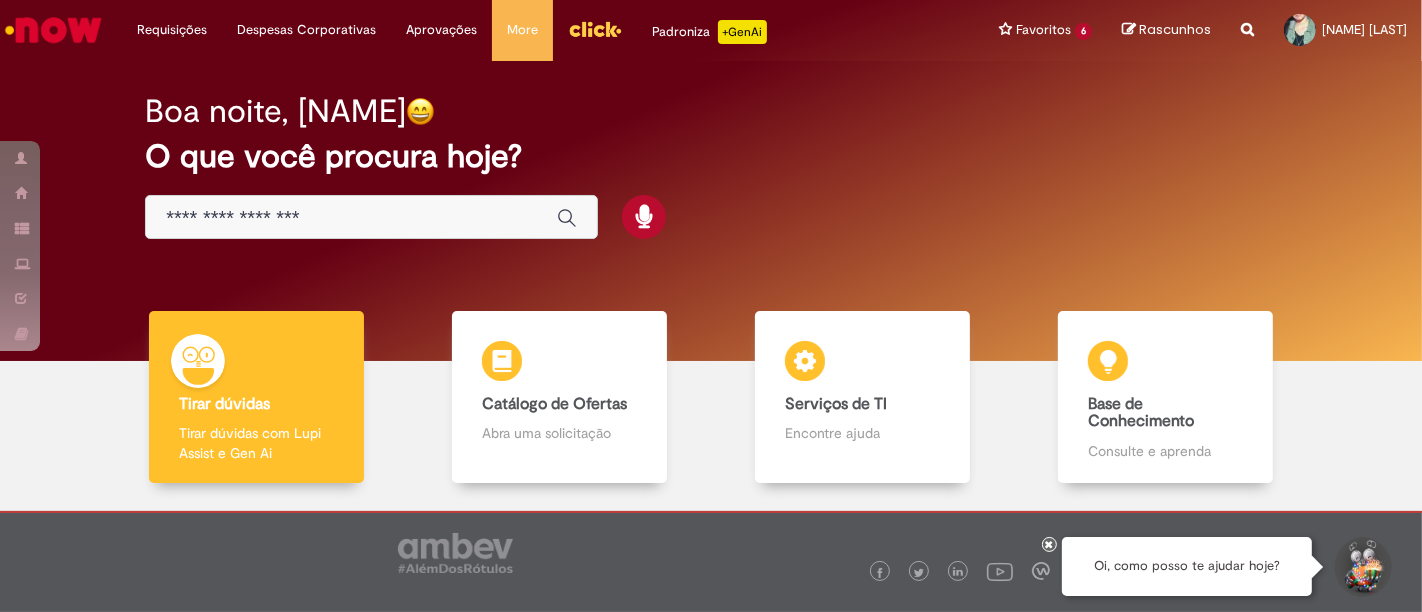 click at bounding box center (351, 218) 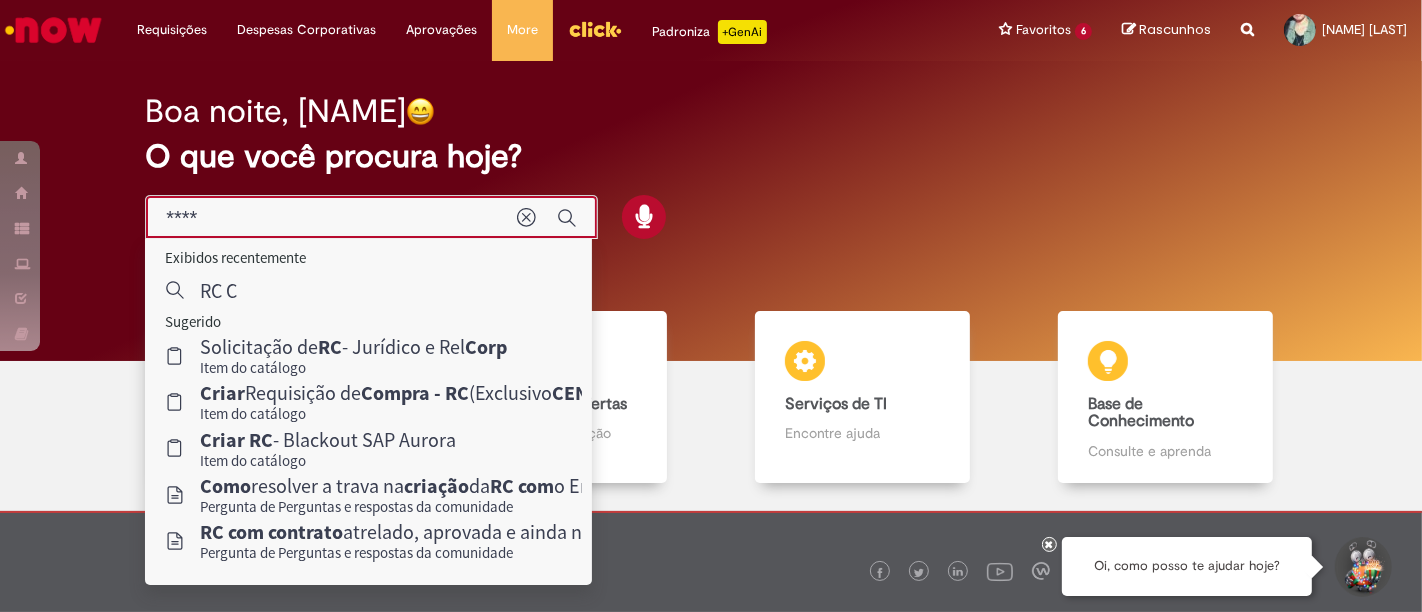 type on "****" 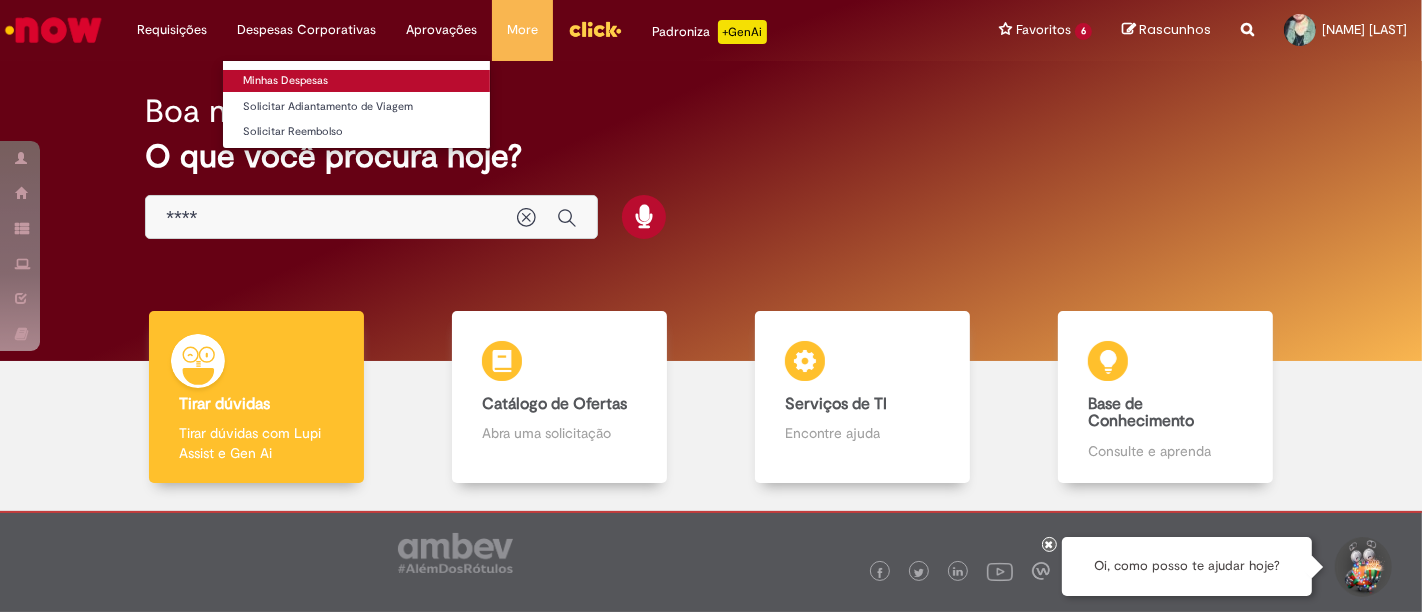 click on "Minhas Despesas" at bounding box center (356, 81) 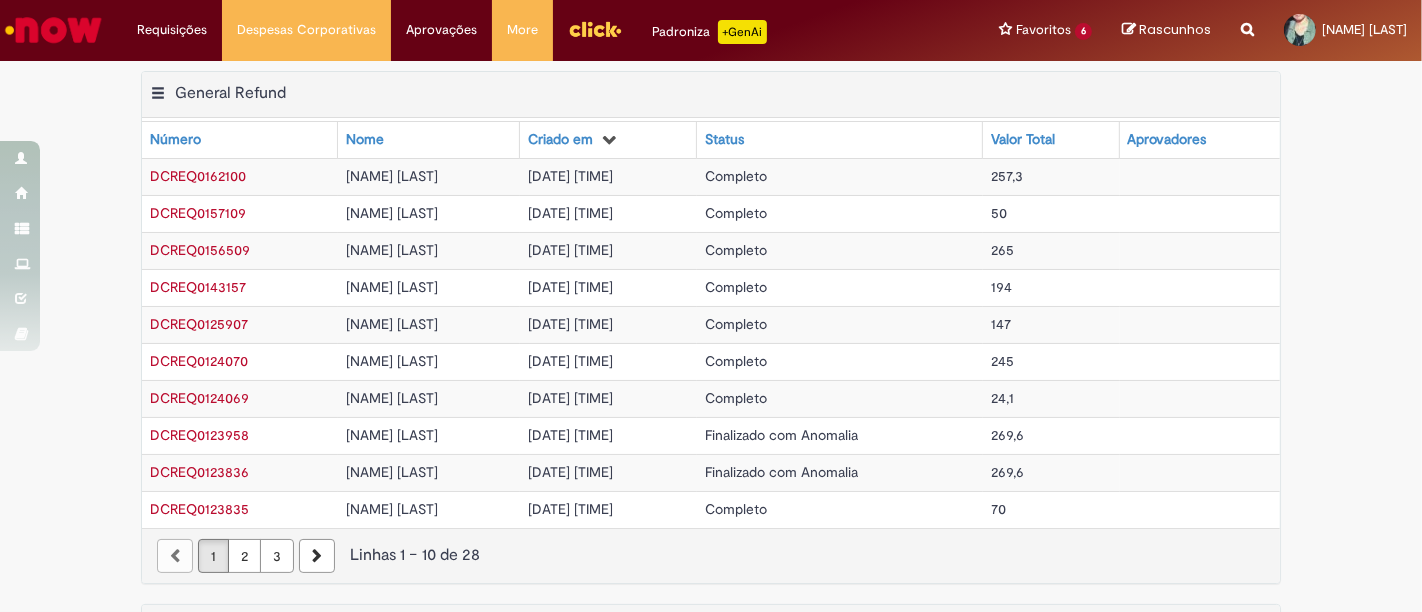 click at bounding box center [53, 30] 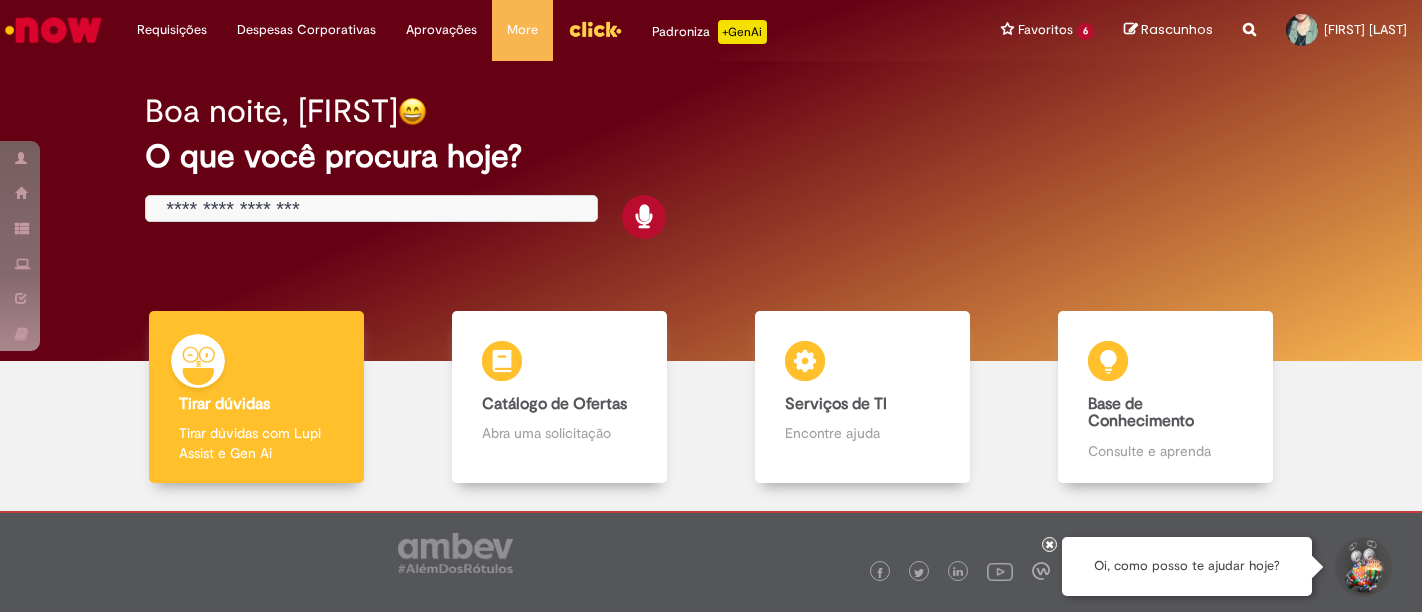 scroll, scrollTop: 0, scrollLeft: 0, axis: both 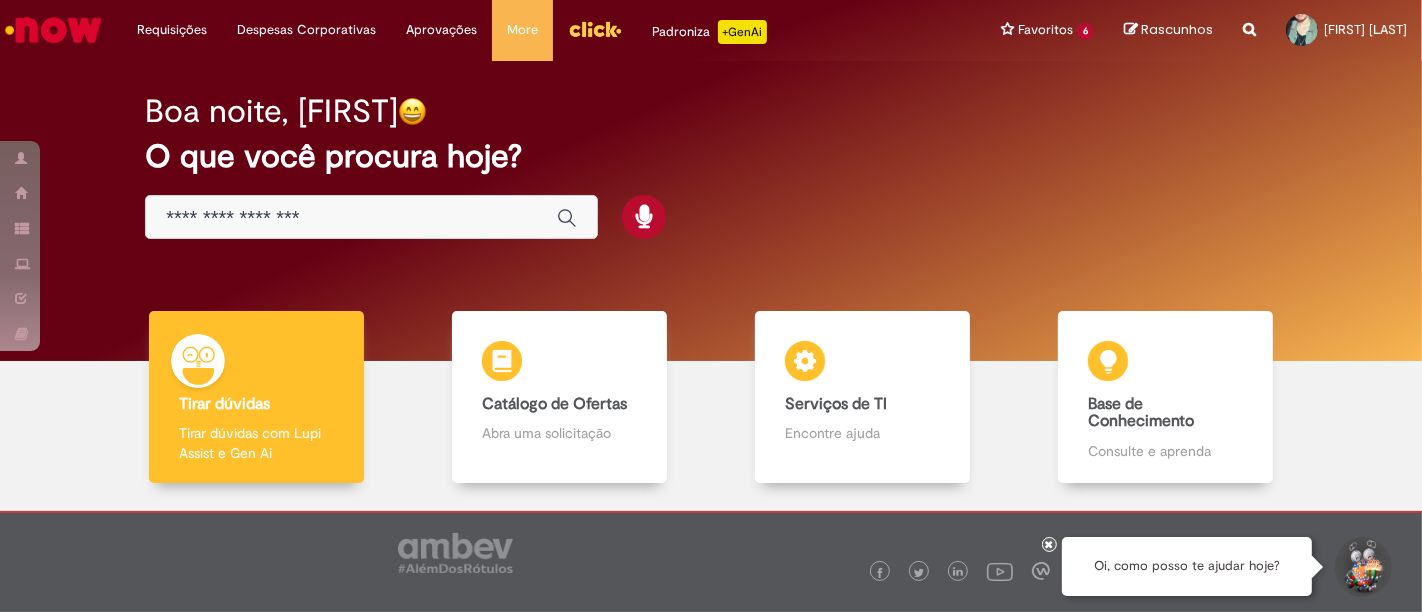 click at bounding box center (351, 218) 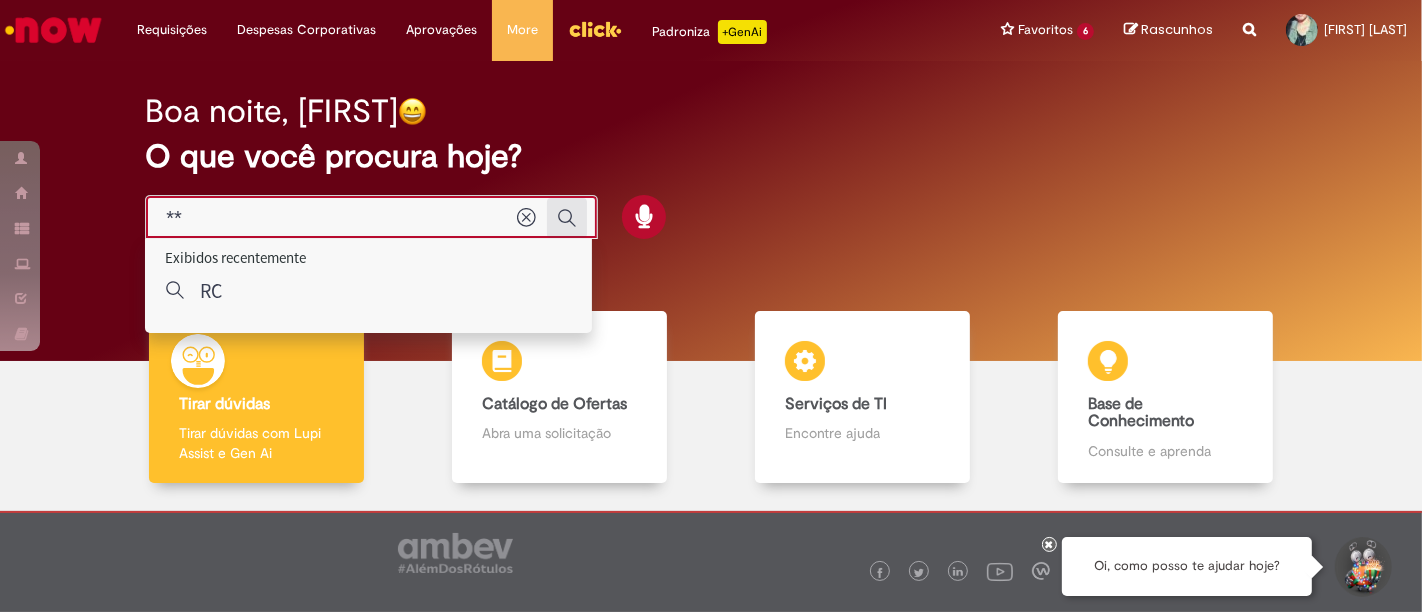 type on "**" 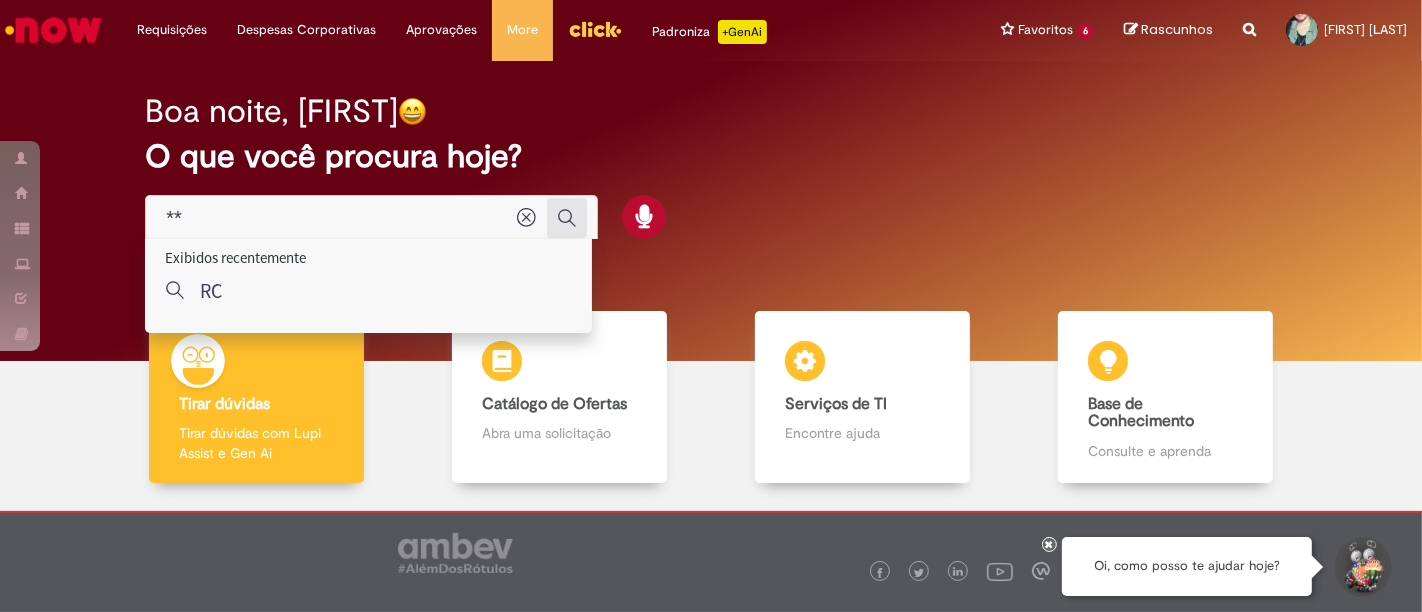 click 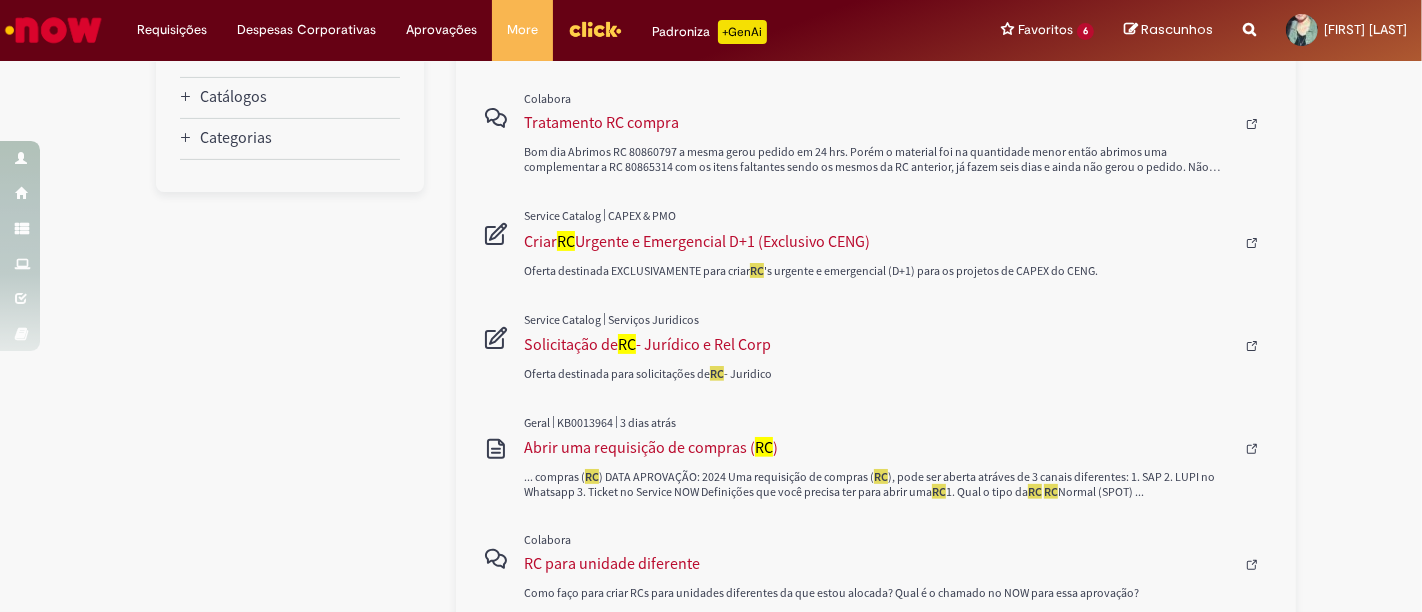 scroll, scrollTop: 603, scrollLeft: 0, axis: vertical 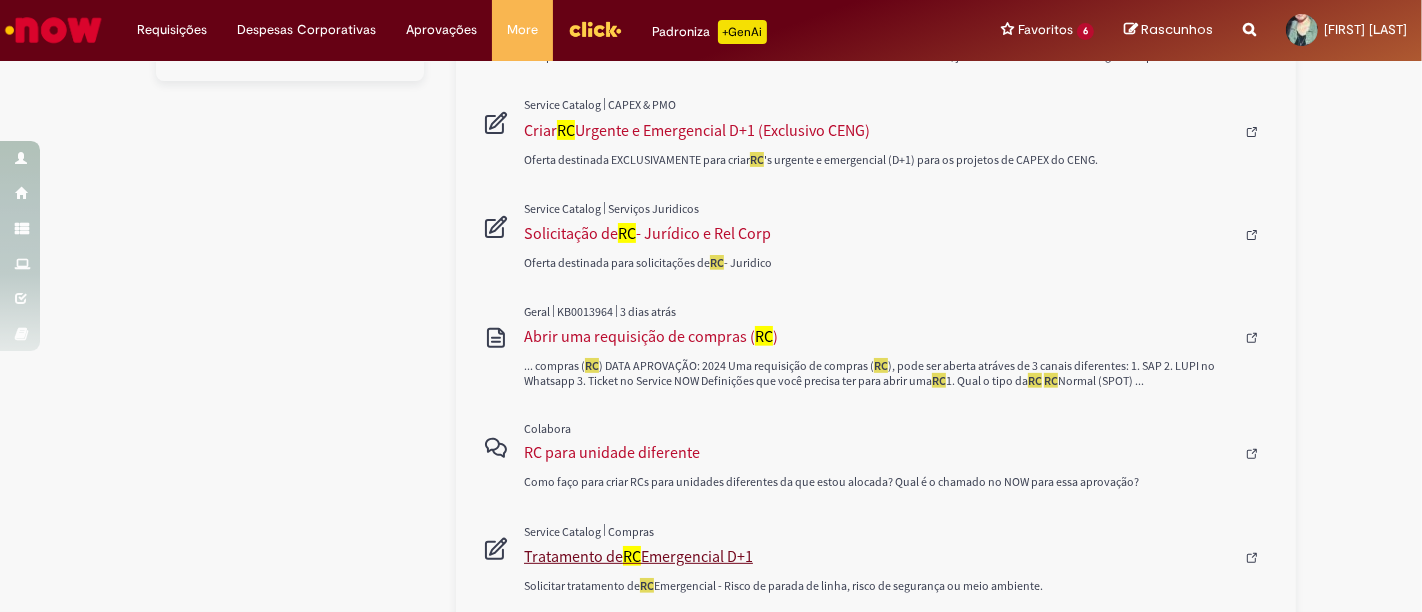 click on "Tratamento de  RC  Emergencial D+1" at bounding box center (879, 556) 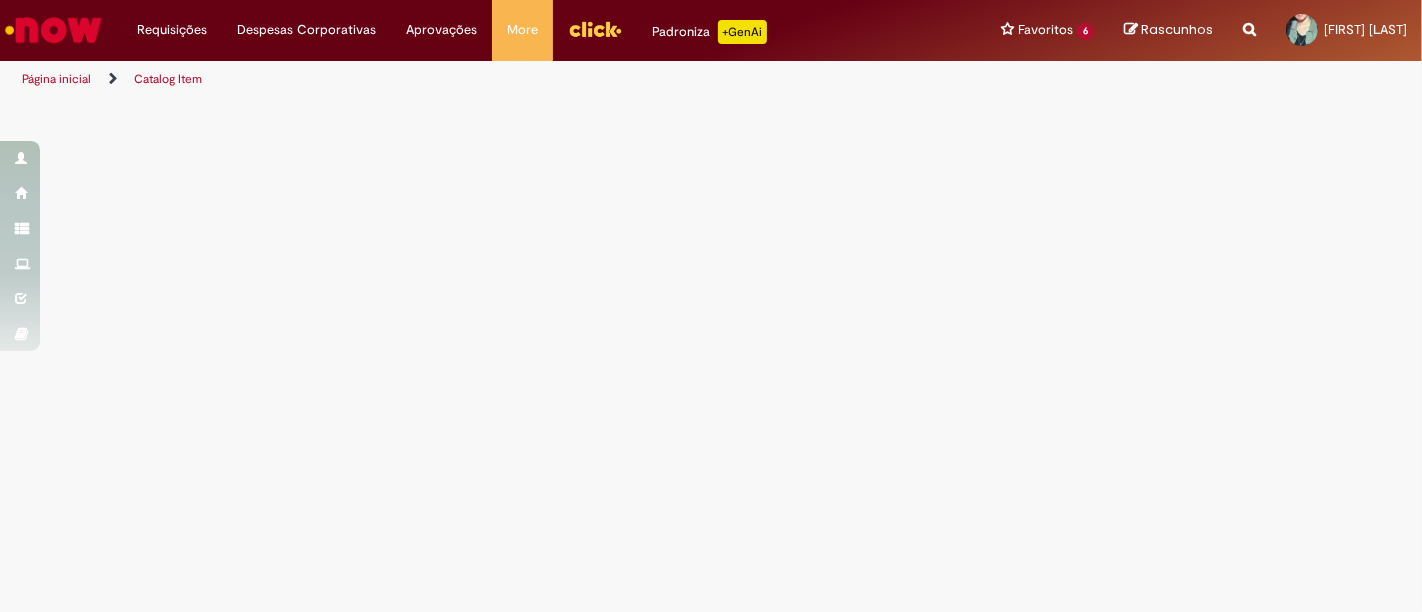 scroll, scrollTop: 0, scrollLeft: 0, axis: both 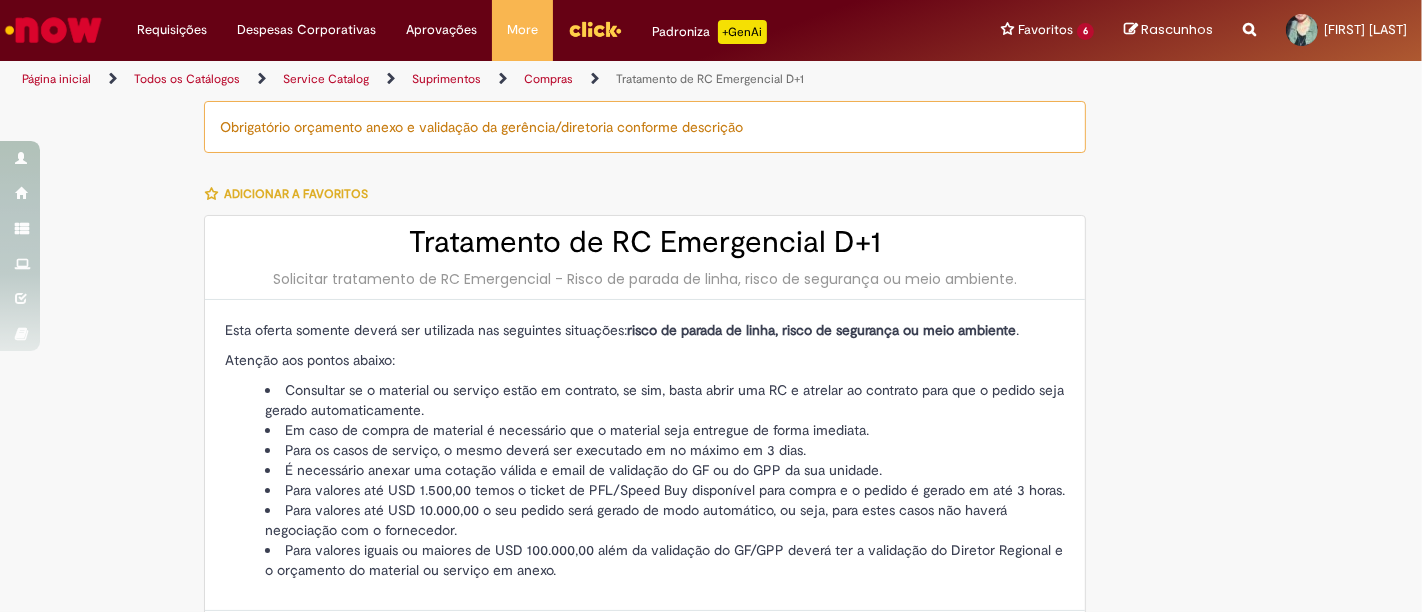type on "********" 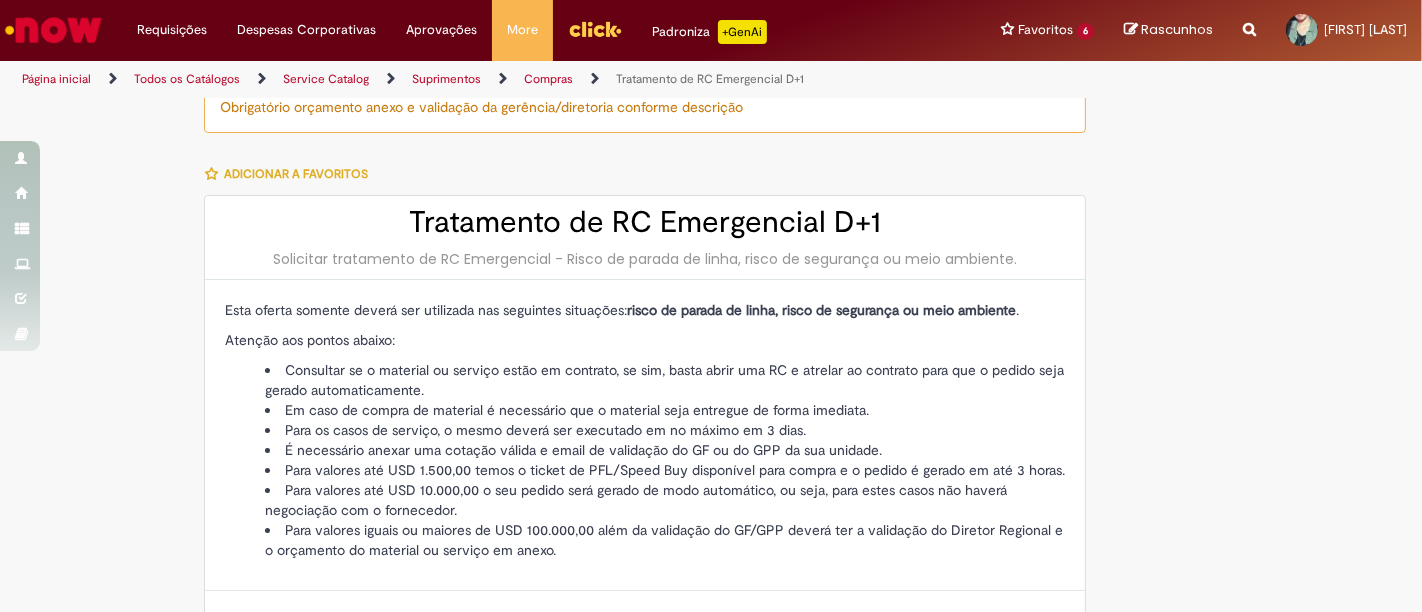 scroll, scrollTop: 0, scrollLeft: 0, axis: both 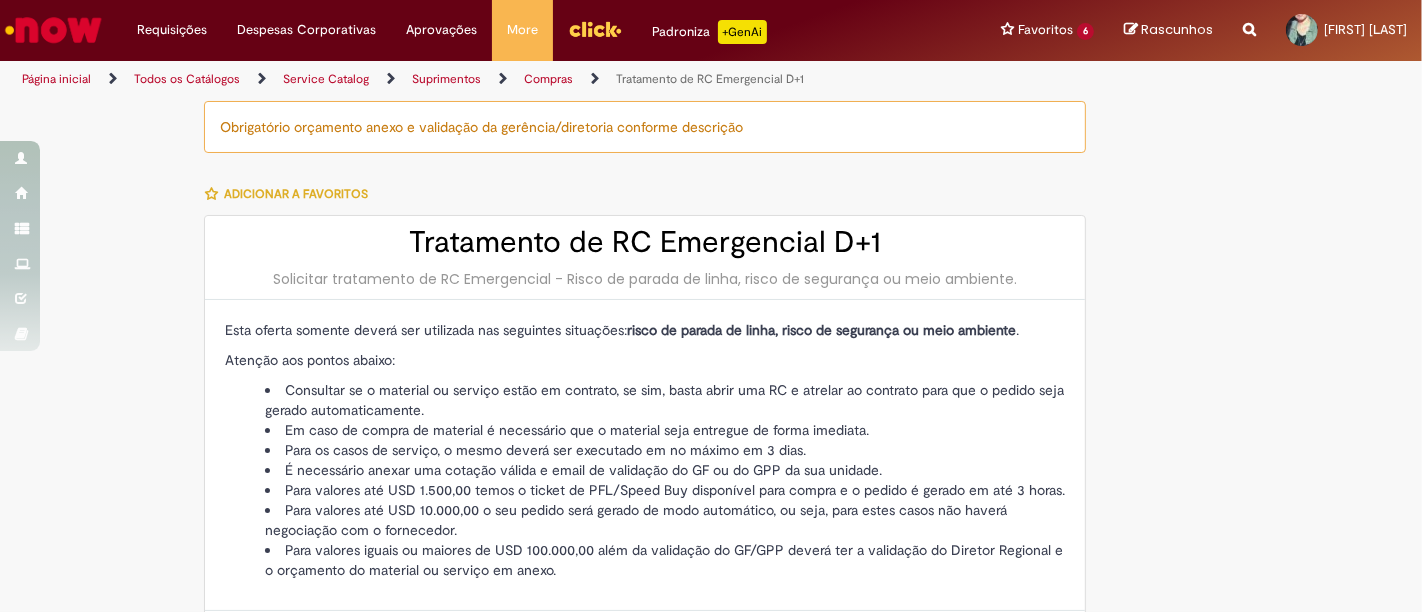 click at bounding box center [53, 30] 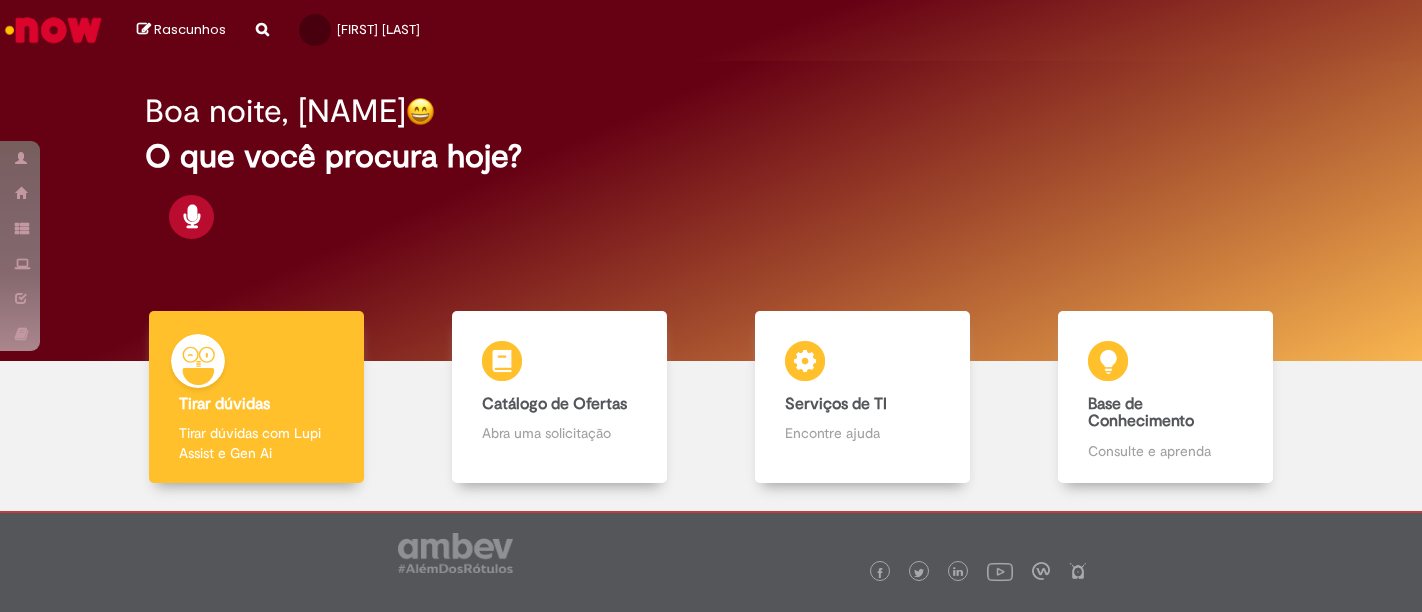 scroll, scrollTop: 0, scrollLeft: 0, axis: both 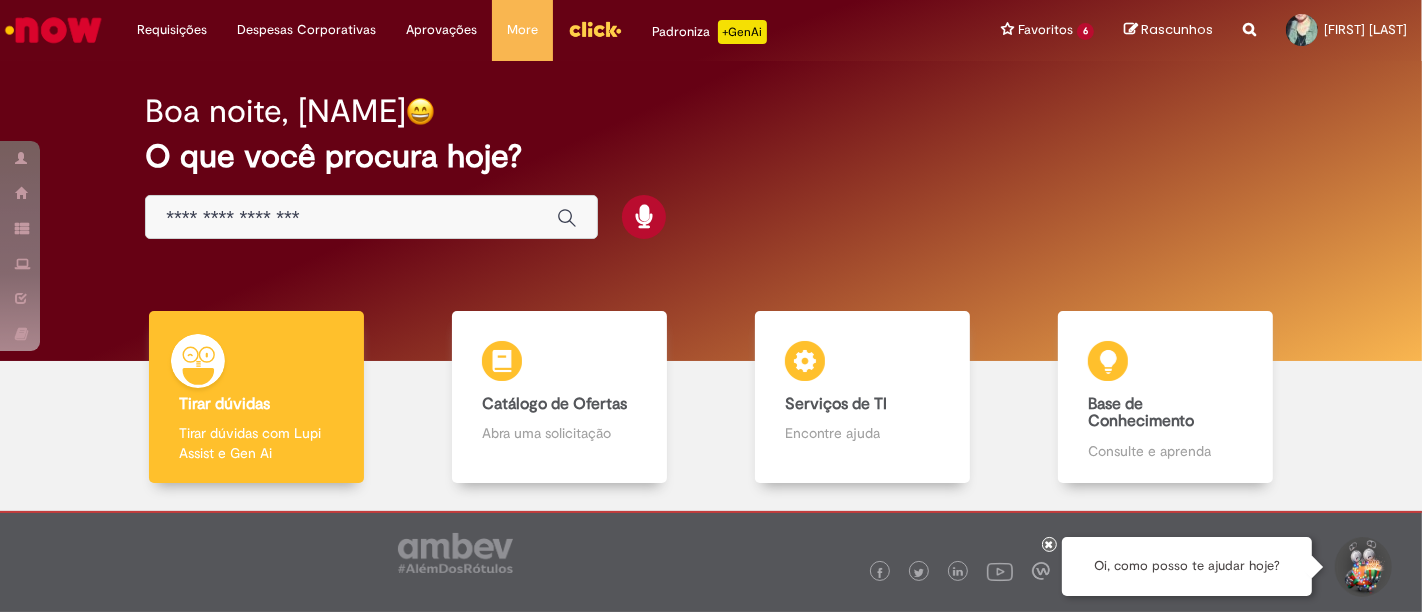 click at bounding box center [351, 218] 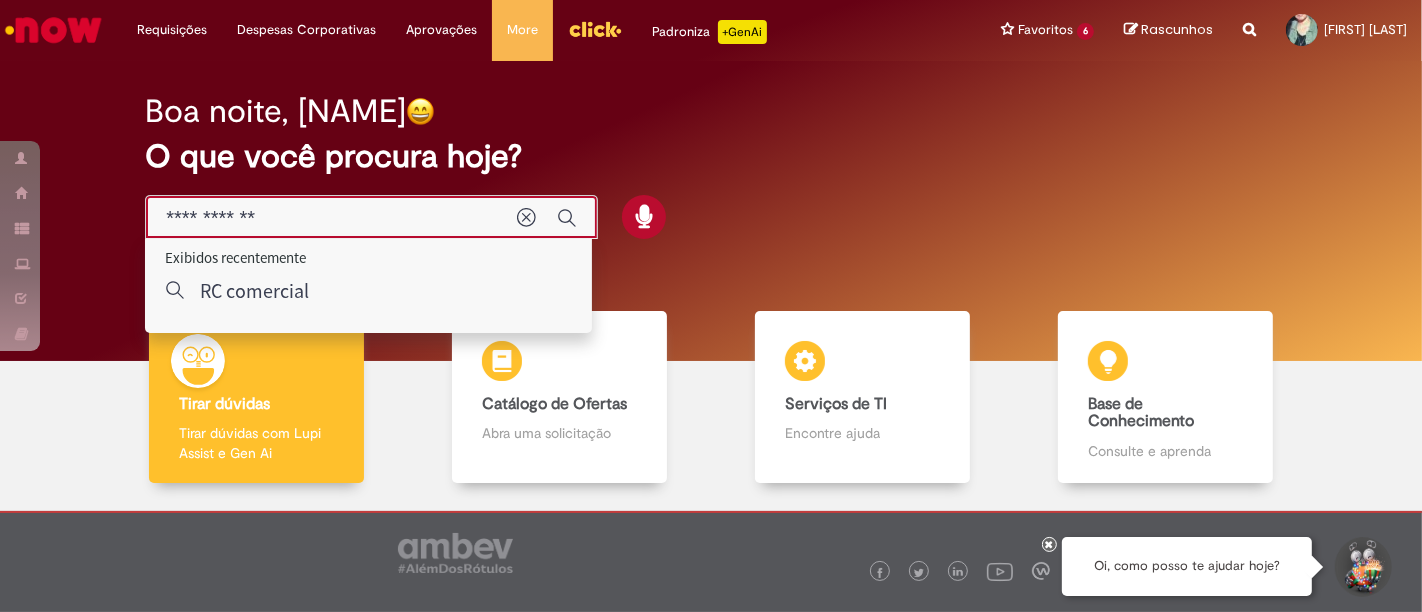 type on "**********" 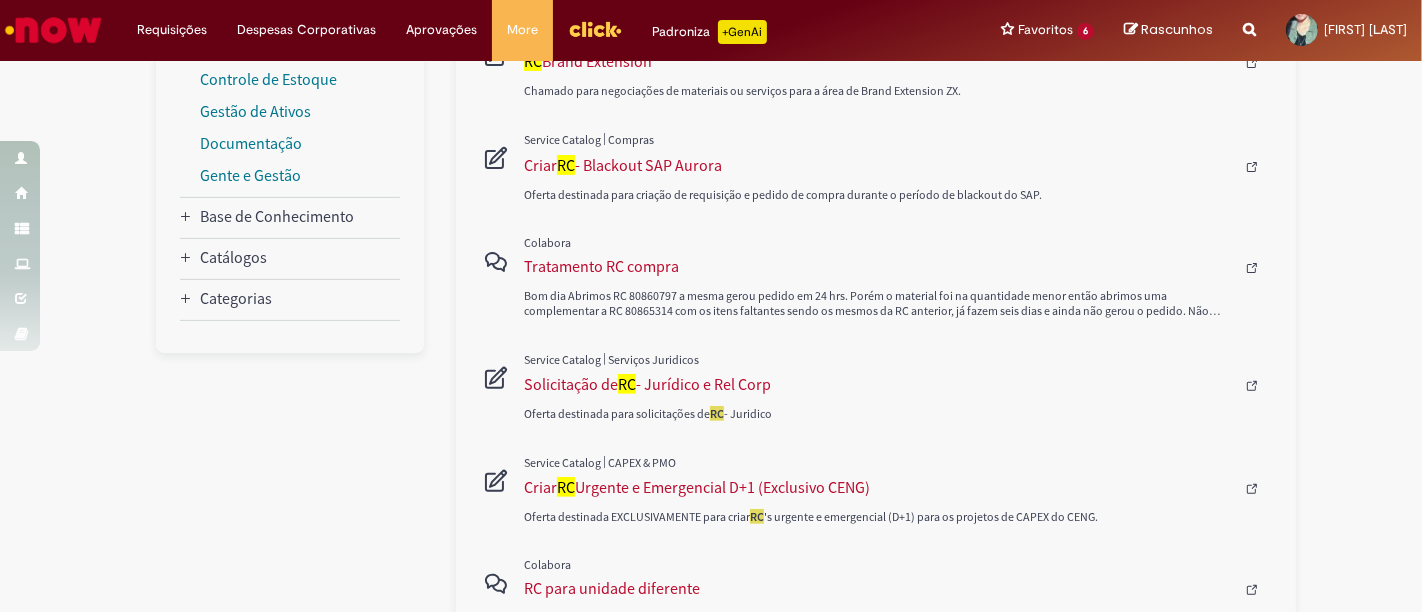 scroll, scrollTop: 666, scrollLeft: 0, axis: vertical 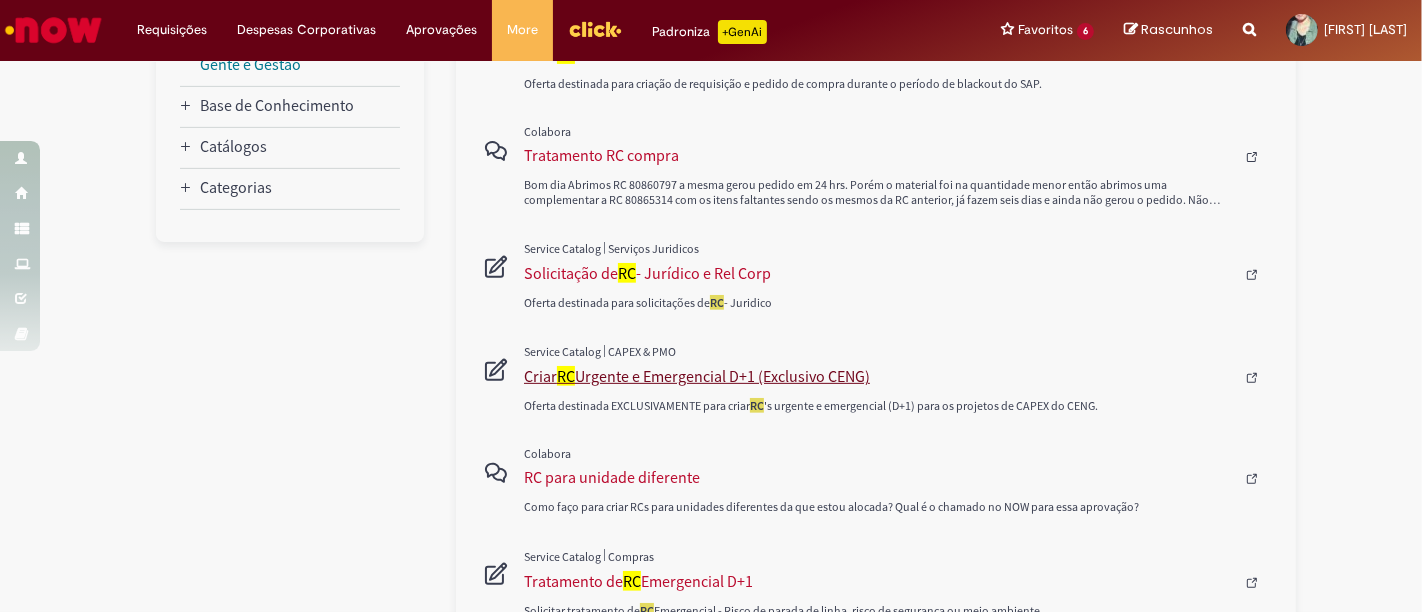 click on "Criar  RC  Urgente e Emergencial D+1 (Exclusivo CENG)" at bounding box center (879, 376) 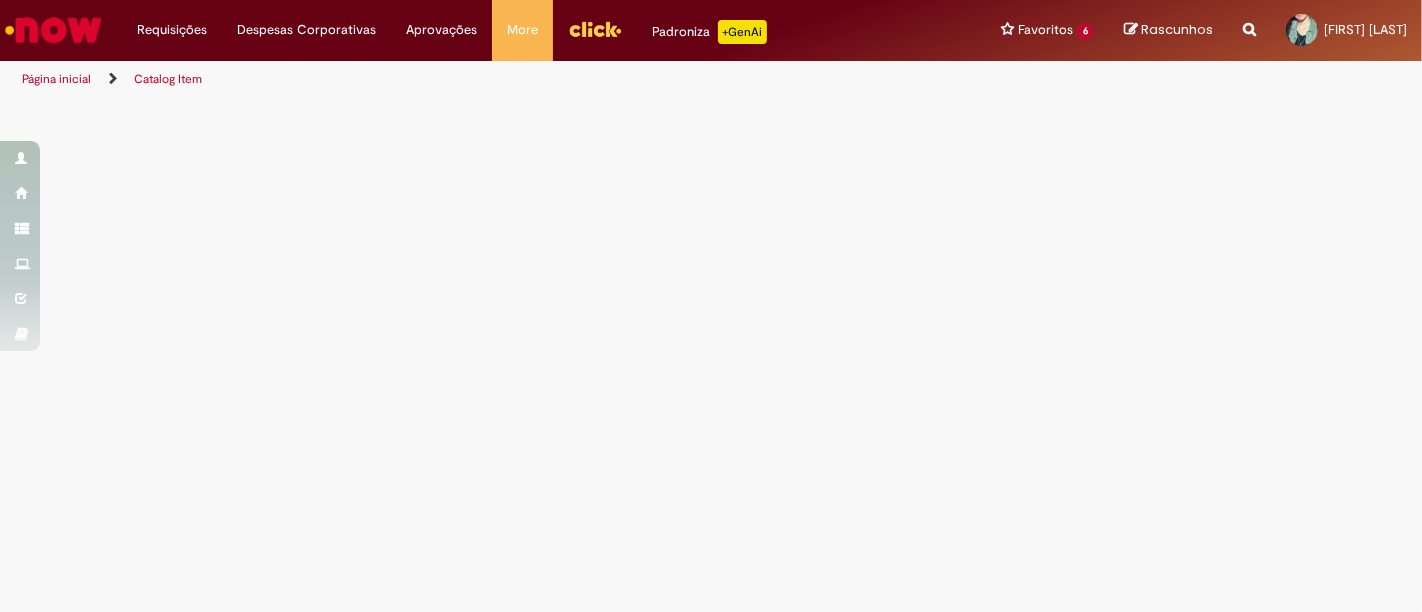 scroll, scrollTop: 0, scrollLeft: 0, axis: both 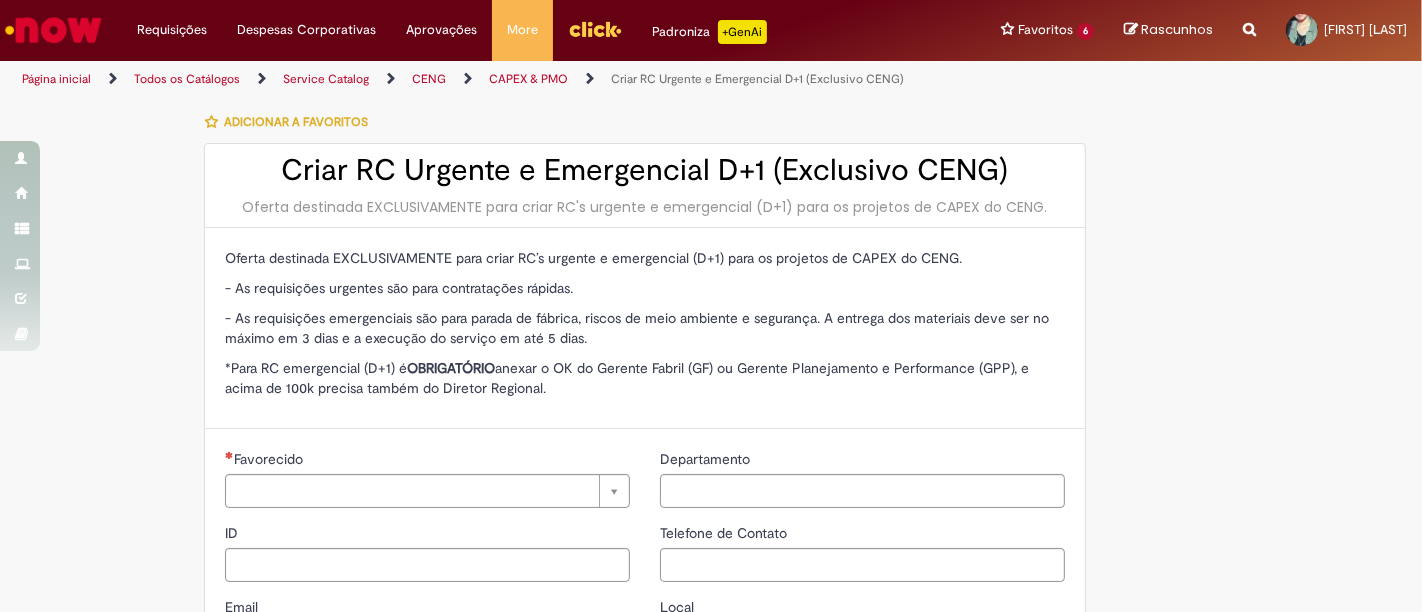 type on "********" 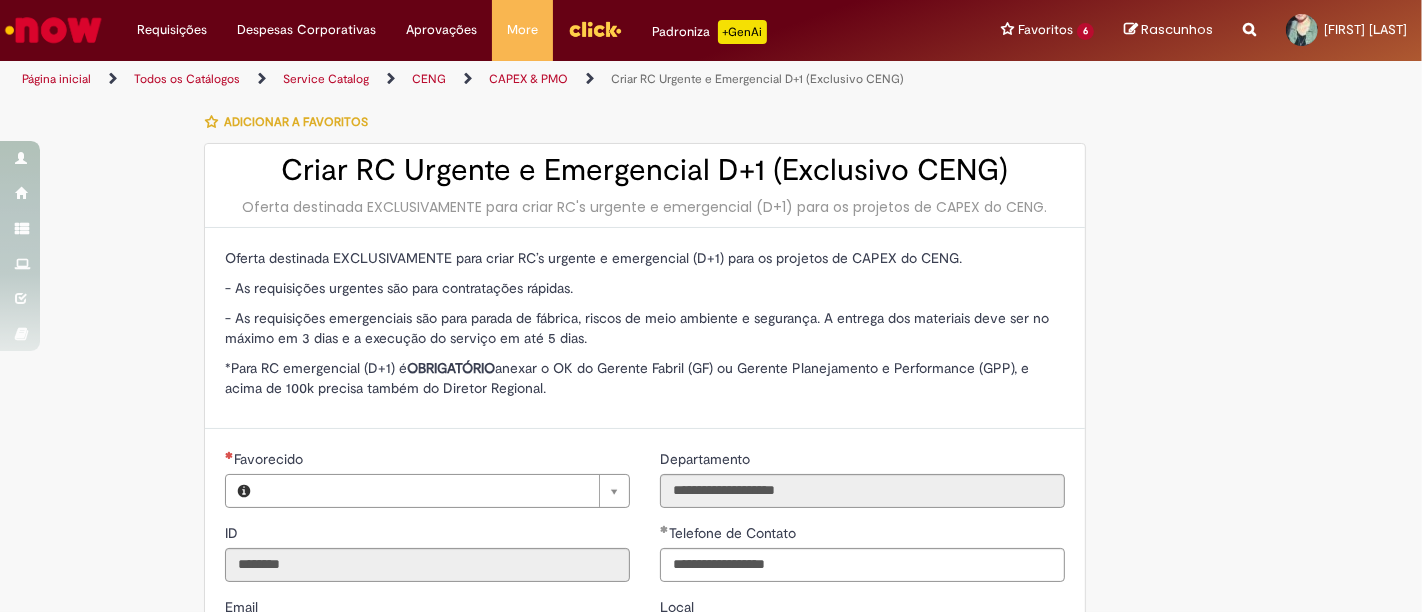 type on "**********" 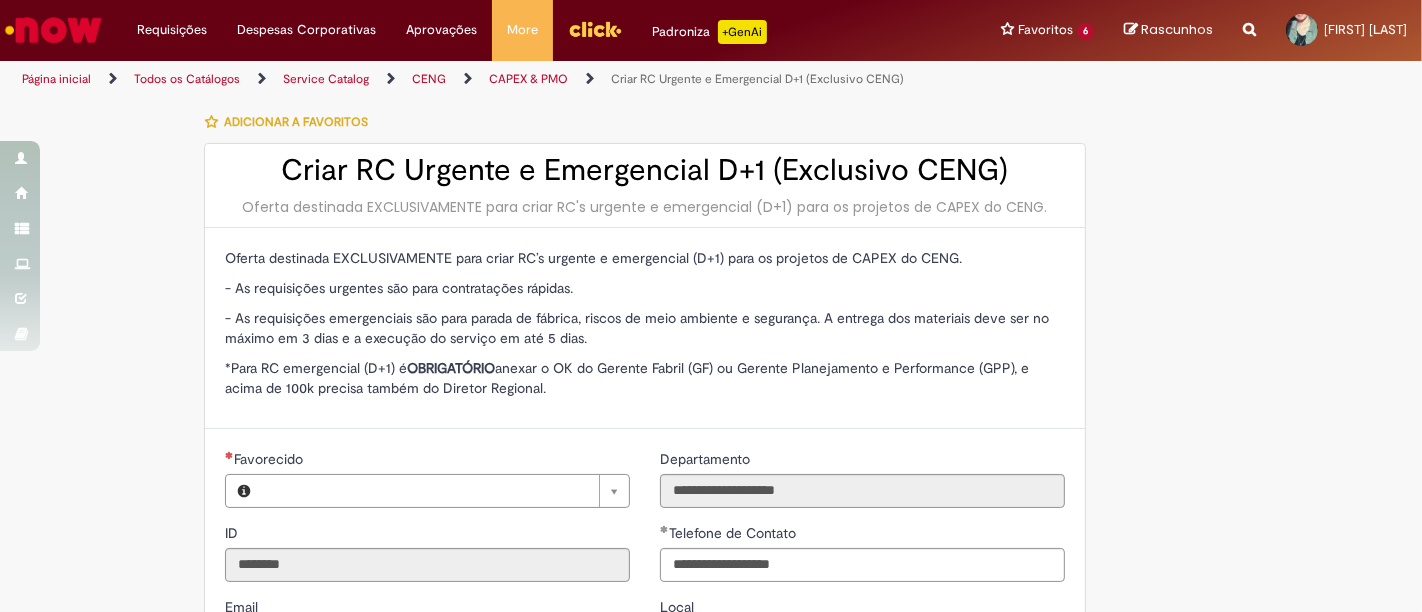 scroll, scrollTop: 222, scrollLeft: 0, axis: vertical 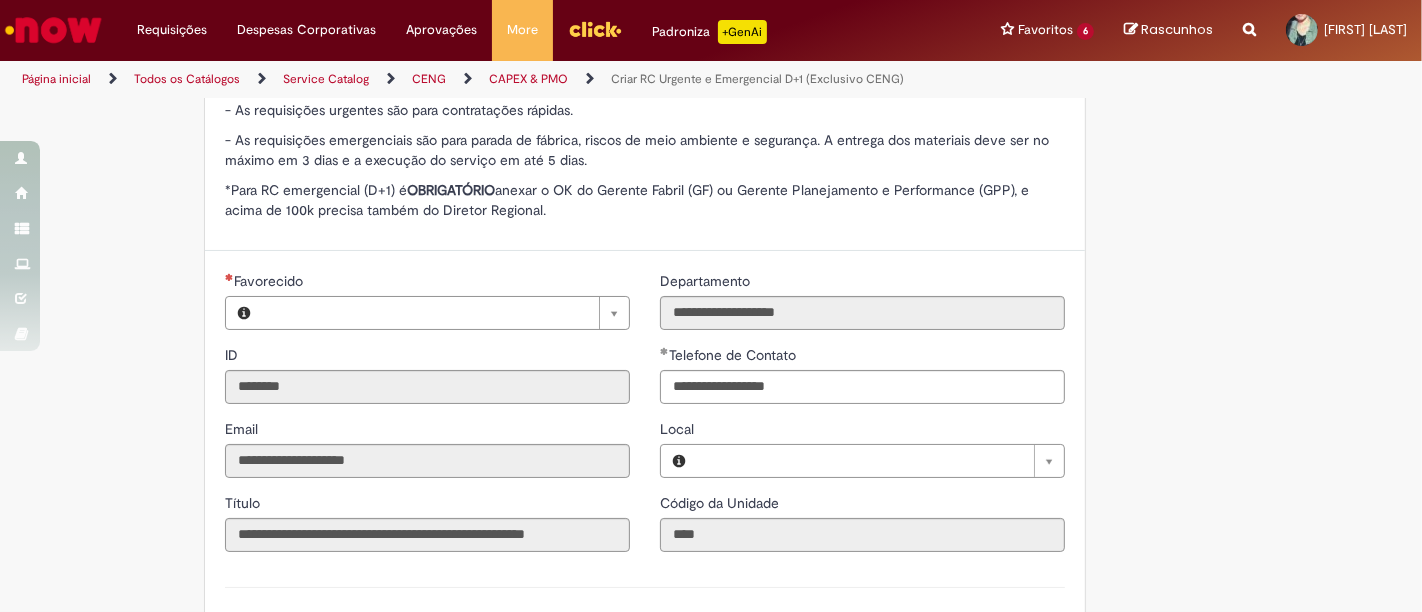 type on "**********" 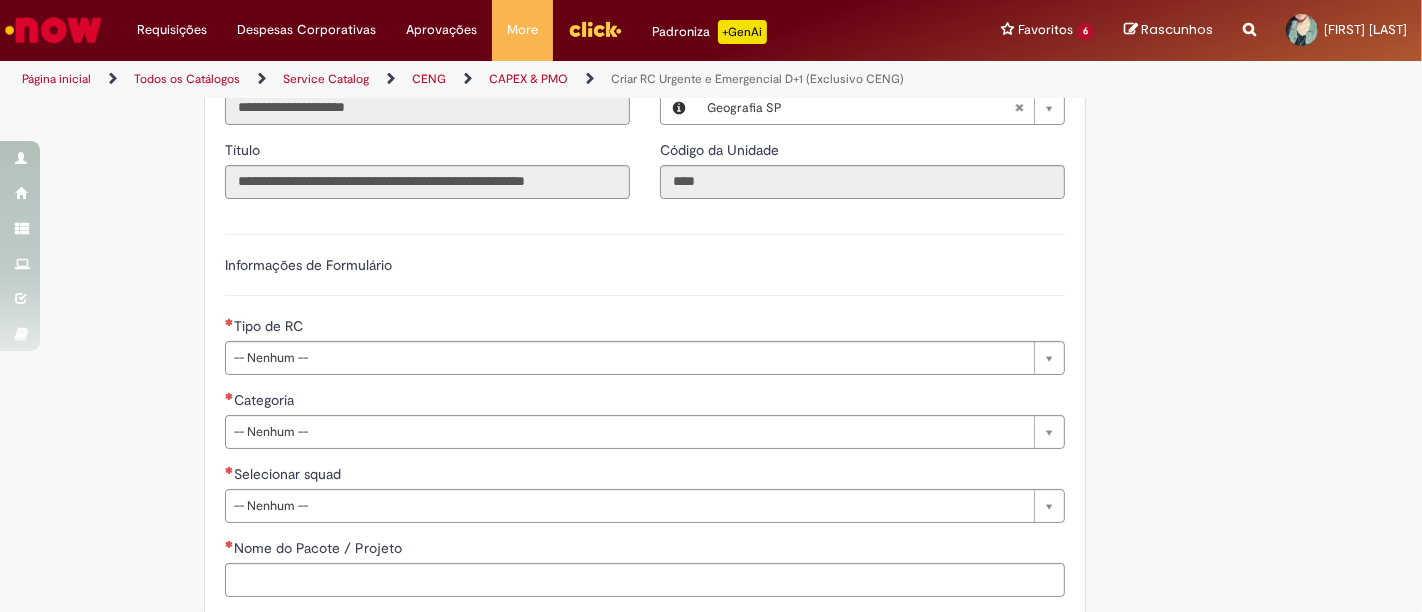 scroll, scrollTop: 666, scrollLeft: 0, axis: vertical 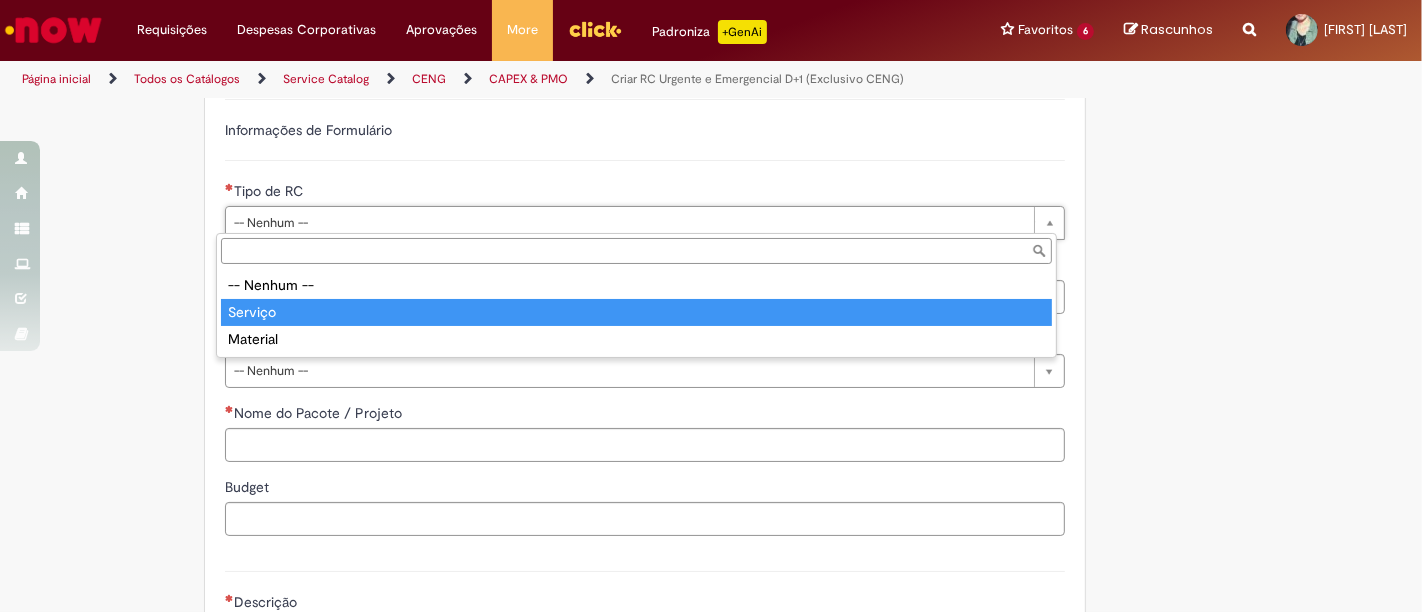 type on "*******" 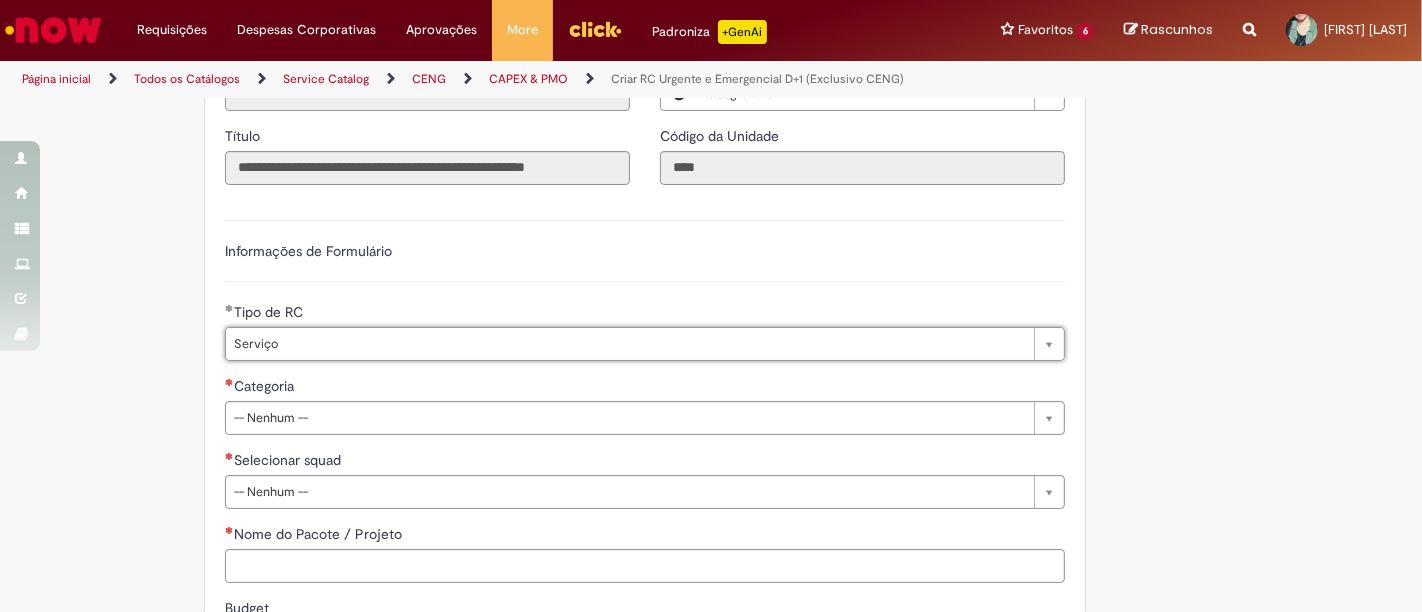 scroll, scrollTop: 555, scrollLeft: 0, axis: vertical 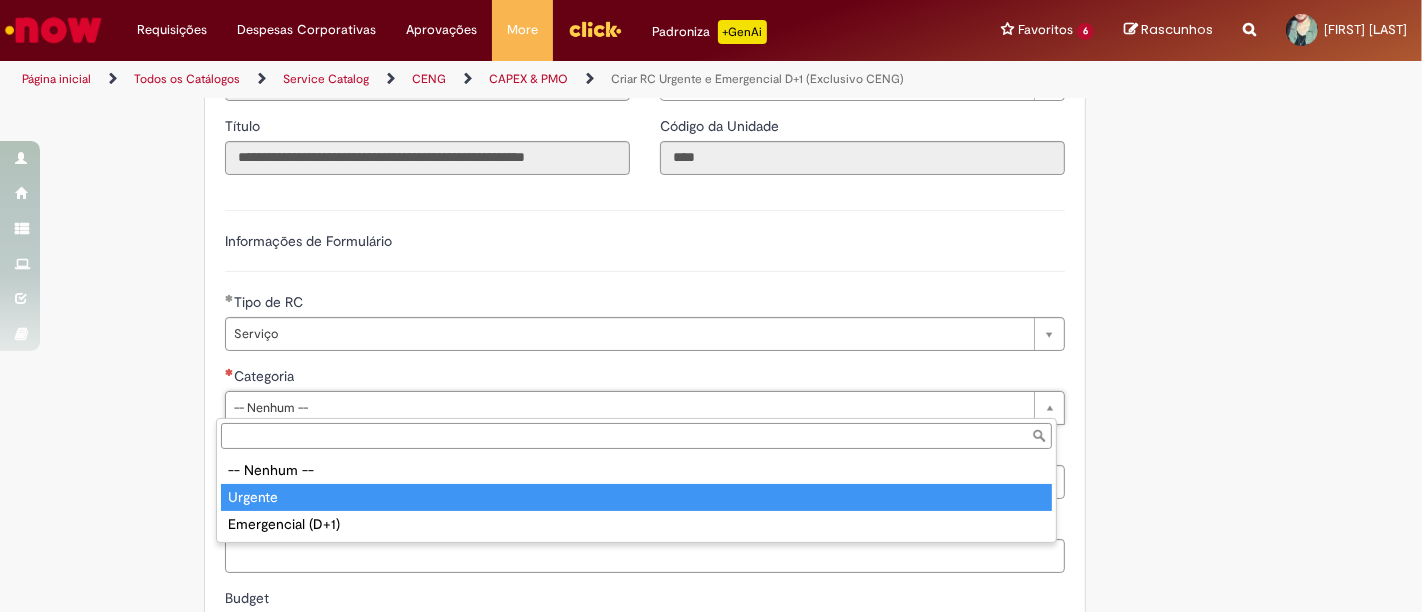 type on "*******" 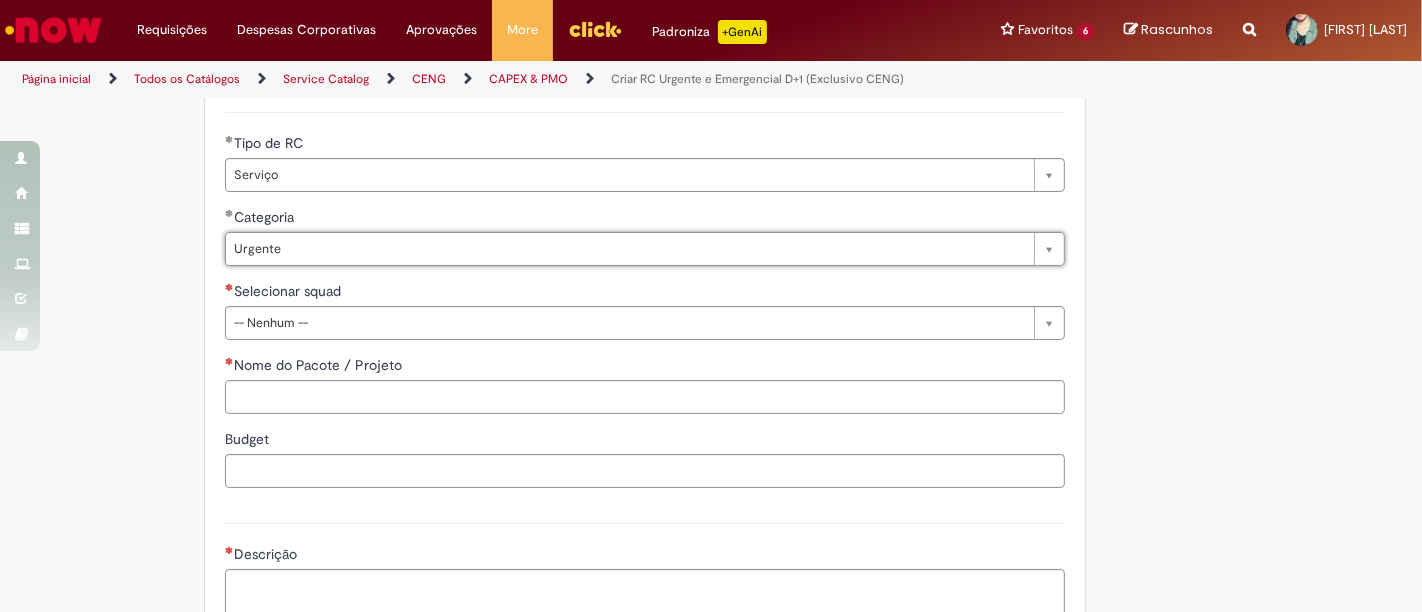 scroll, scrollTop: 777, scrollLeft: 0, axis: vertical 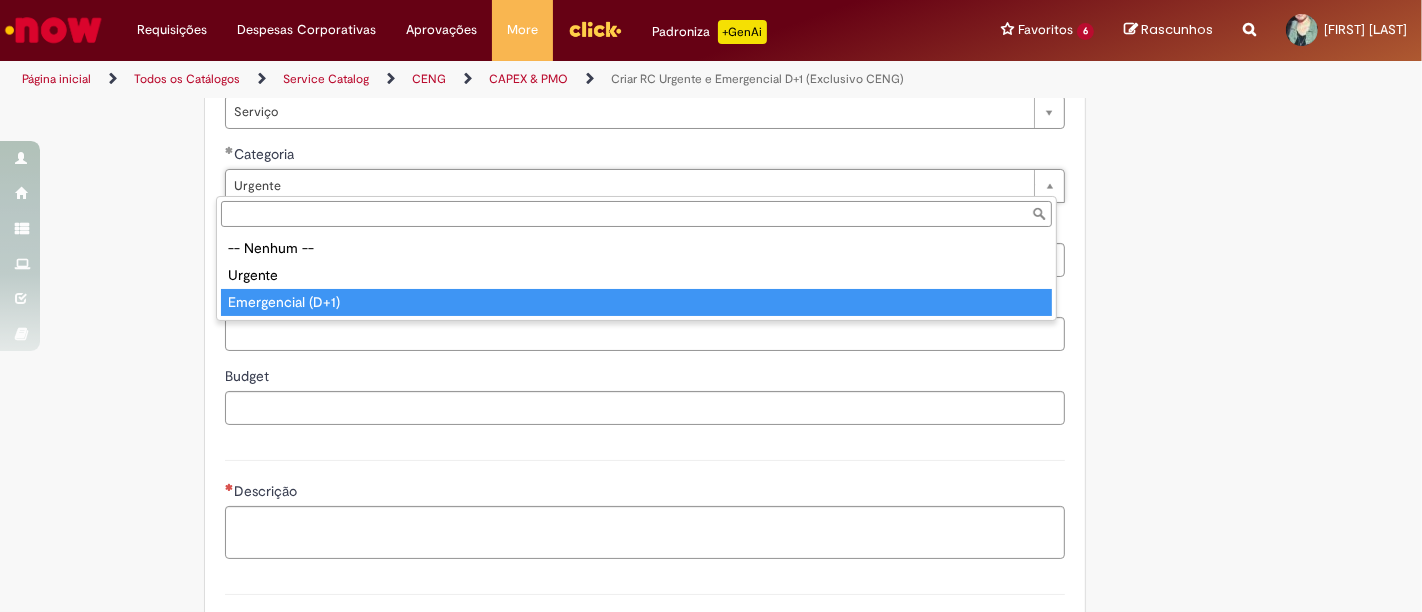 type on "**********" 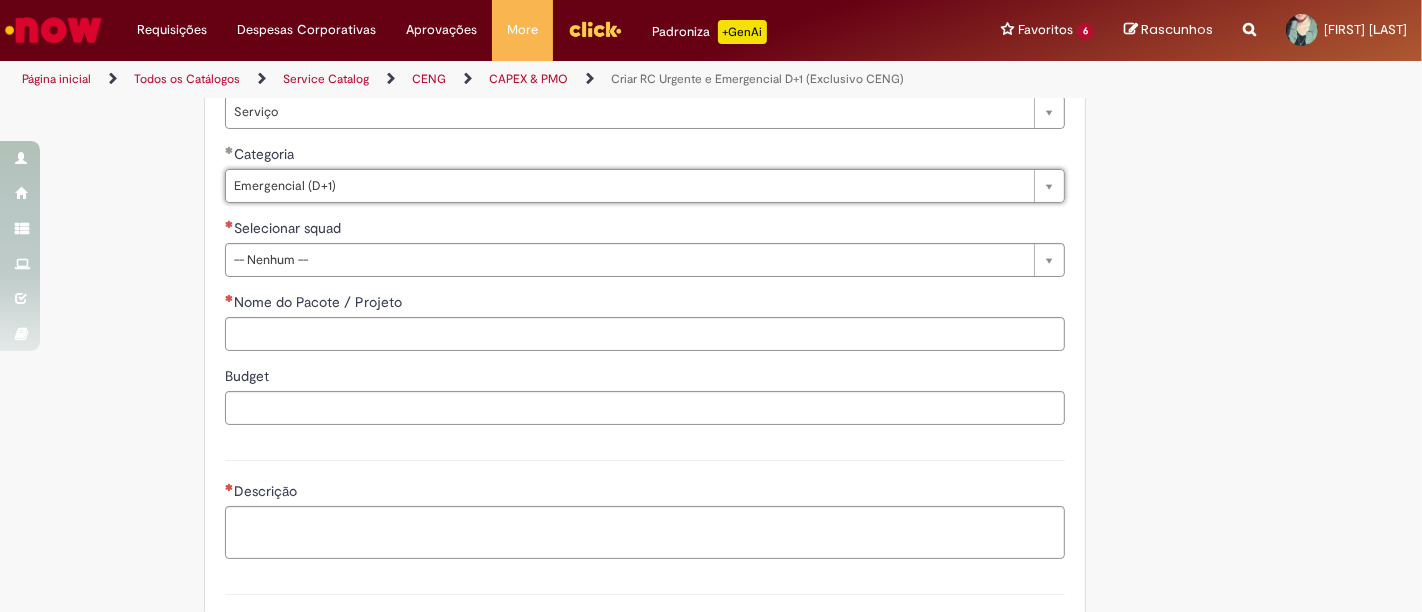 scroll, scrollTop: 0, scrollLeft: 0, axis: both 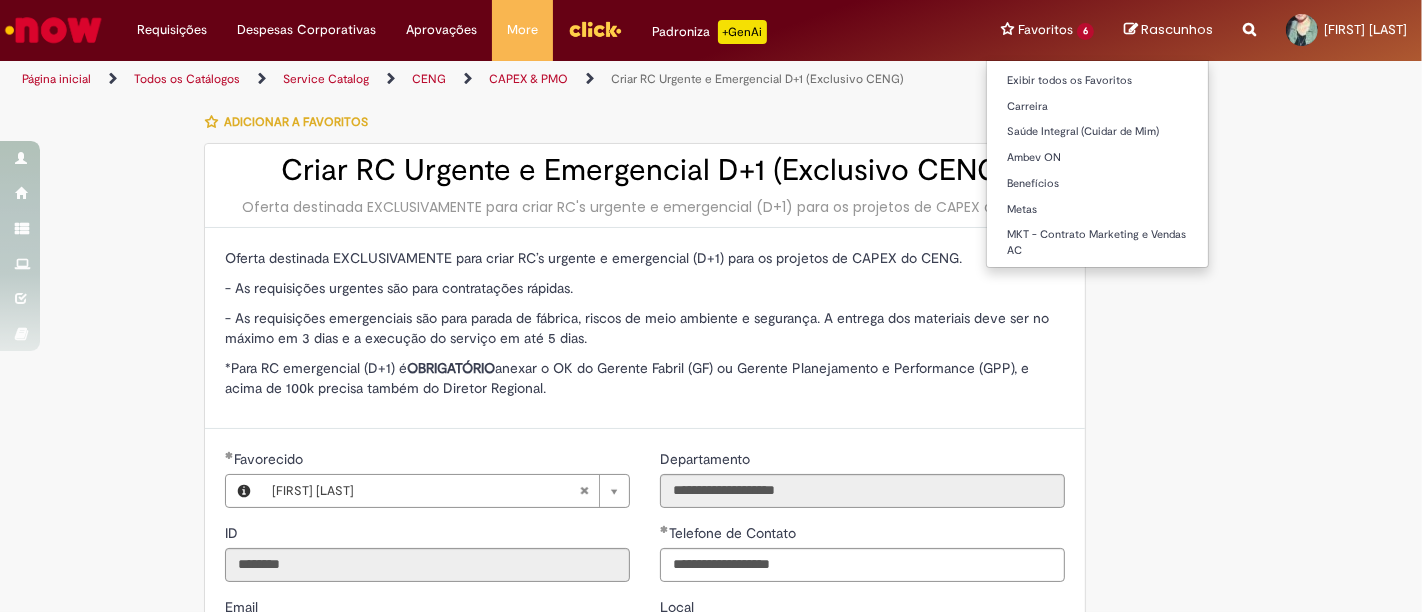 click on "Favoritos   6
Exibir todos os Favoritos
Carreira
Saúde Integral (Cuidar de Mim)
Ambev ON
Benefícios
Metas
MKT - Contrato Marketing e Vendas AC" at bounding box center (1047, 30) 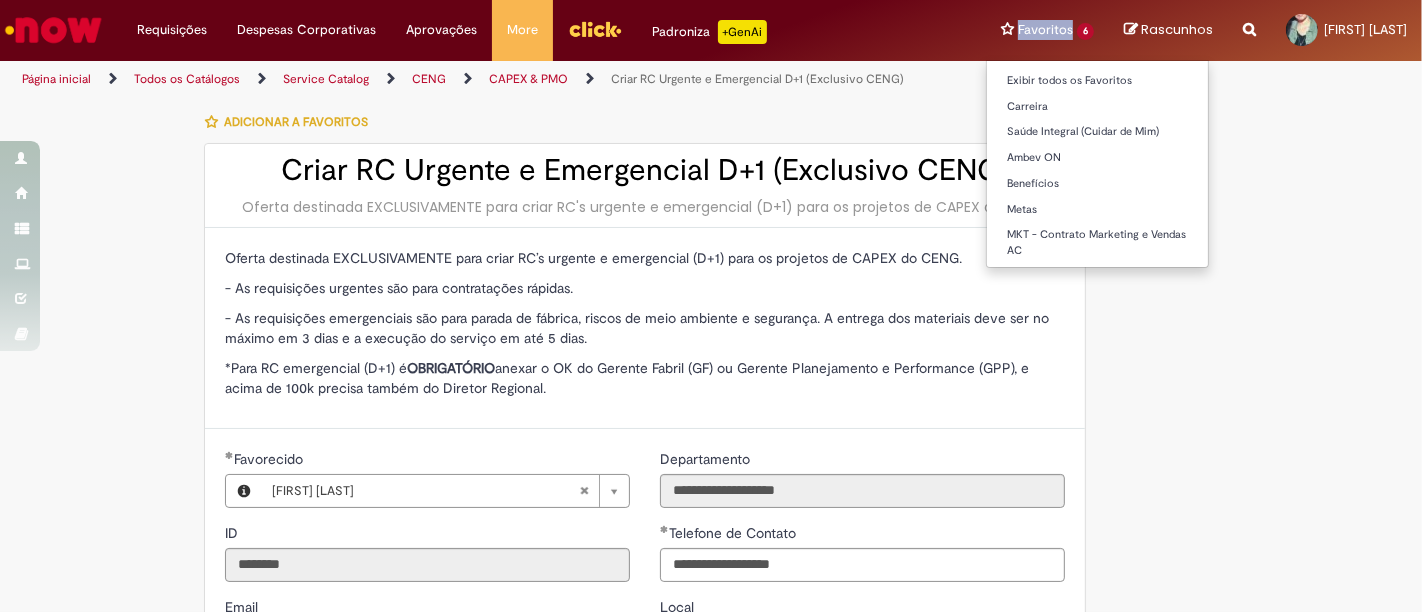 click on "Favoritos   6
Exibir todos os Favoritos
Carreira
Saúde Integral (Cuidar de Mim)
Ambev ON
Benefícios
Metas
MKT - Contrato Marketing e Vendas AC" at bounding box center (1047, 30) 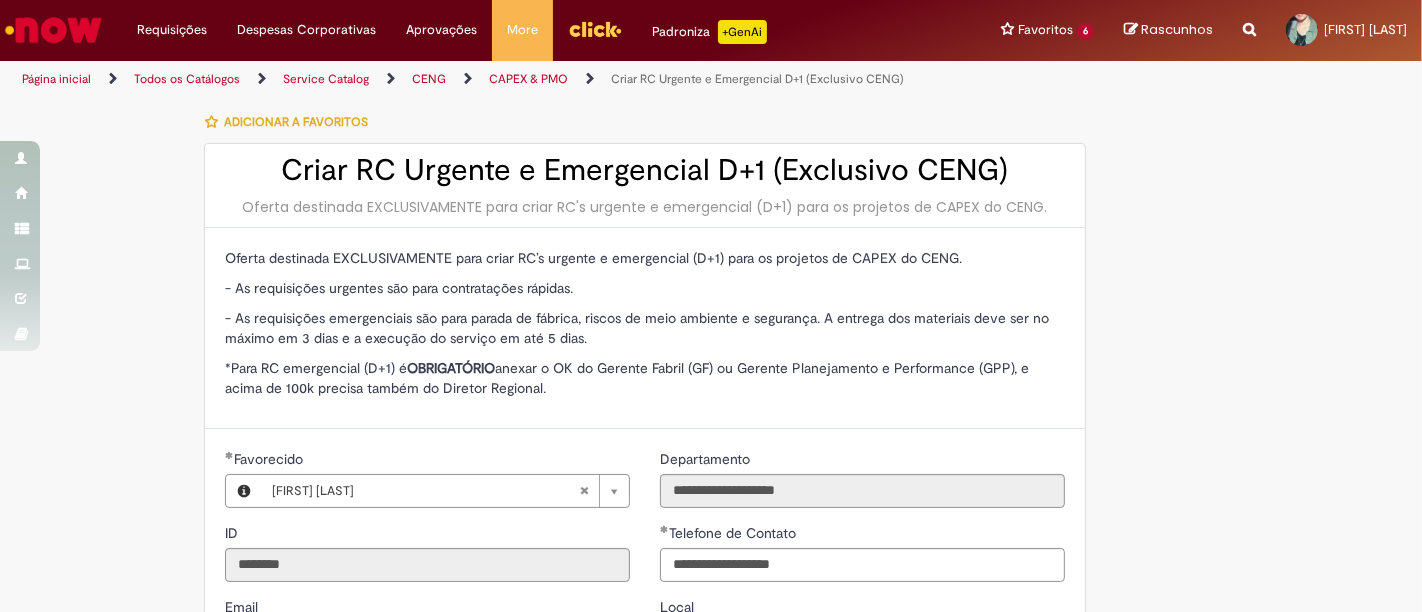 click at bounding box center [1249, 18] 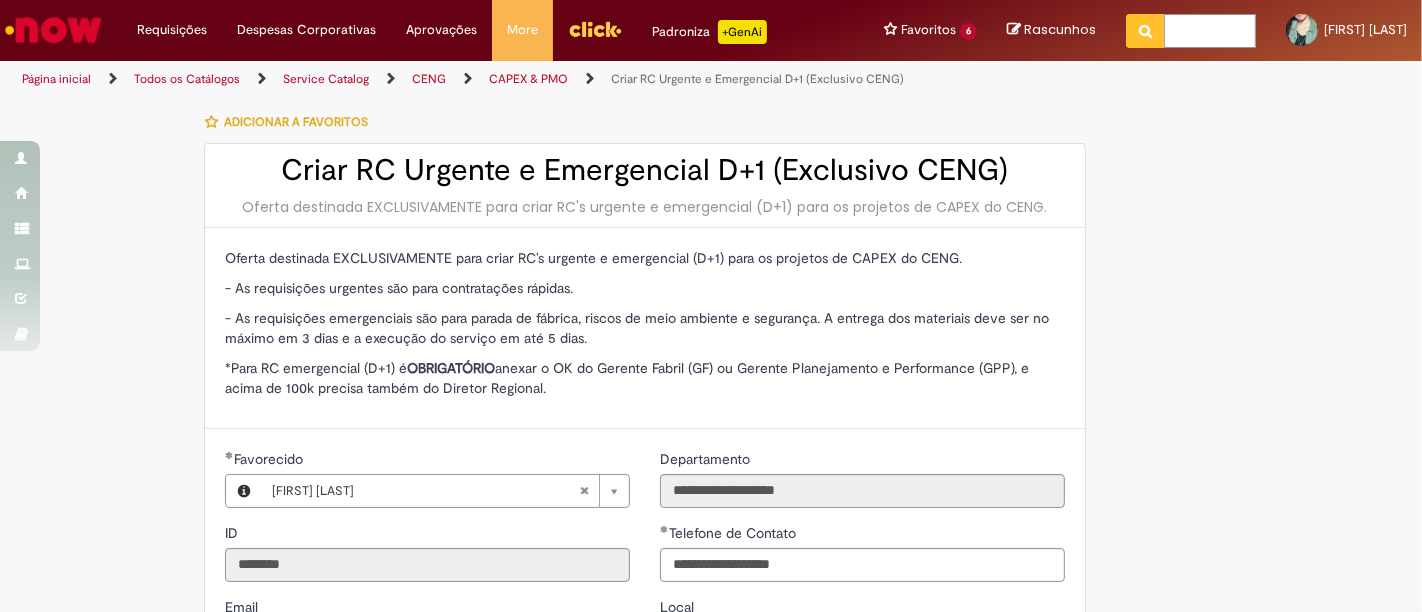 click at bounding box center [1210, 31] 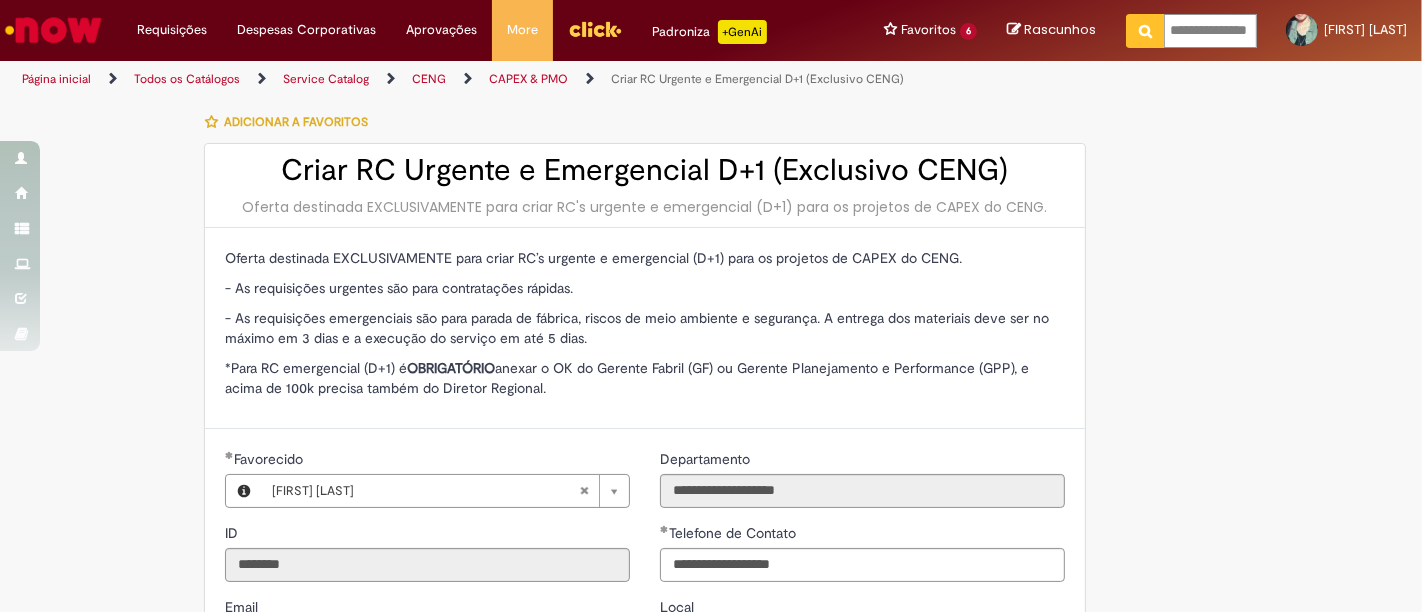 scroll, scrollTop: 0, scrollLeft: 22, axis: horizontal 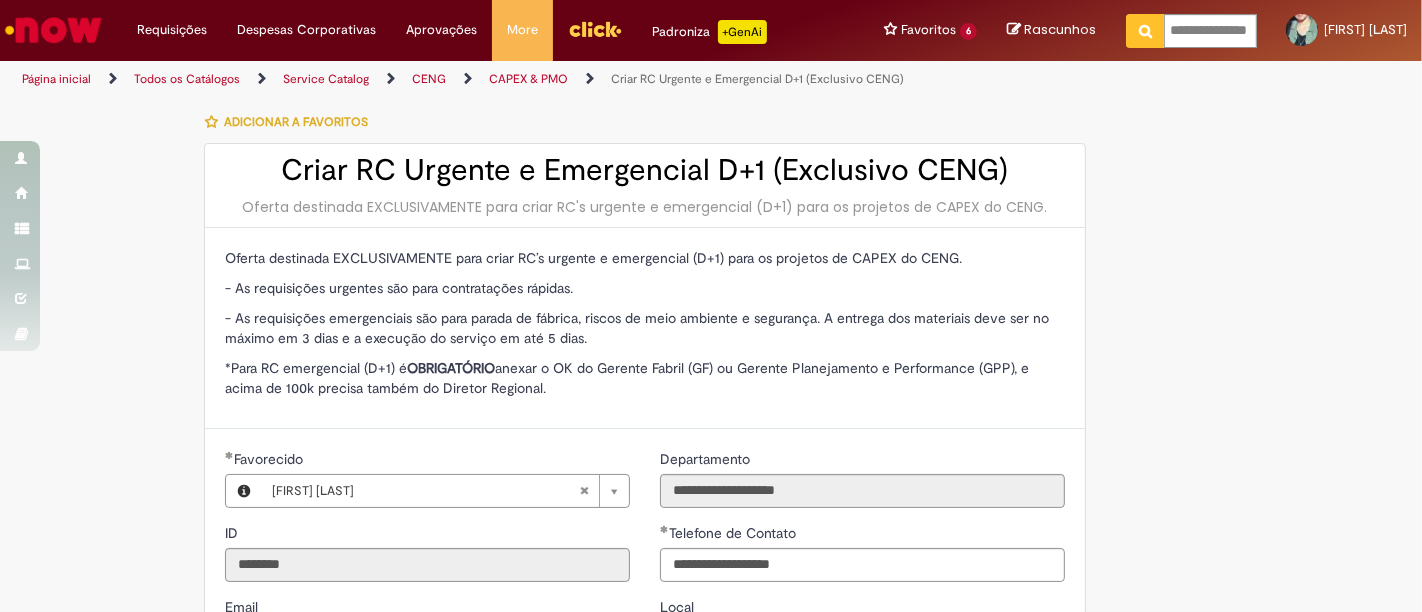 click at bounding box center (1145, 31) 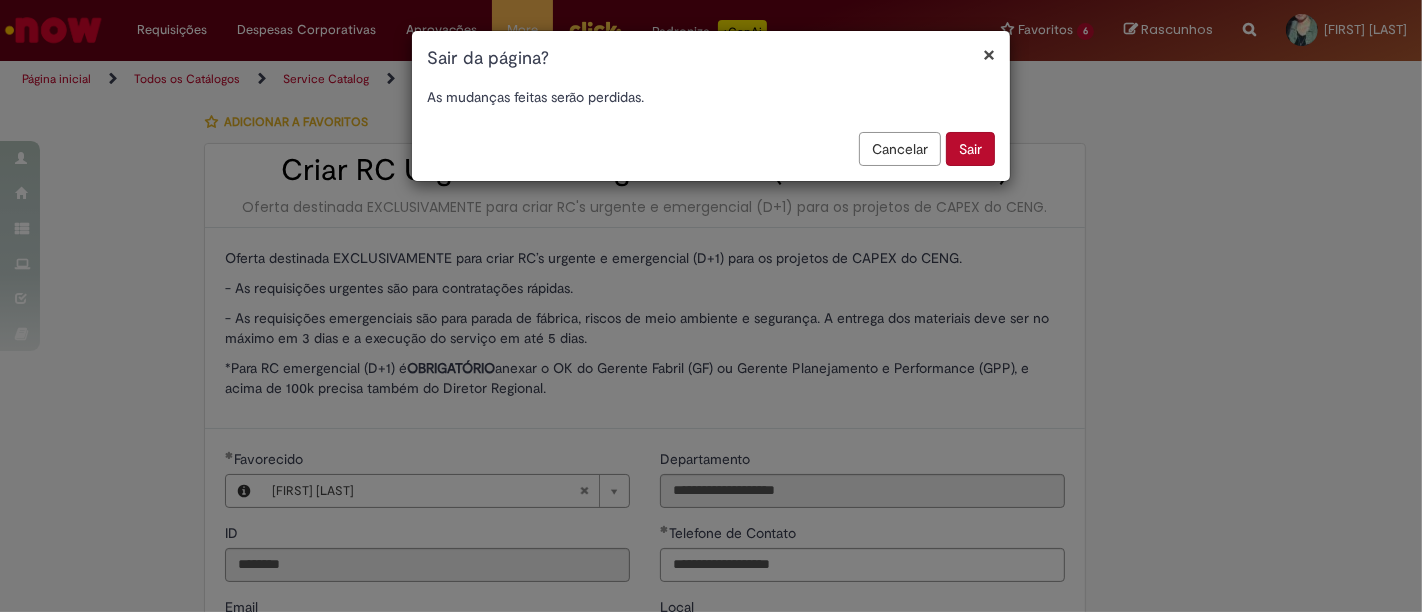 click on "Sair" at bounding box center (970, 149) 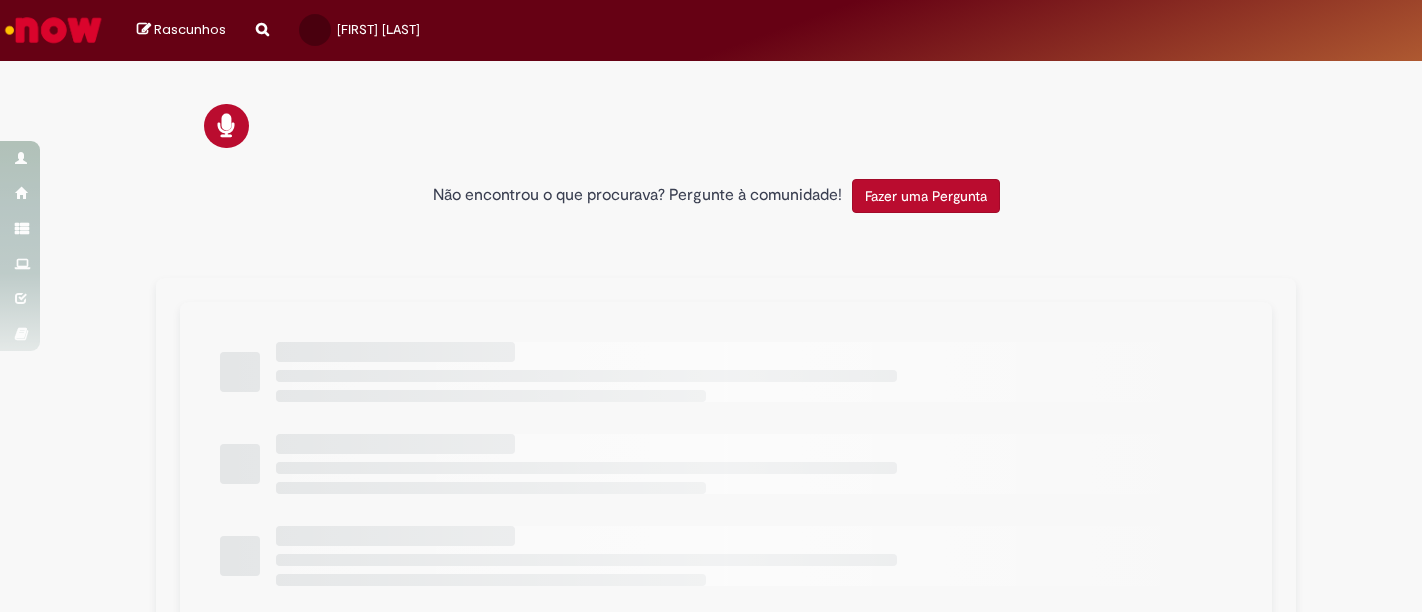 scroll, scrollTop: 0, scrollLeft: 0, axis: both 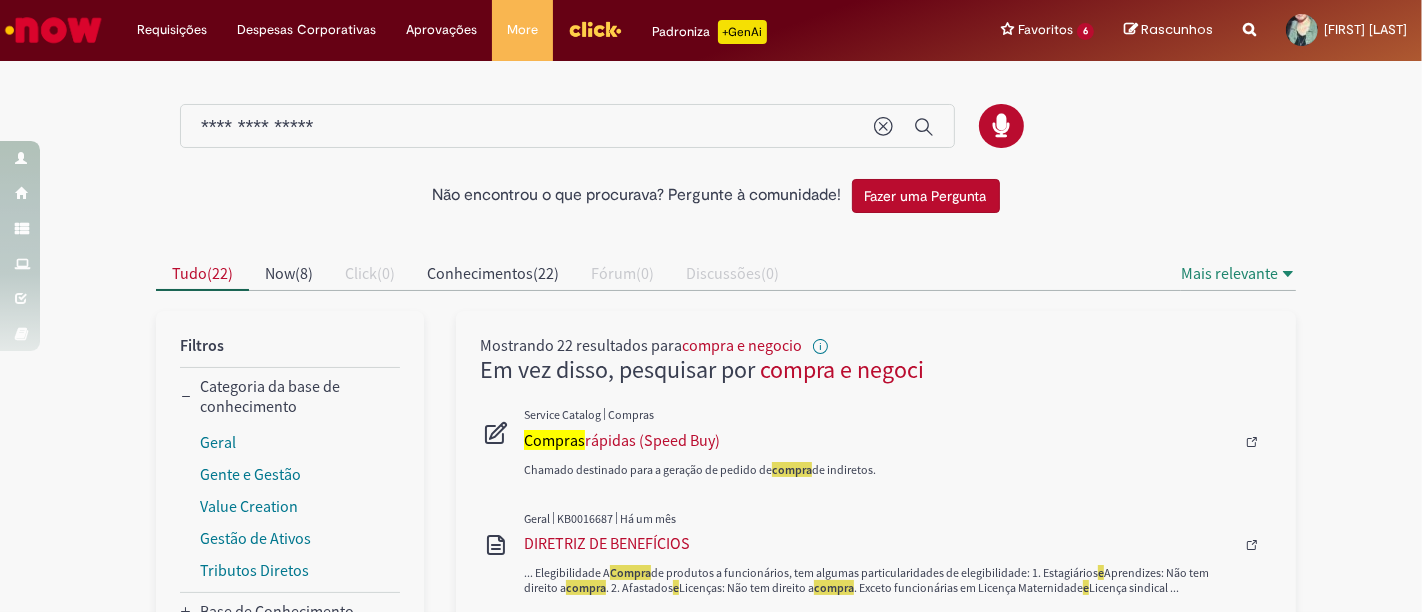 click on "**********" at bounding box center [527, 127] 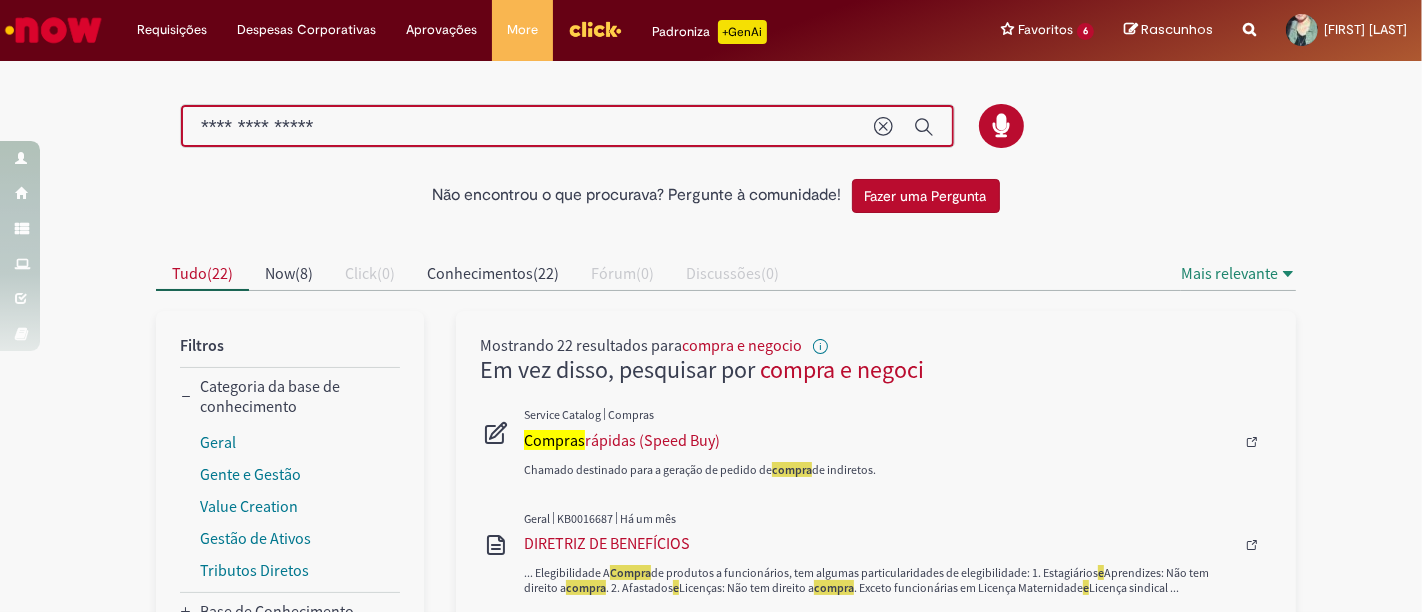 click on "**********" at bounding box center (527, 127) 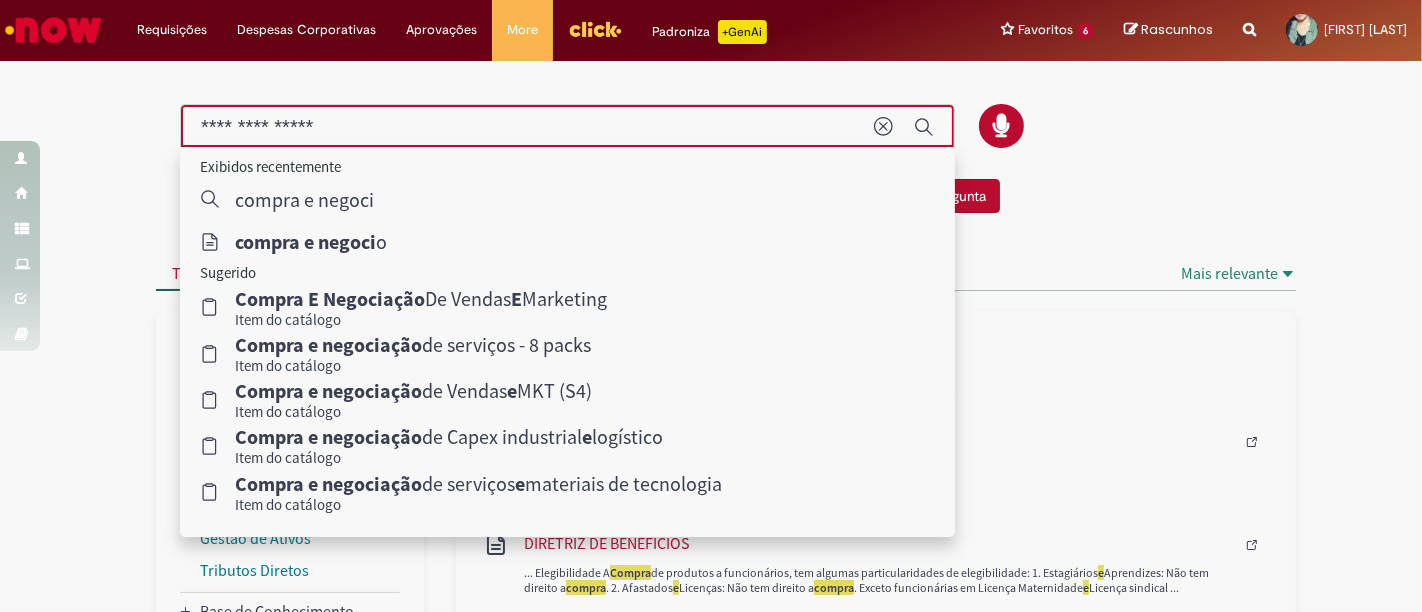 click on "**********" at bounding box center (527, 127) 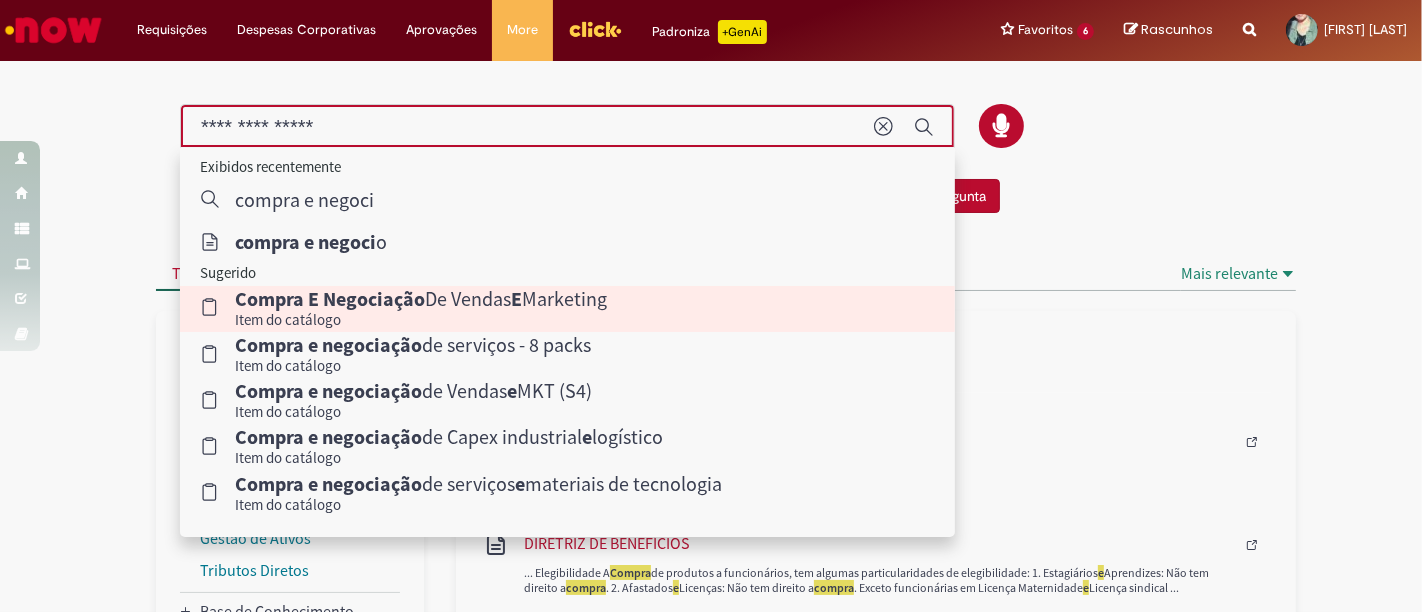 type 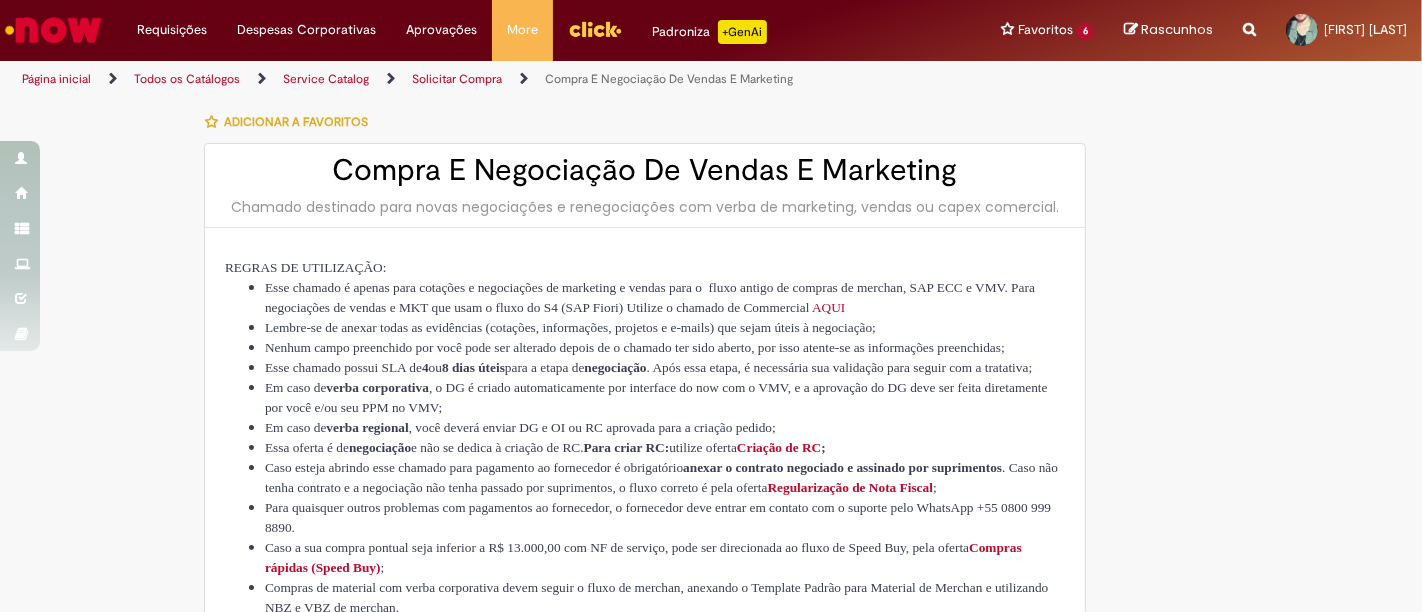 type on "********" 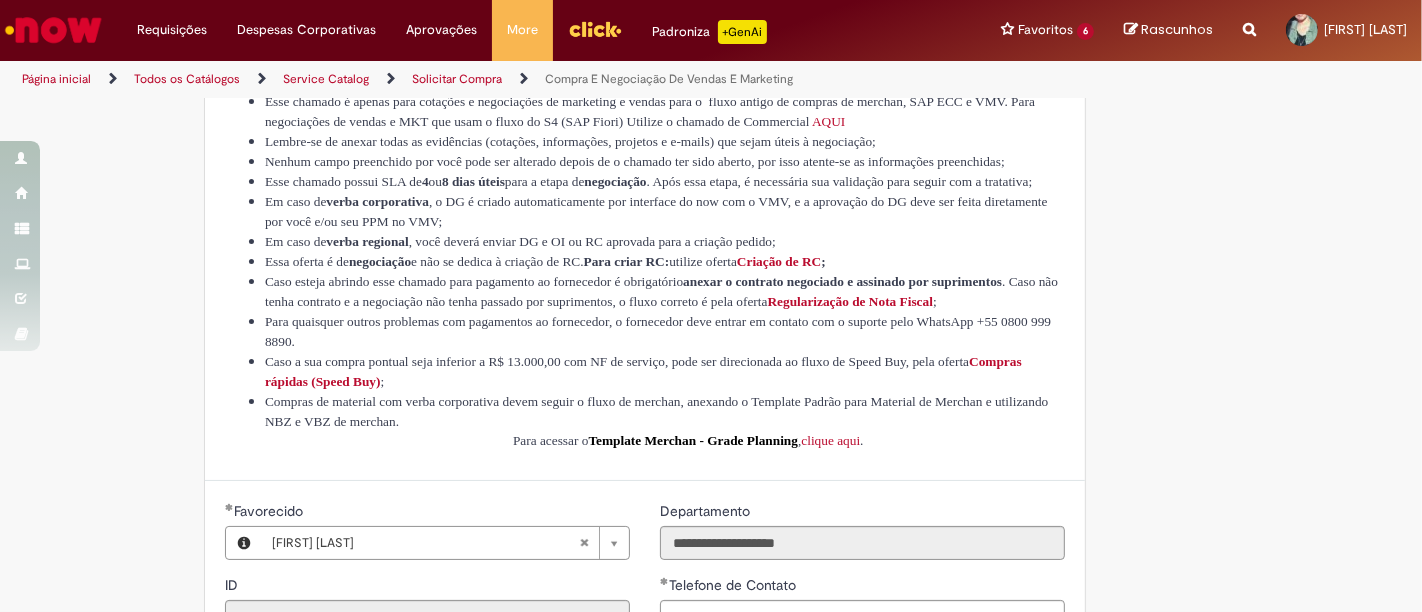 scroll, scrollTop: 0, scrollLeft: 0, axis: both 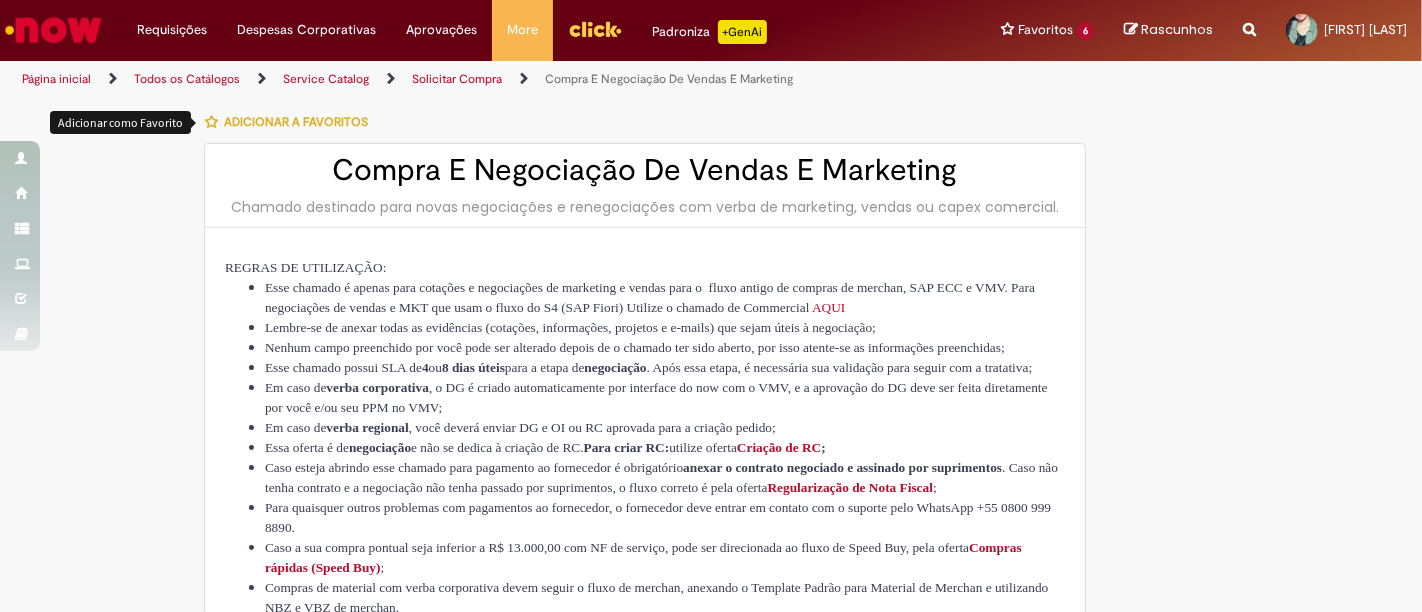 click at bounding box center (211, 122) 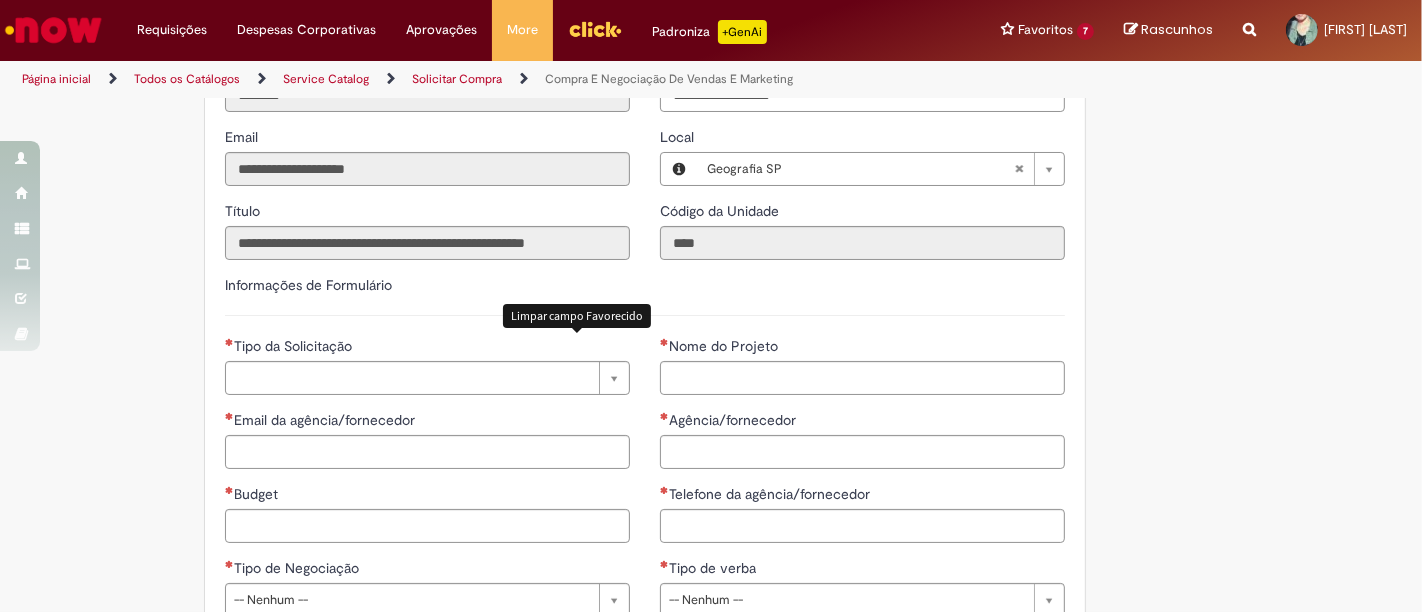 scroll, scrollTop: 820, scrollLeft: 0, axis: vertical 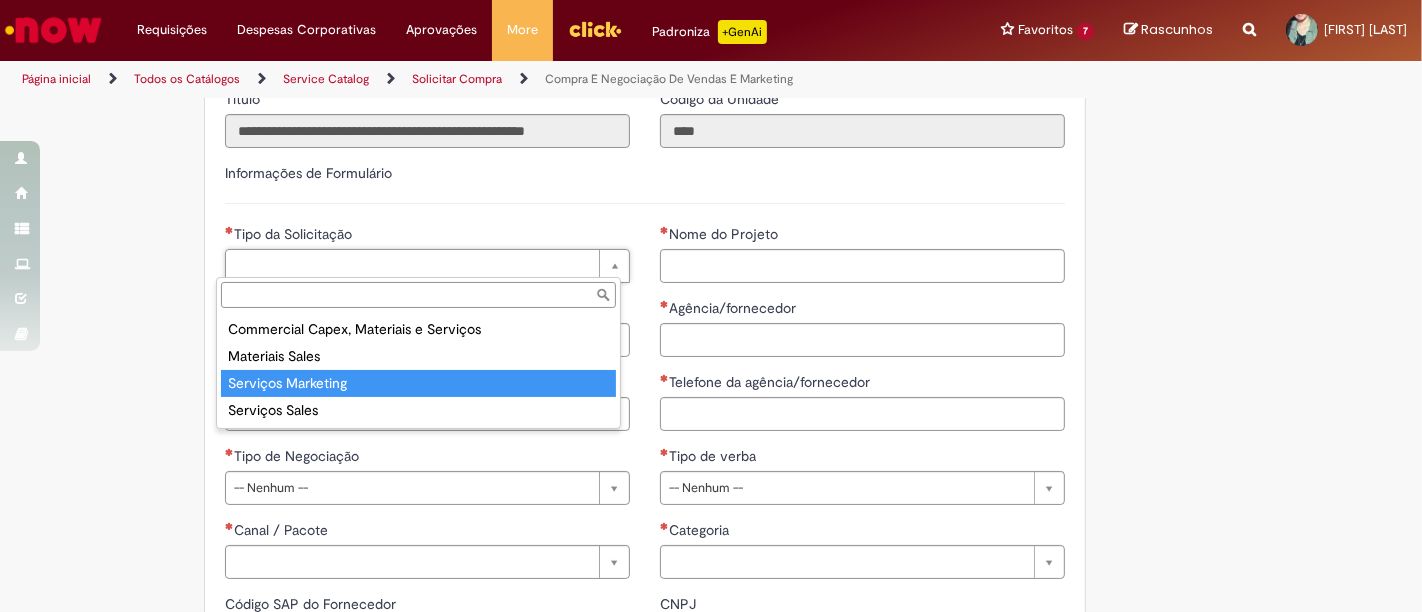 type on "**********" 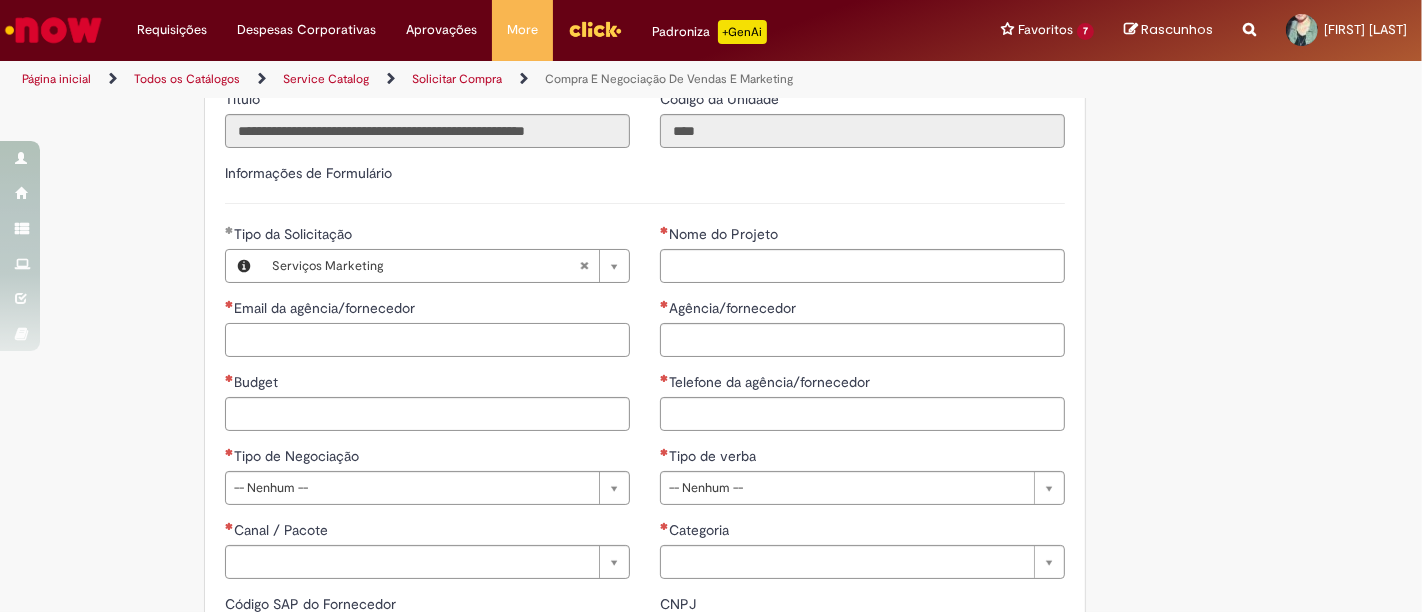 click on "Email da agência/fornecedor" at bounding box center (427, 340) 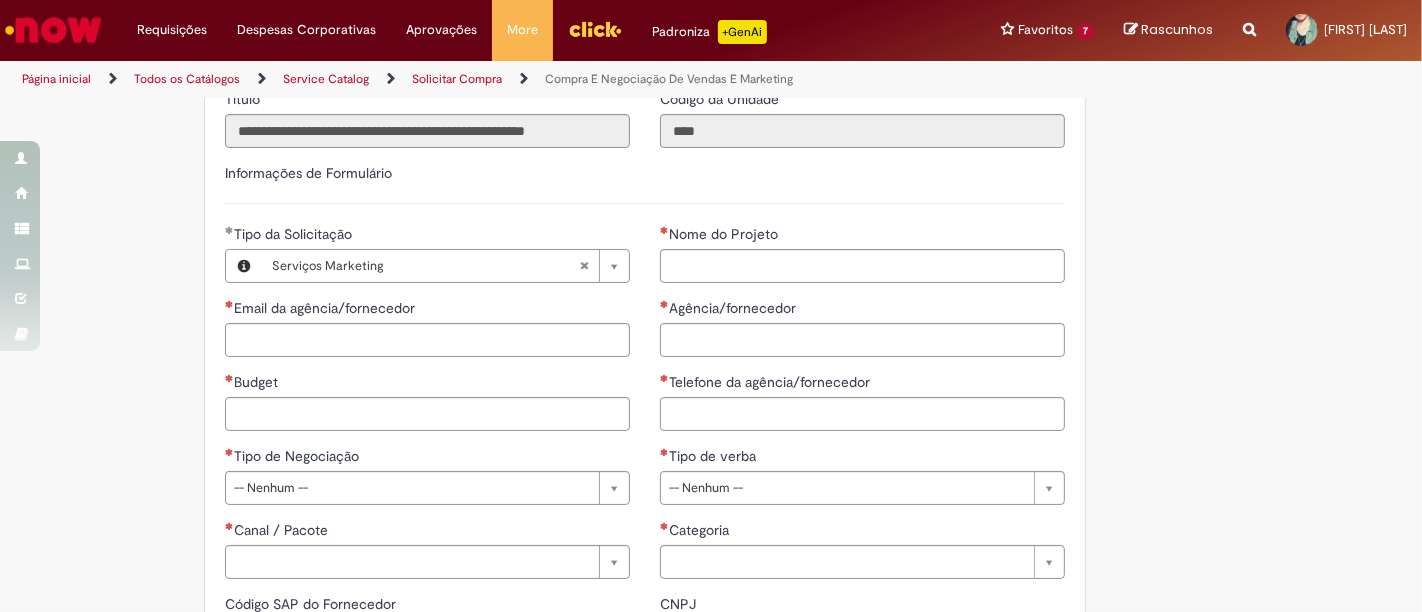 click on "Adicionar a Favoritos
Compra E Negociação De Vendas E Marketing
Chamado destinado para novas negociações e renegociações com verba de marketing, vendas ou capex comercial.
REGRAS DE UTILIZA ÇÃ O:
Esse chamado é apenas para   cotações e negociações de marketing e vendas   para o  fluxo antigo de compras de merchan, SAP ECC e VMV. Para negociações de vendas e MKT que usam o fluxo do S4 (SAP Fiori) Utilize o chamado de Commercial   AQUI
Lembre-se de anexar todas as evidências (cotações, informações, projetos e e-mails) que sejam úteis à negociação;
Nenhum campo preenchido por você pode ser alterado depois de o chamado ter sido aberto, por isso atente-se as informações preenchidas;
Esse chamado possui SLA de  4  ou  8 dias úteis  para a etapa de  negociação . Após essa etapa, é necessária sua validação para seguir com a tratativa;
Em caso de" at bounding box center (711, 217) 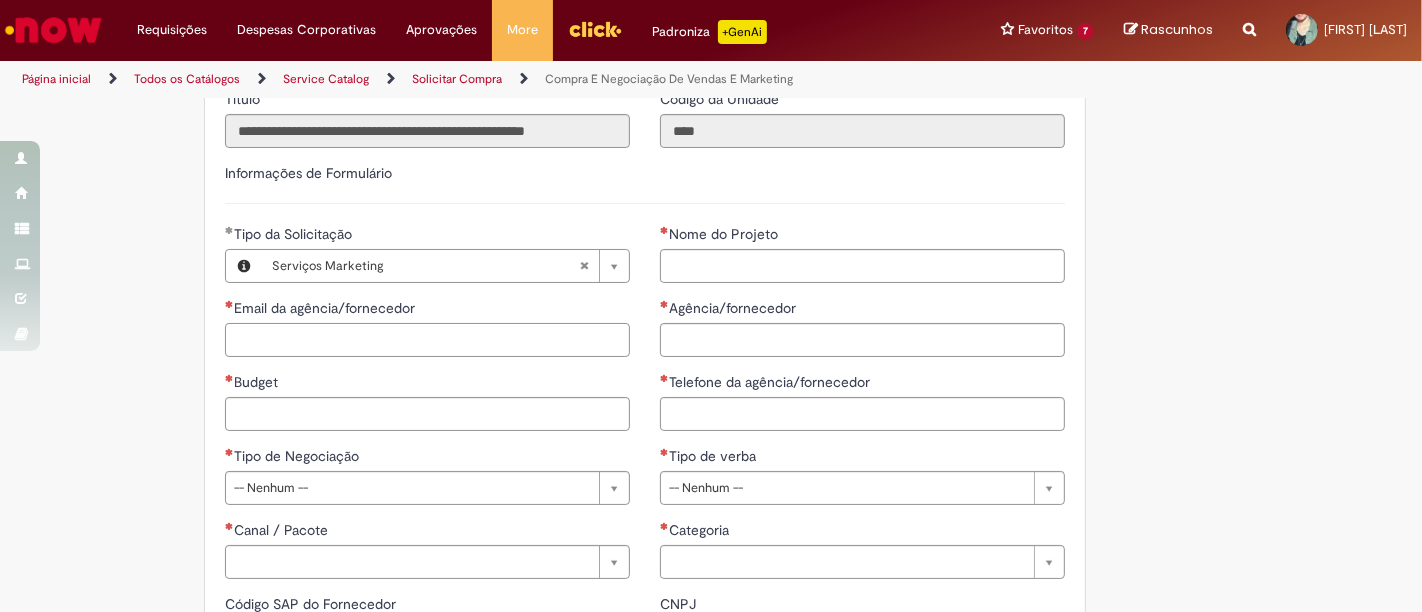 click on "Email da agência/fornecedor" at bounding box center [427, 340] 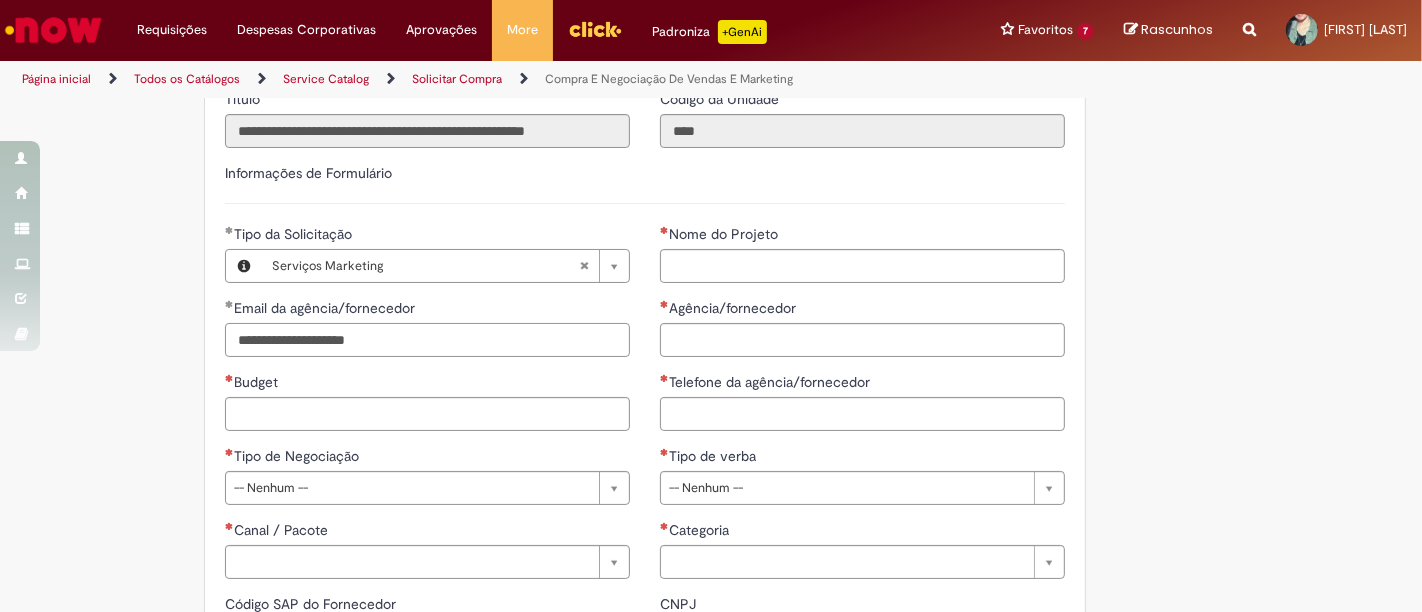 type on "**********" 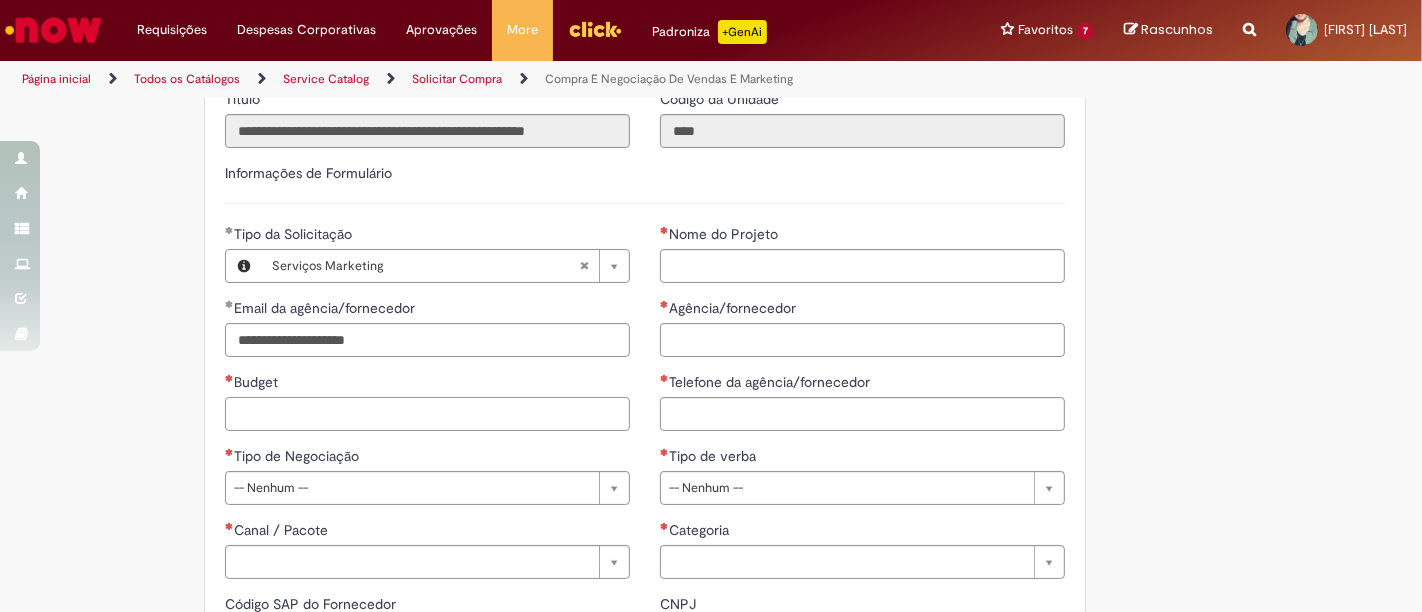 click on "Budget" at bounding box center [427, 414] 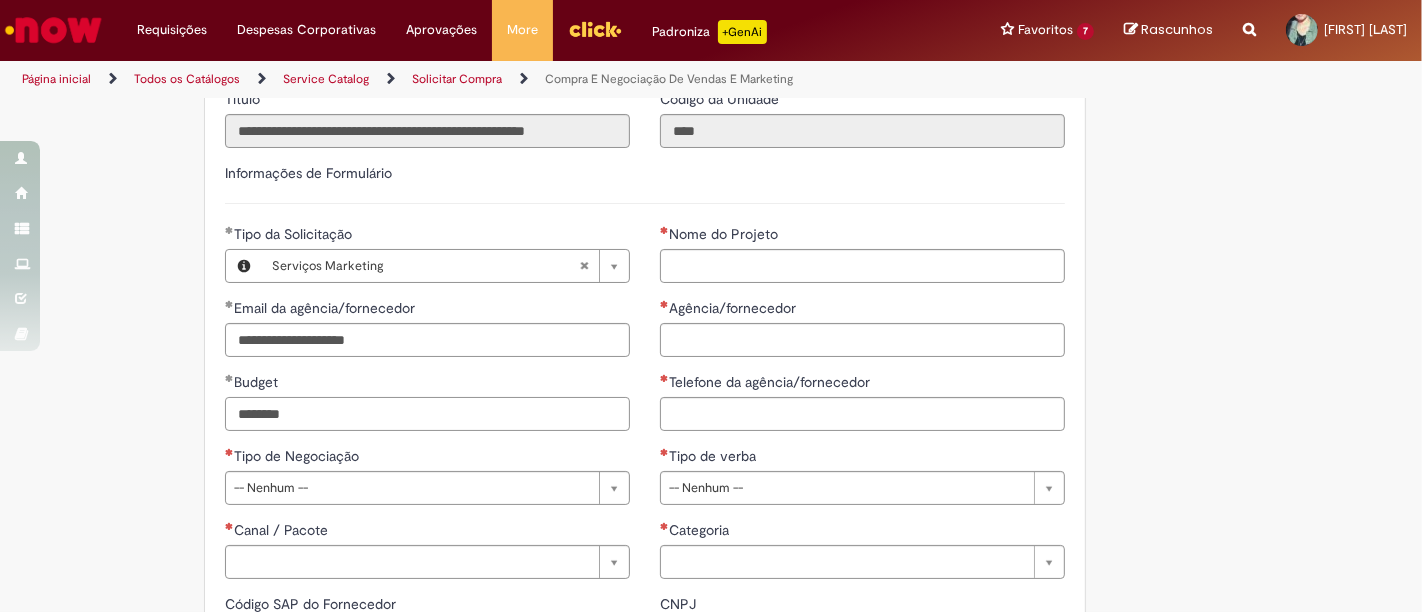 type on "********" 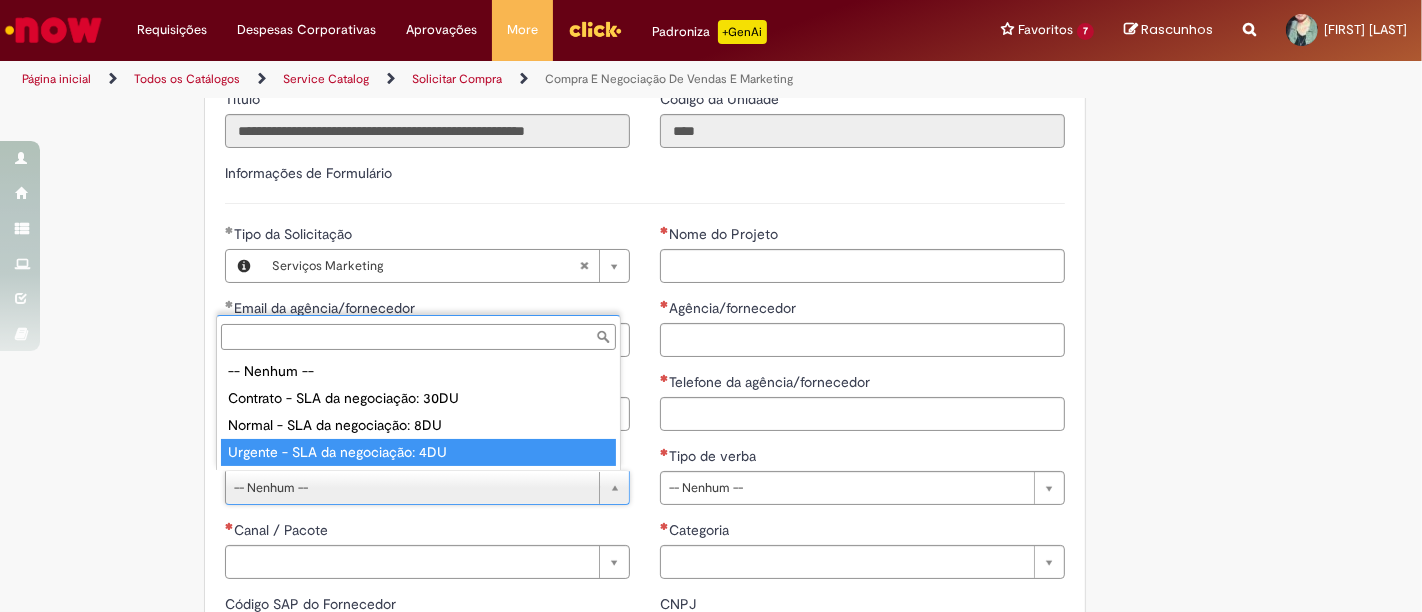 type on "**********" 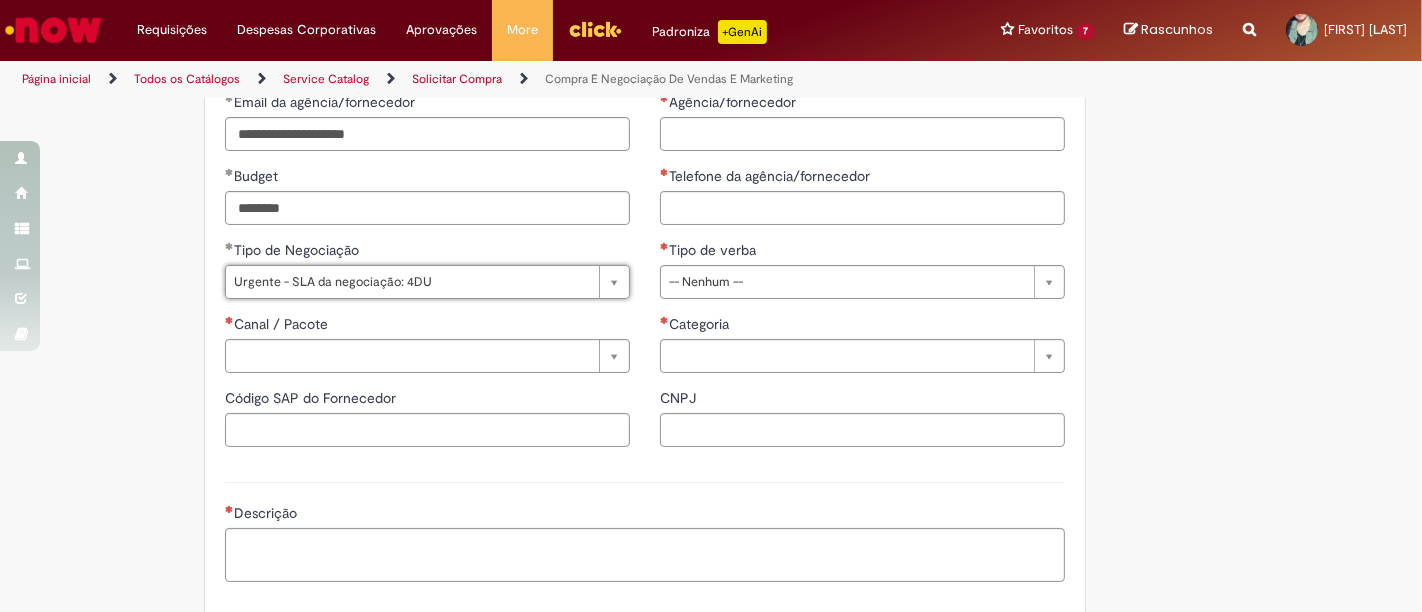 scroll, scrollTop: 1042, scrollLeft: 0, axis: vertical 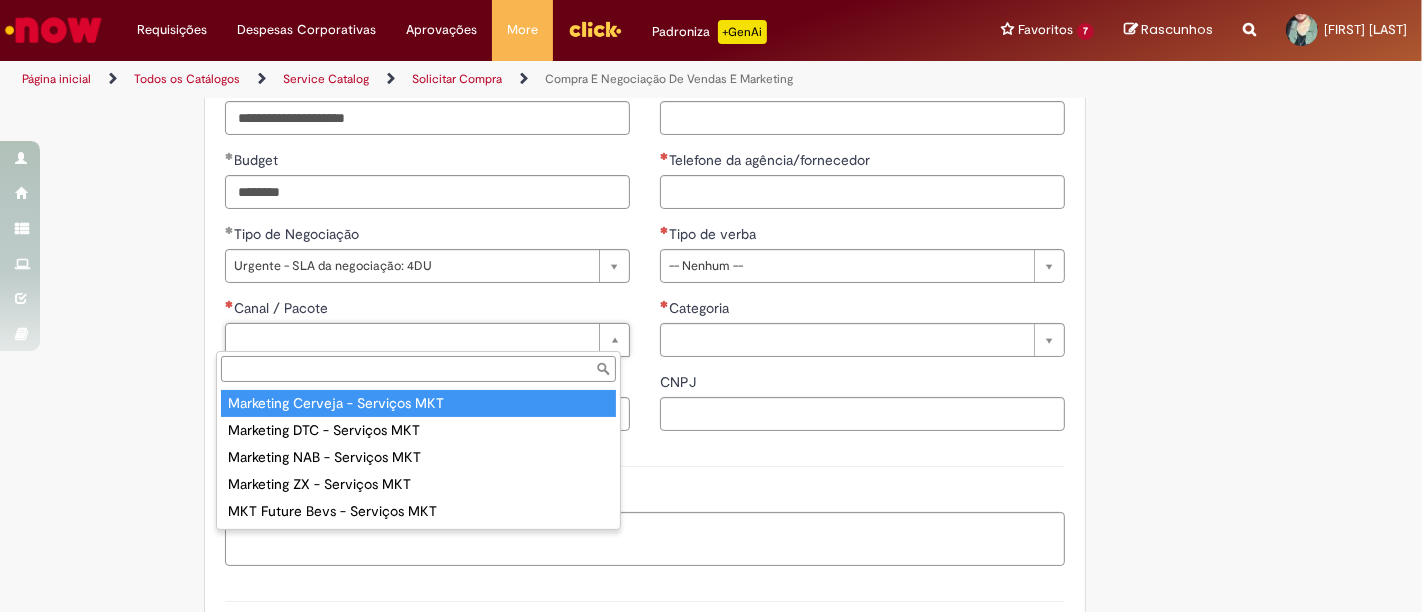 type on "**********" 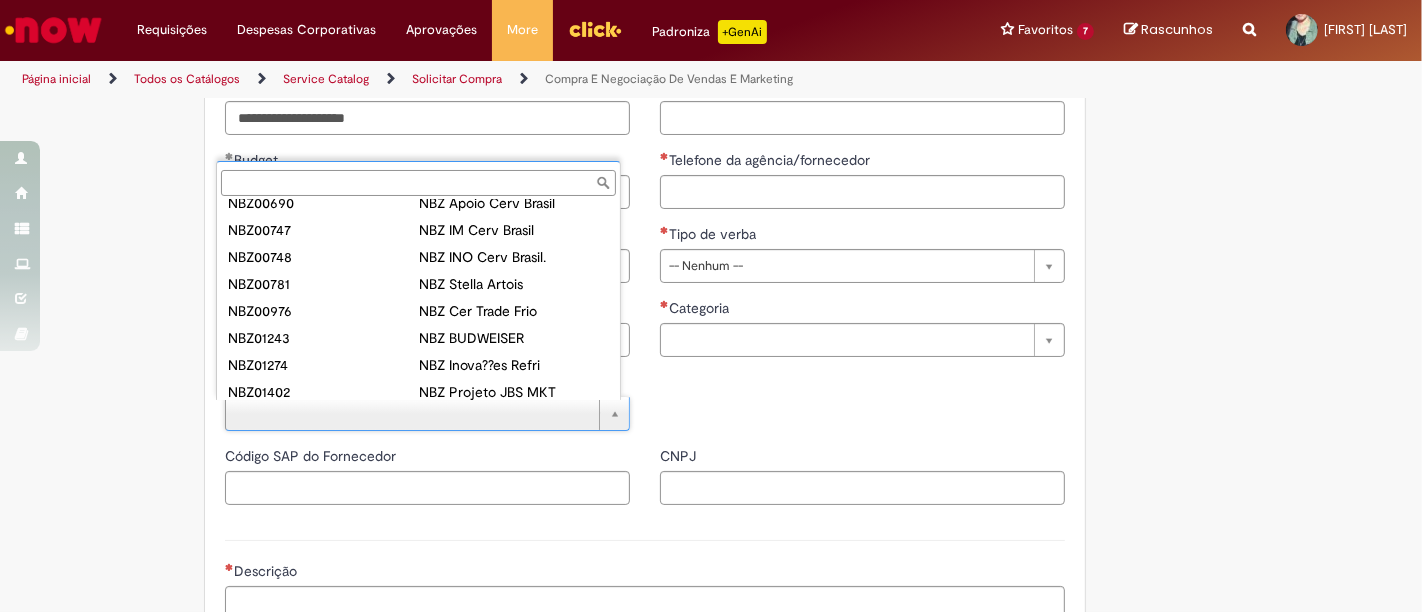 scroll, scrollTop: 238, scrollLeft: 0, axis: vertical 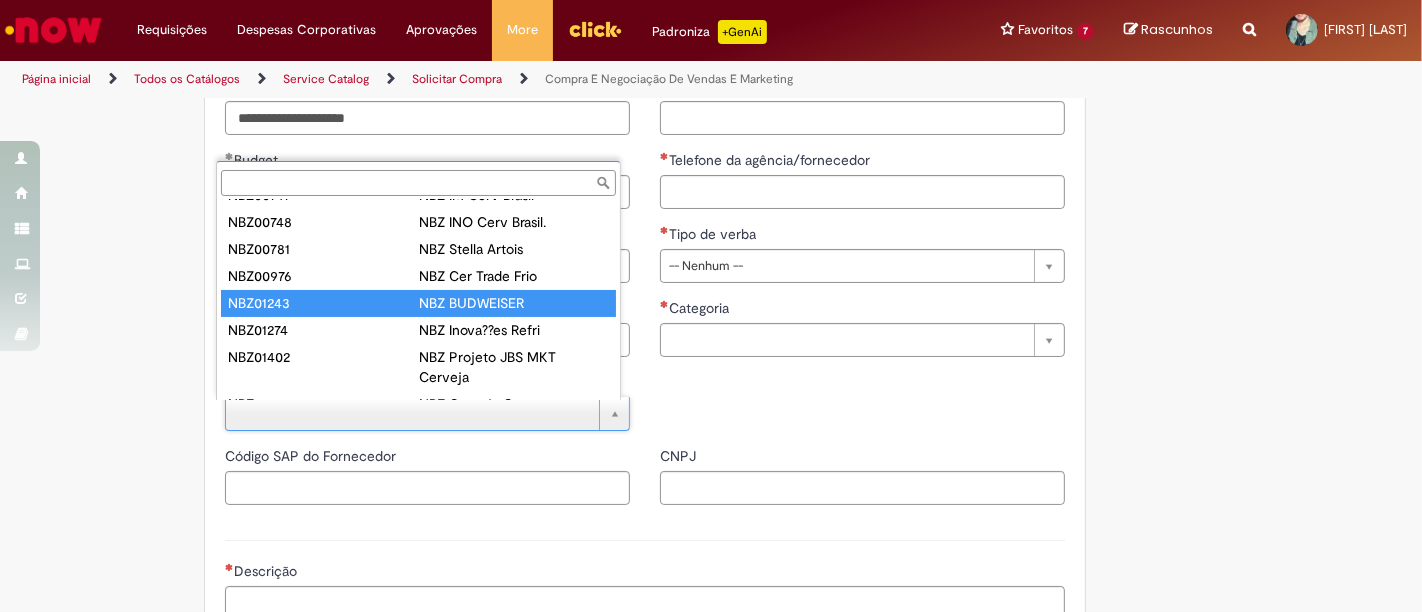 type on "********" 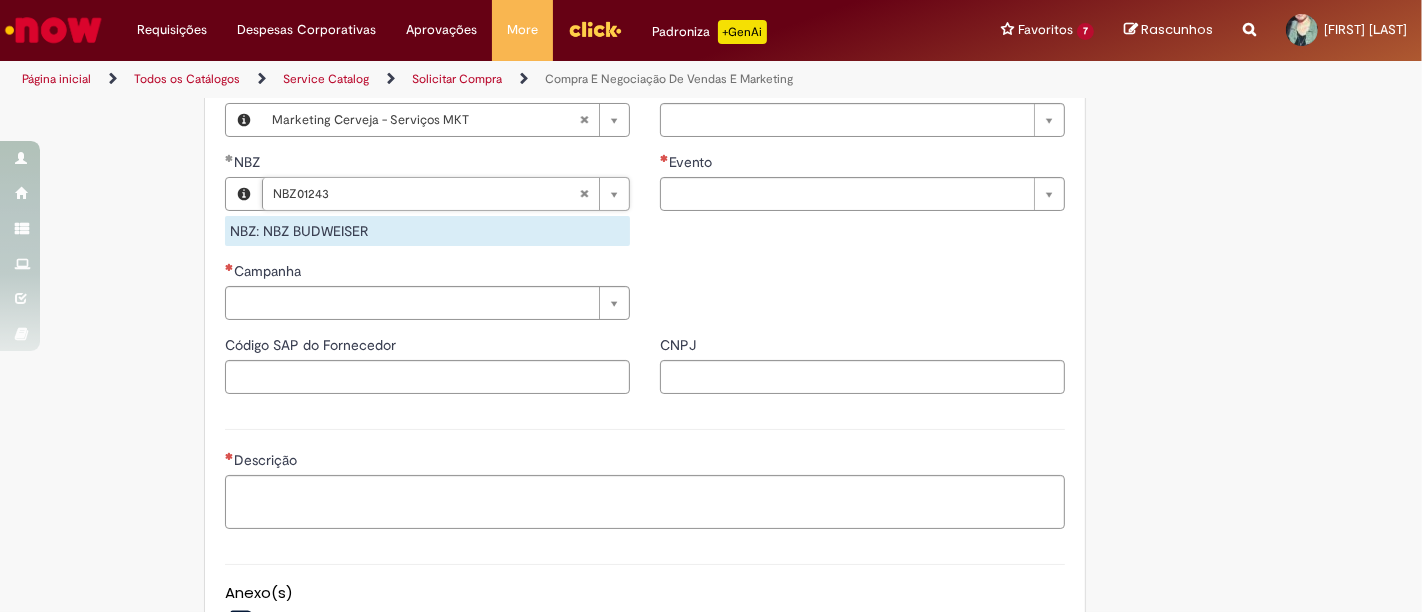 scroll, scrollTop: 1264, scrollLeft: 0, axis: vertical 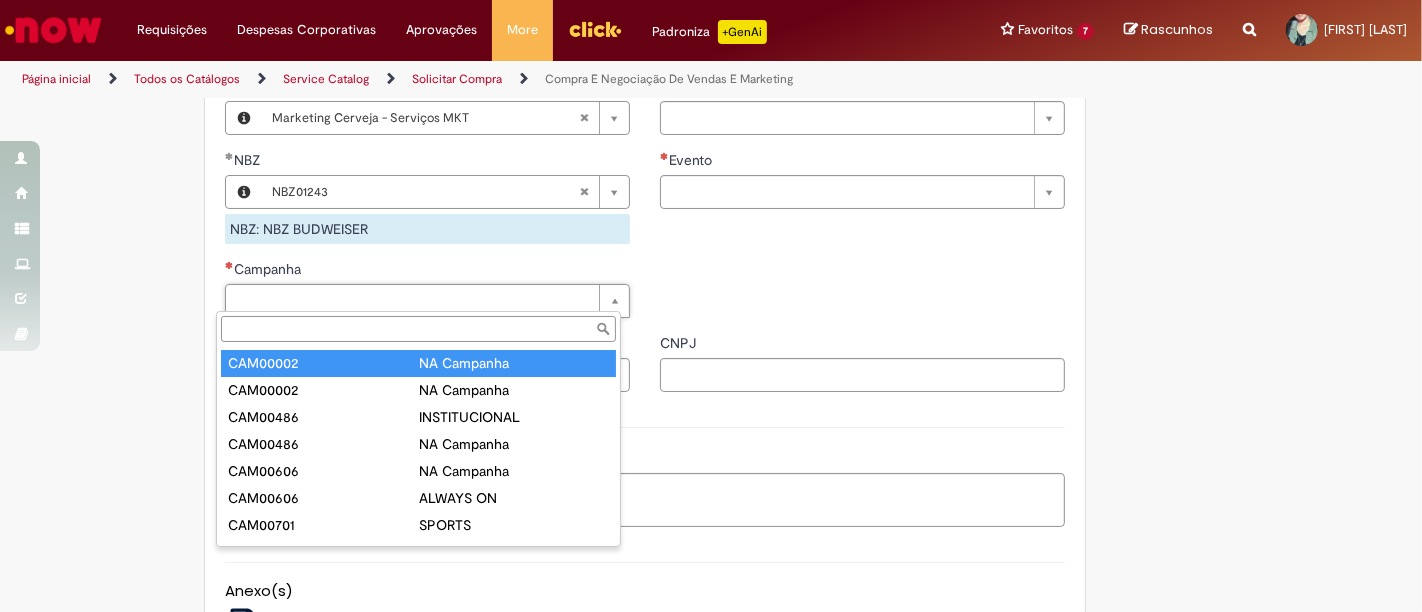 type on "********" 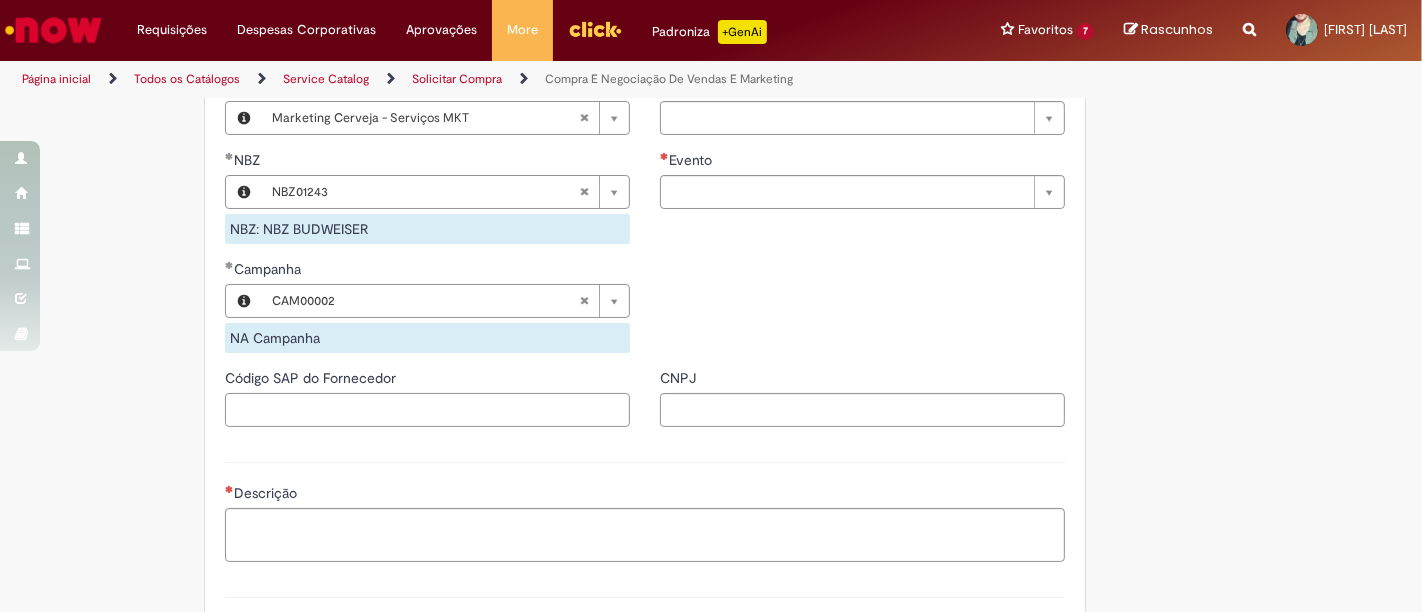 click on "Código SAP do Fornecedor" at bounding box center (427, 410) 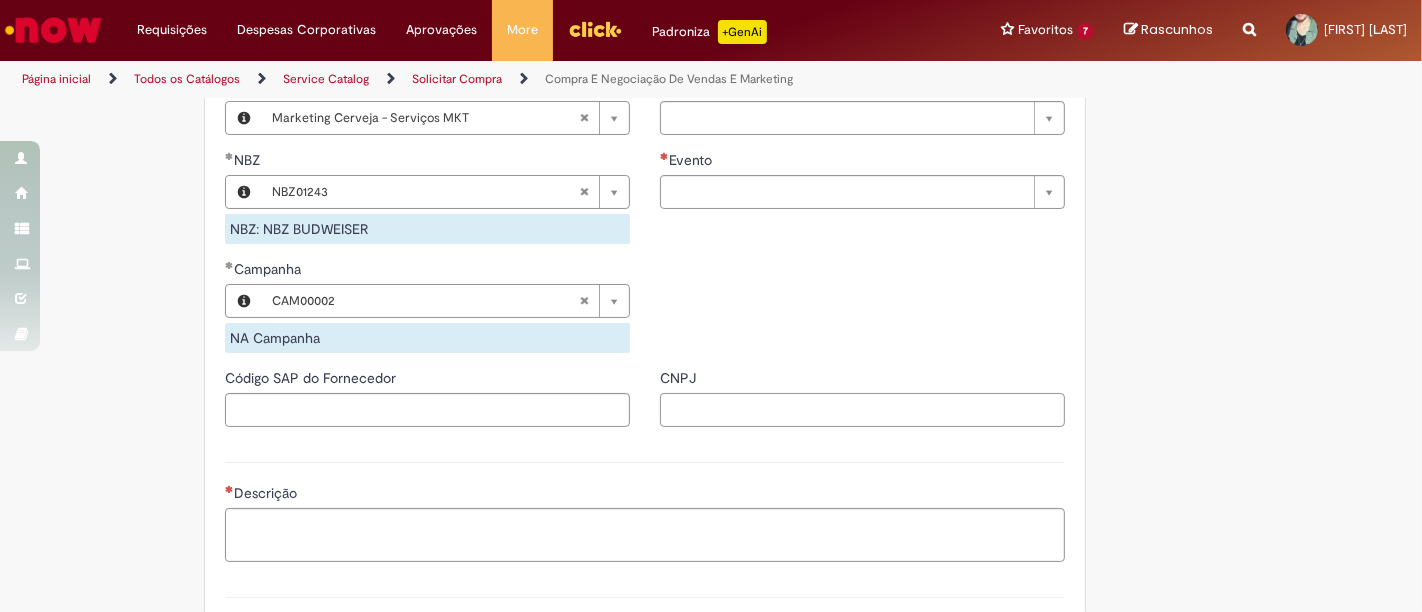 click on "CNPJ" at bounding box center [862, 410] 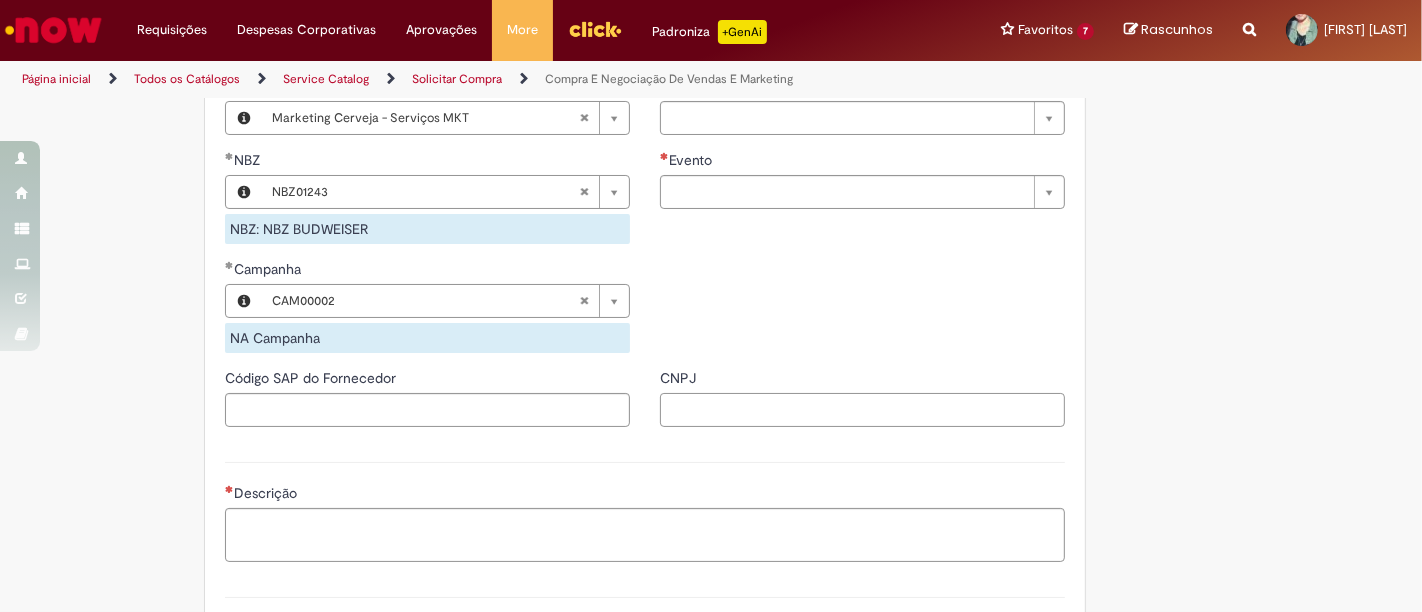 paste on "**********" 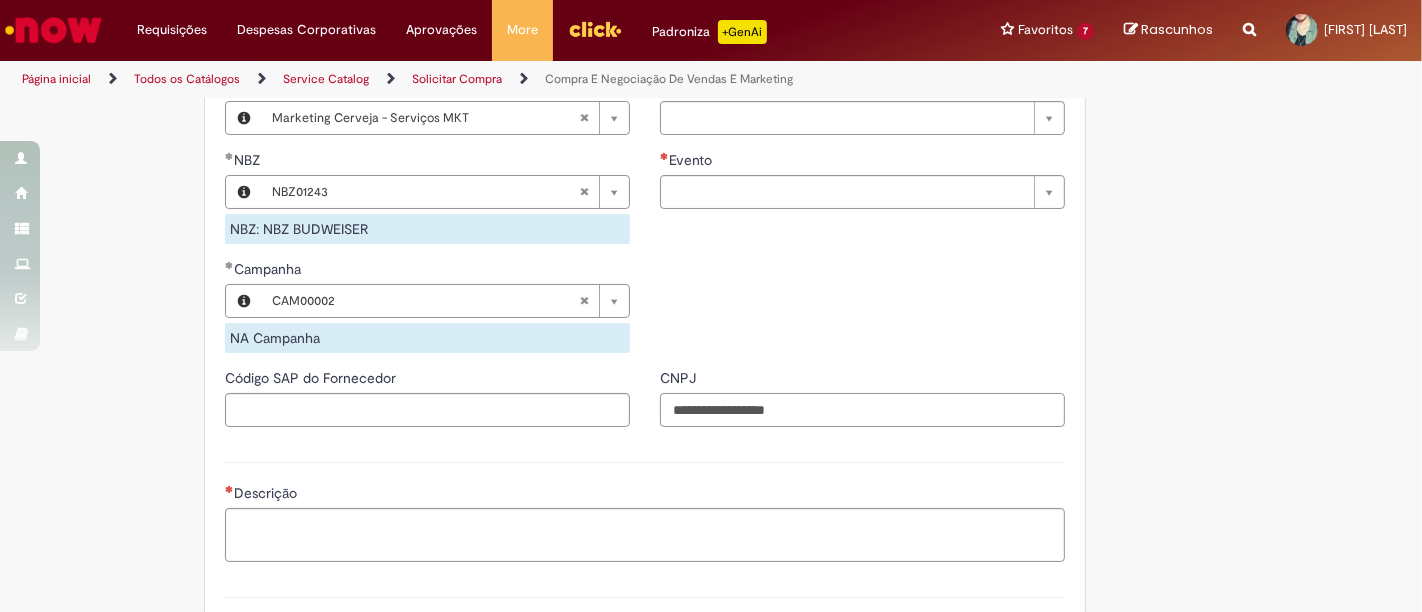 type on "**********" 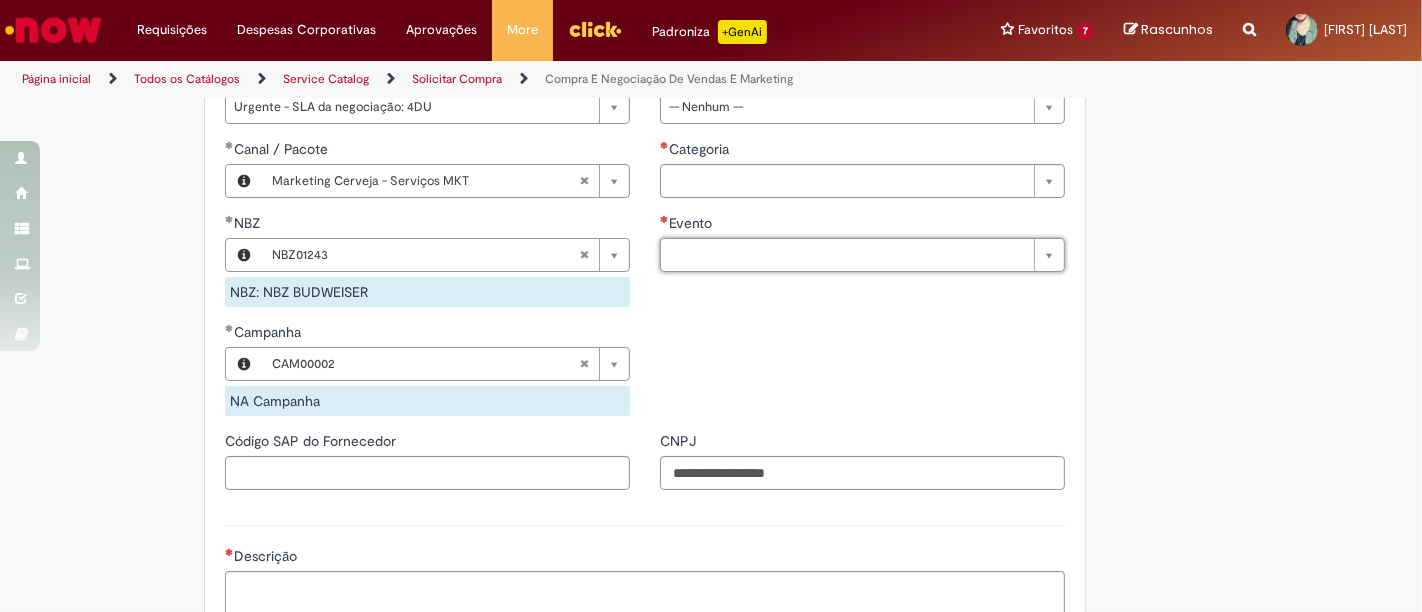 scroll, scrollTop: 1153, scrollLeft: 0, axis: vertical 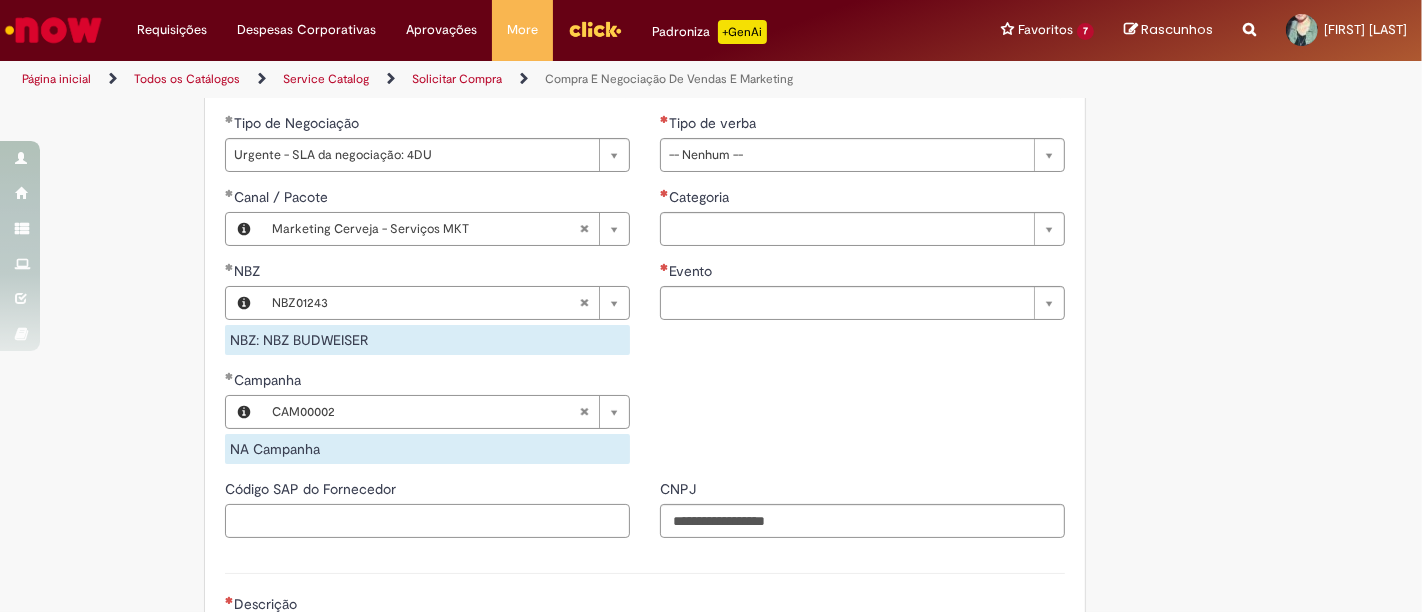 click on "Código SAP do Fornecedor" at bounding box center (427, 521) 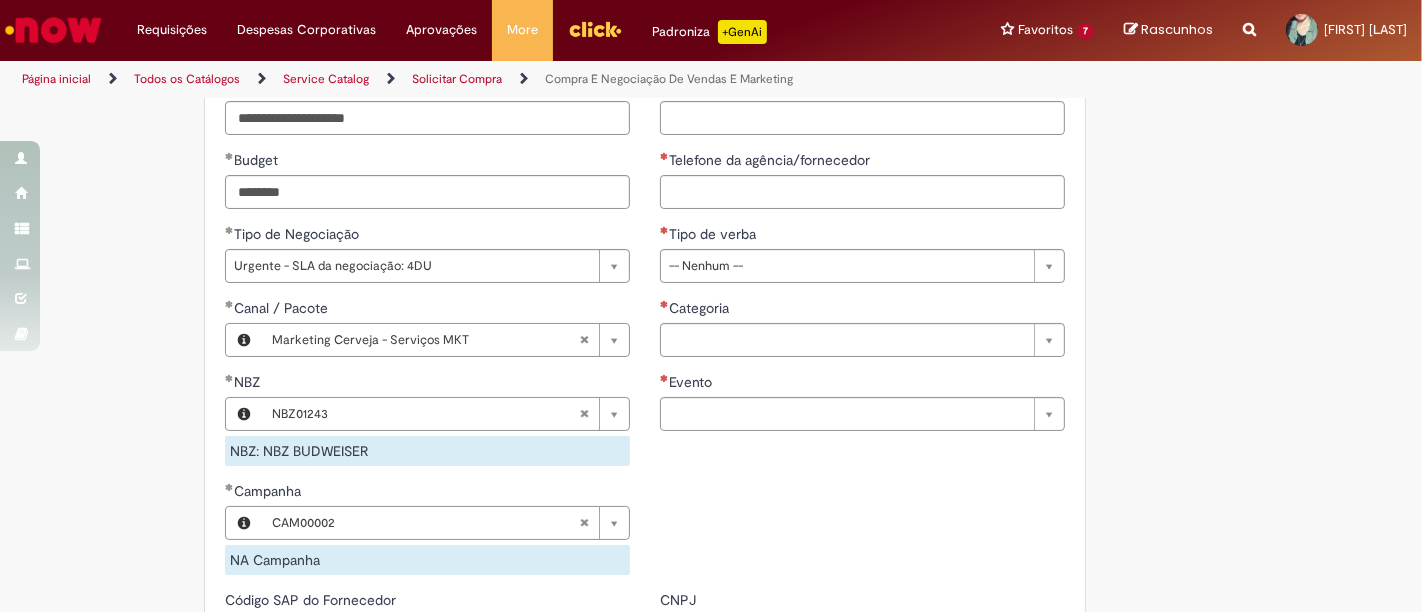 scroll, scrollTop: 820, scrollLeft: 0, axis: vertical 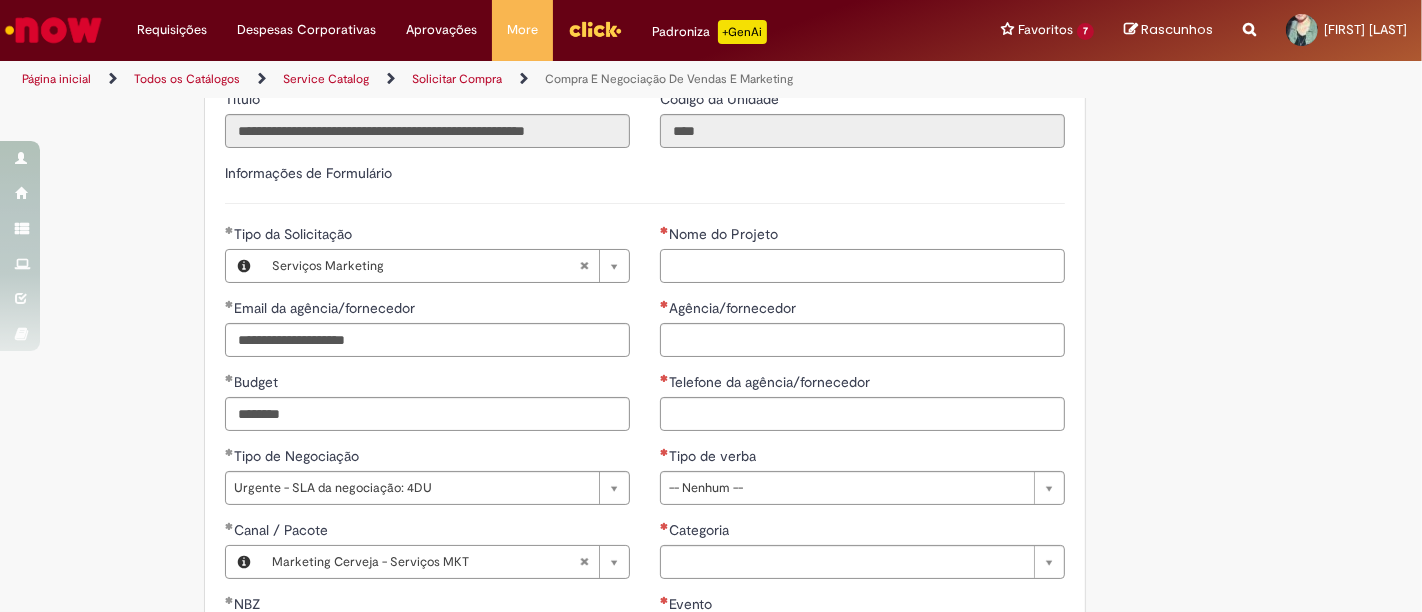 click on "Nome do Projeto" at bounding box center [862, 266] 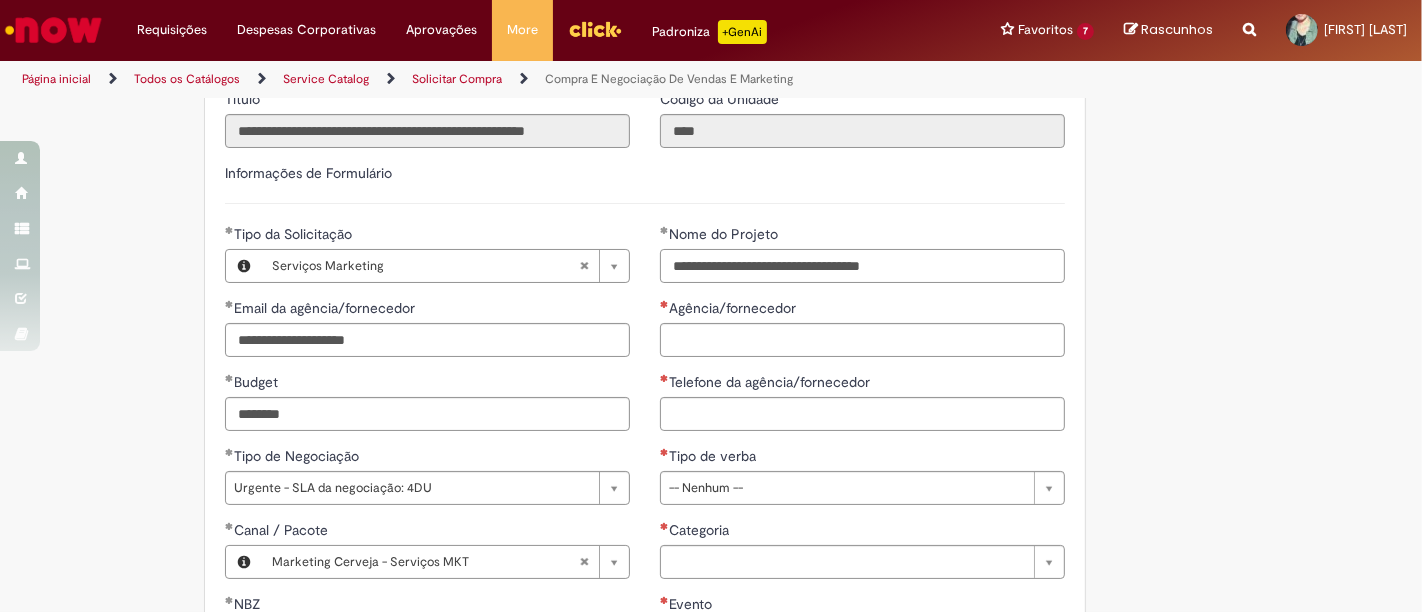 type on "**********" 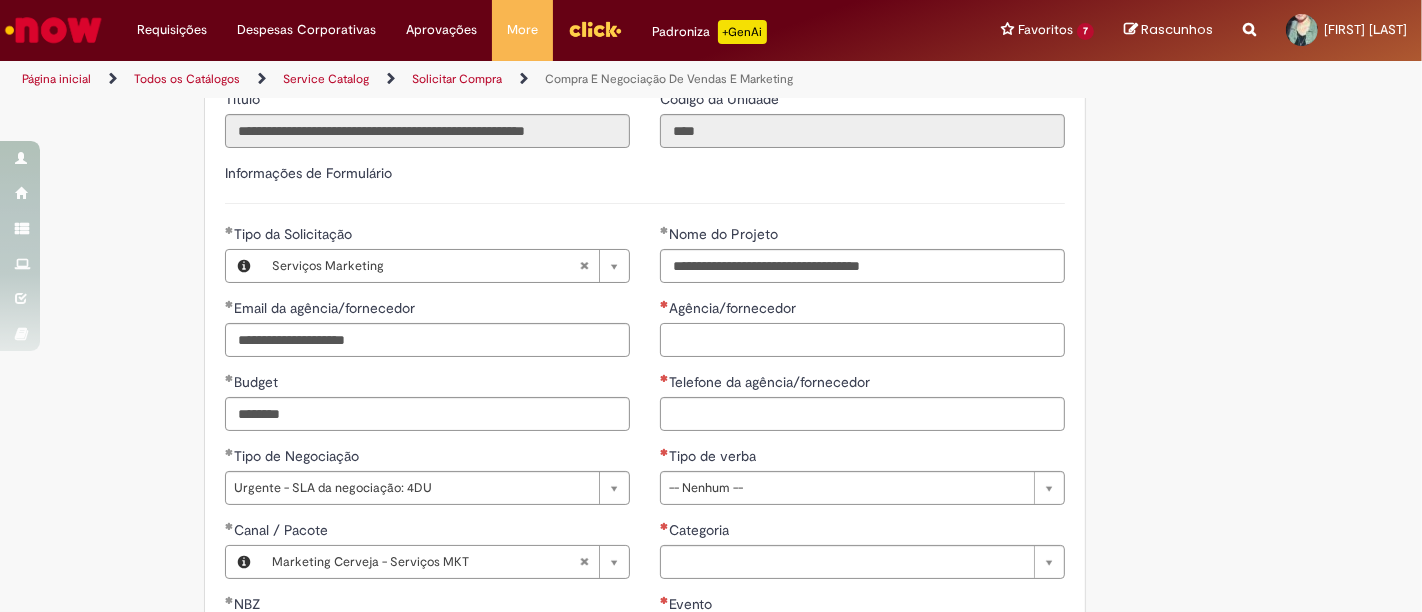 click on "Agência/fornecedor" at bounding box center [862, 340] 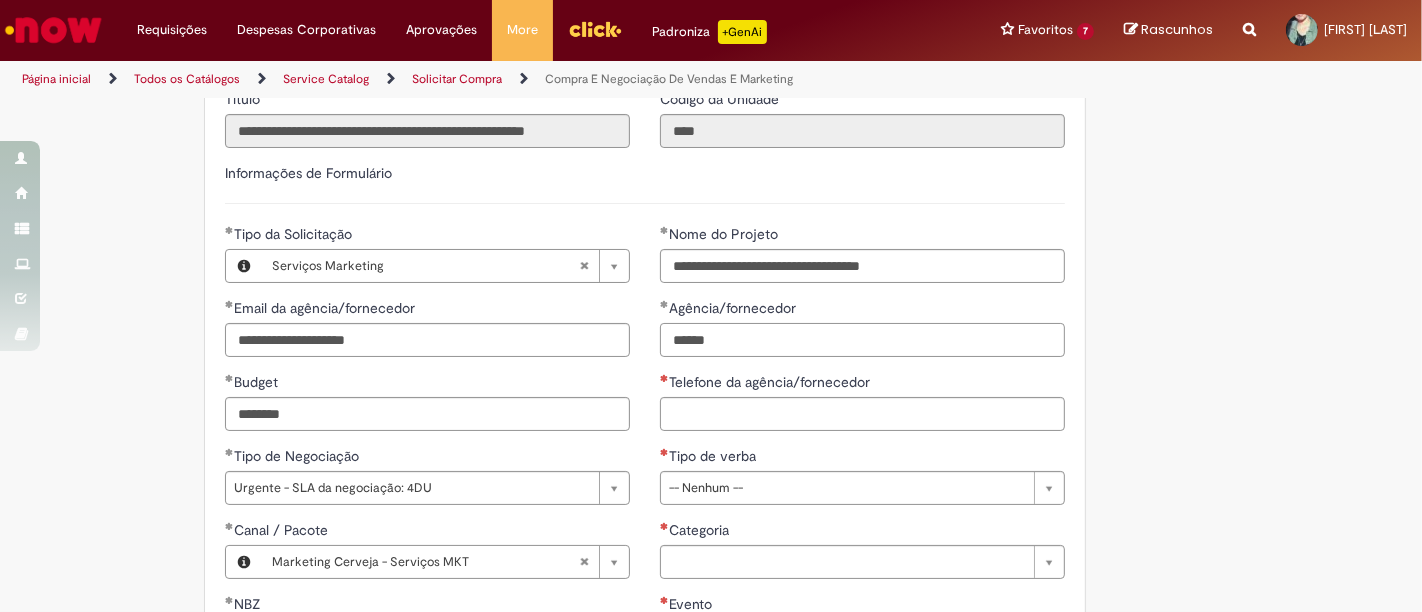 type on "******" 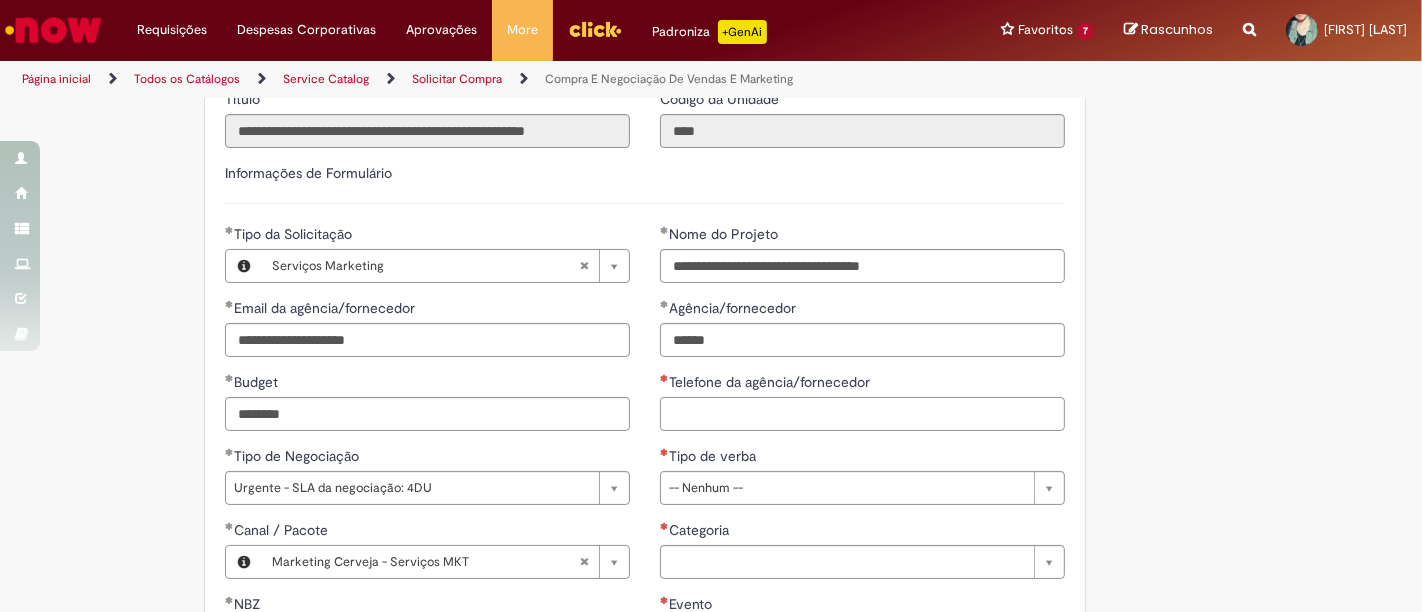 click on "Telefone da agência/fornecedor" at bounding box center (862, 414) 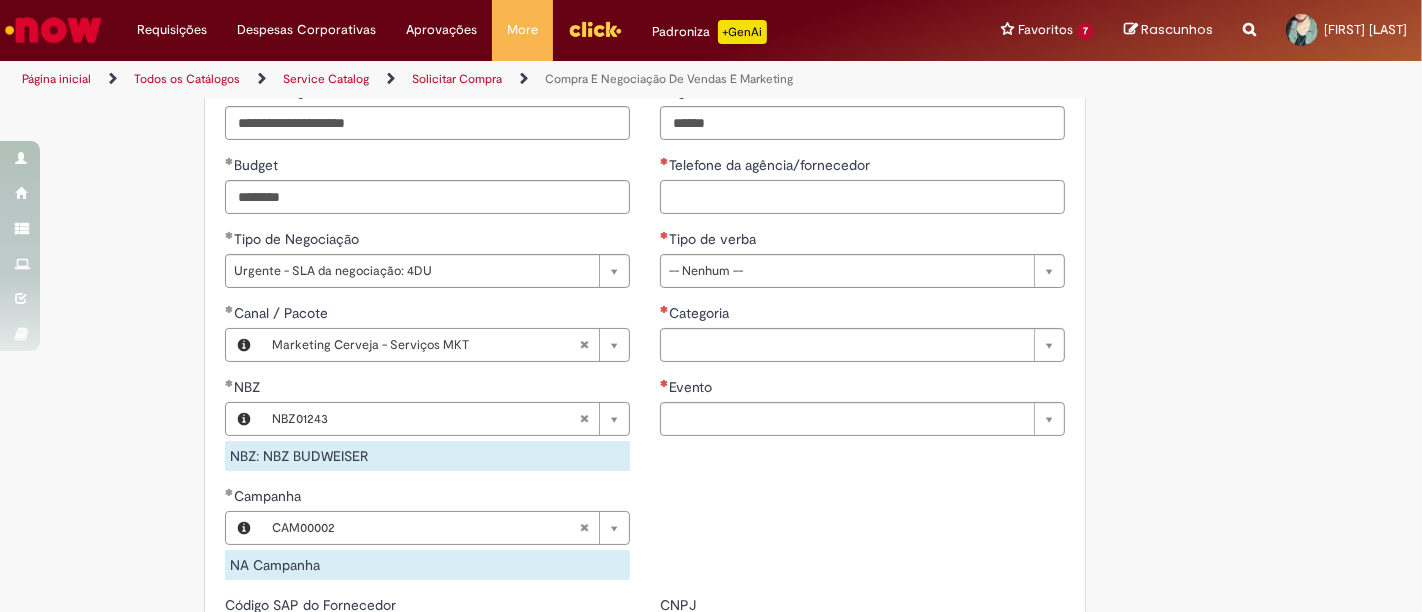 scroll, scrollTop: 1042, scrollLeft: 0, axis: vertical 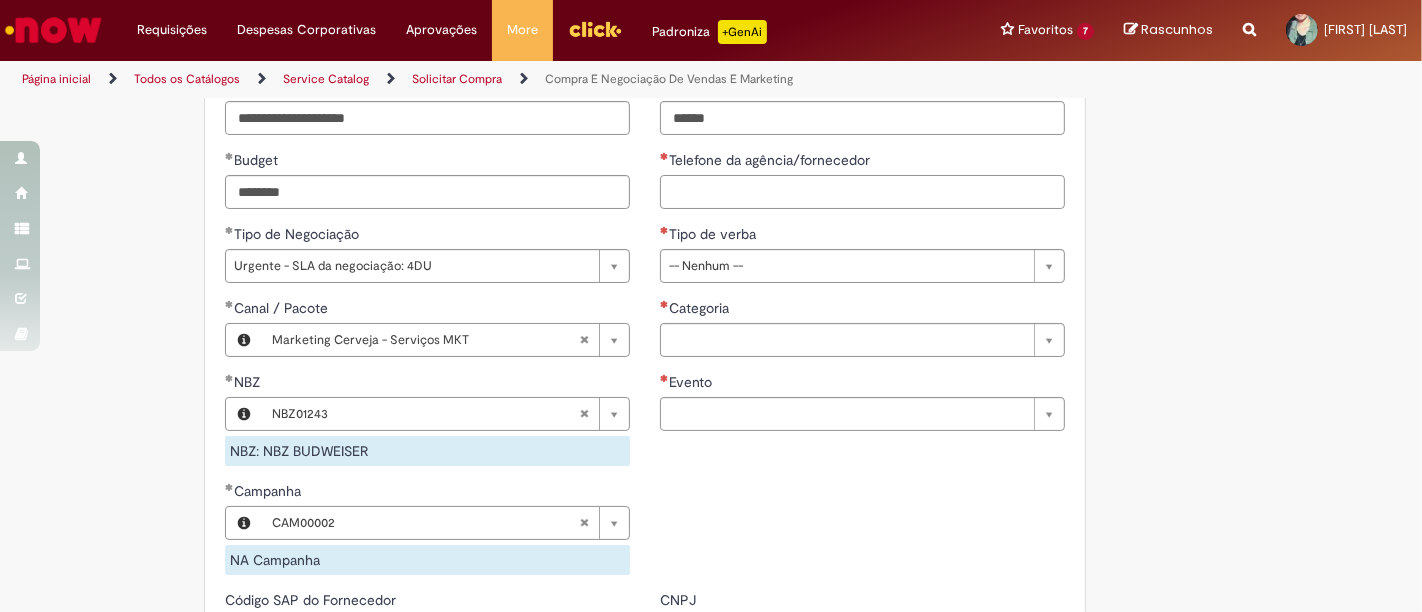 paste on "**********" 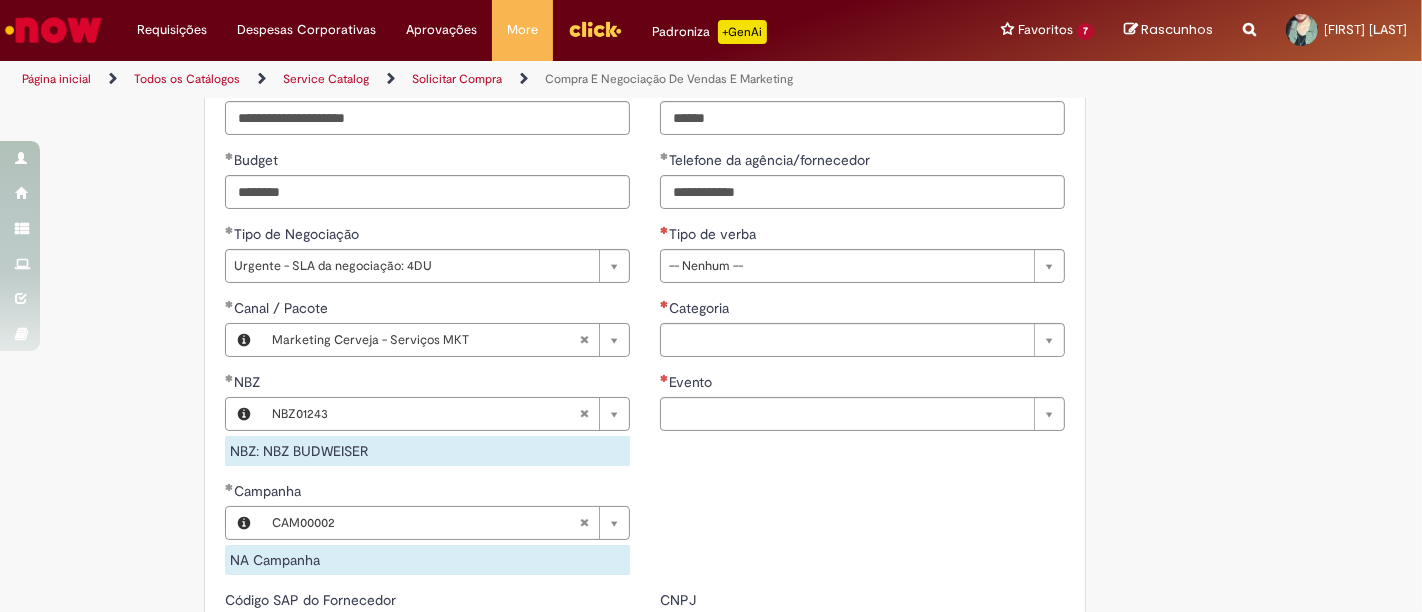 type on "**********" 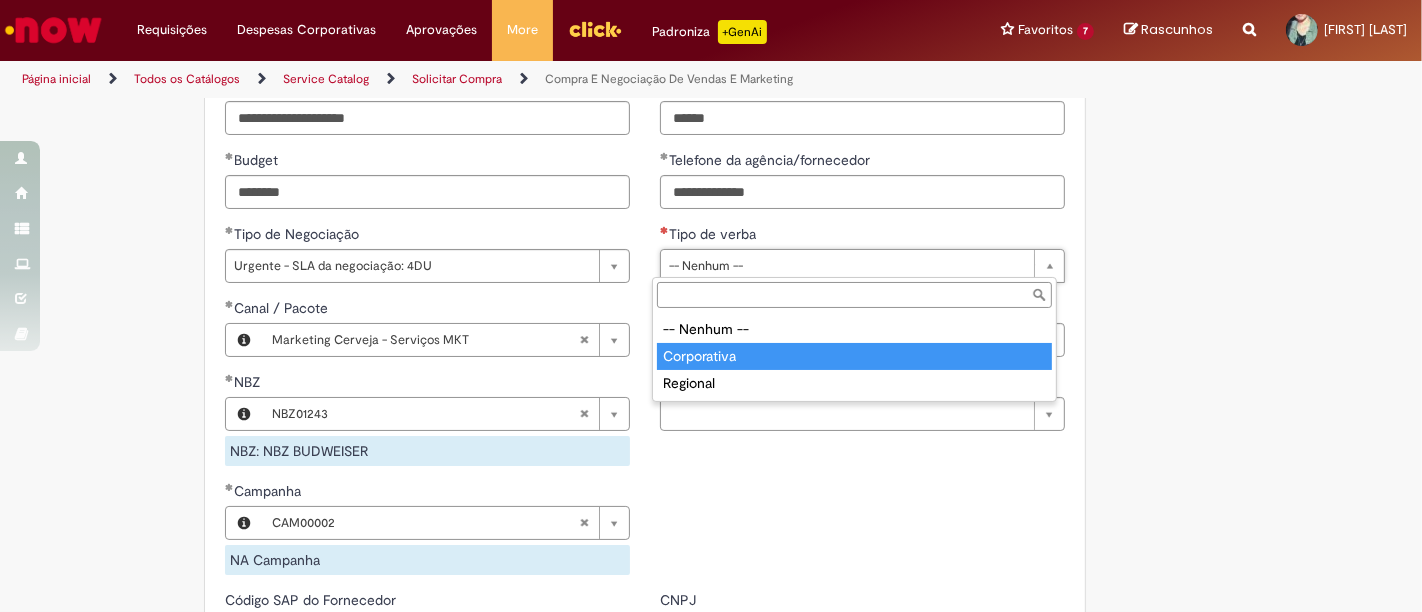 type on "**********" 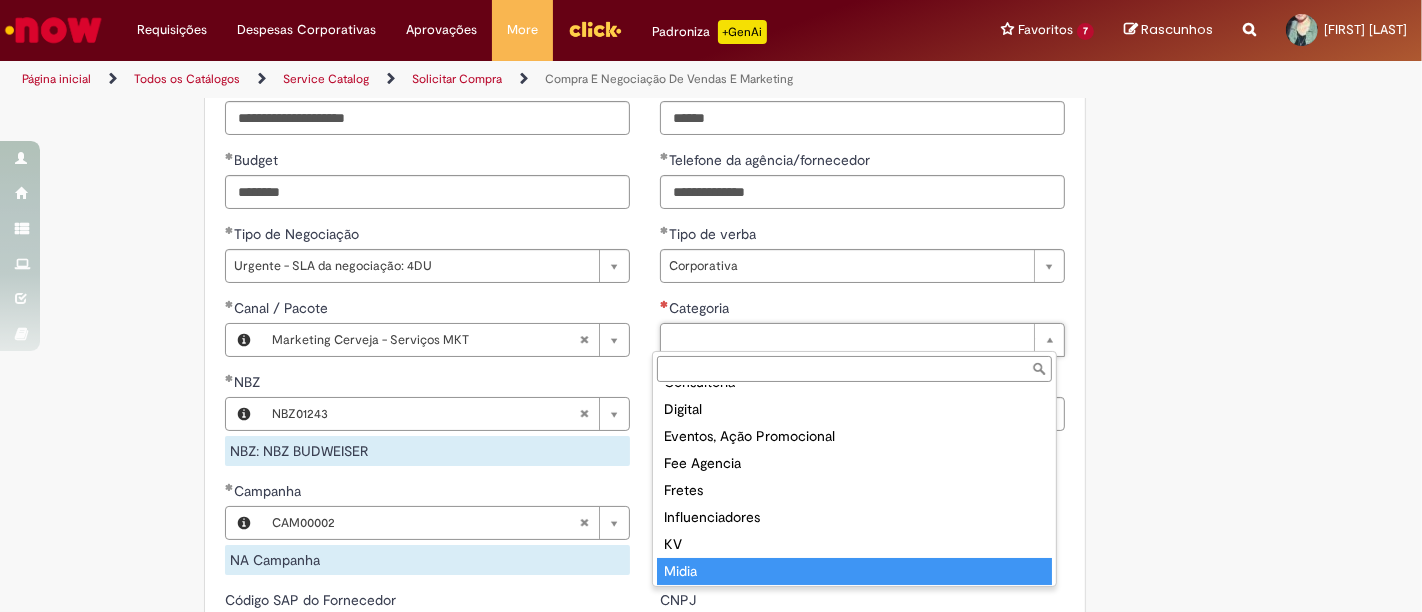 scroll, scrollTop: 0, scrollLeft: 0, axis: both 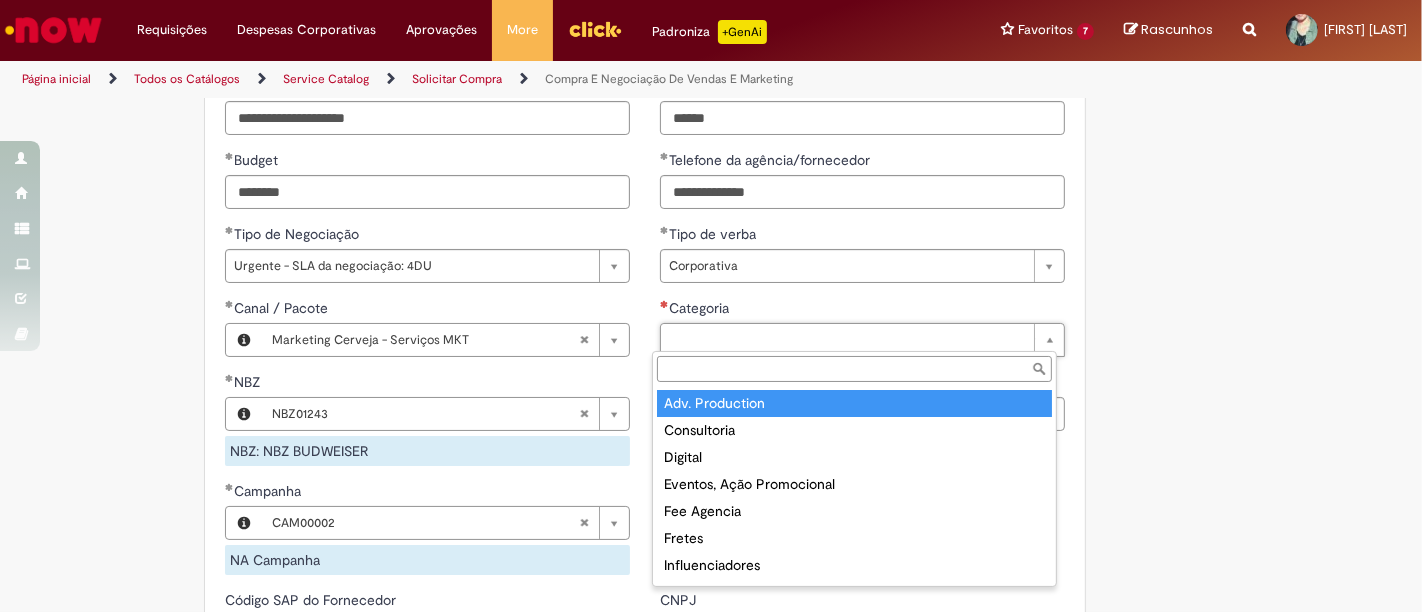 type on "**********" 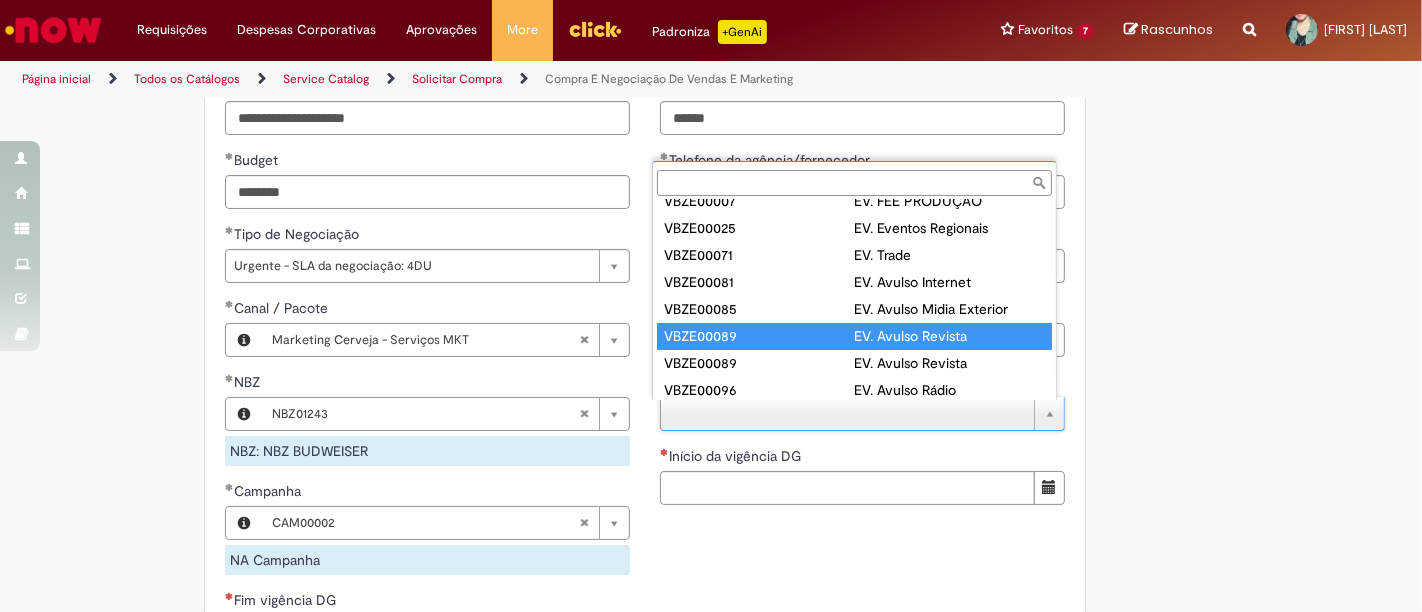 scroll, scrollTop: 0, scrollLeft: 0, axis: both 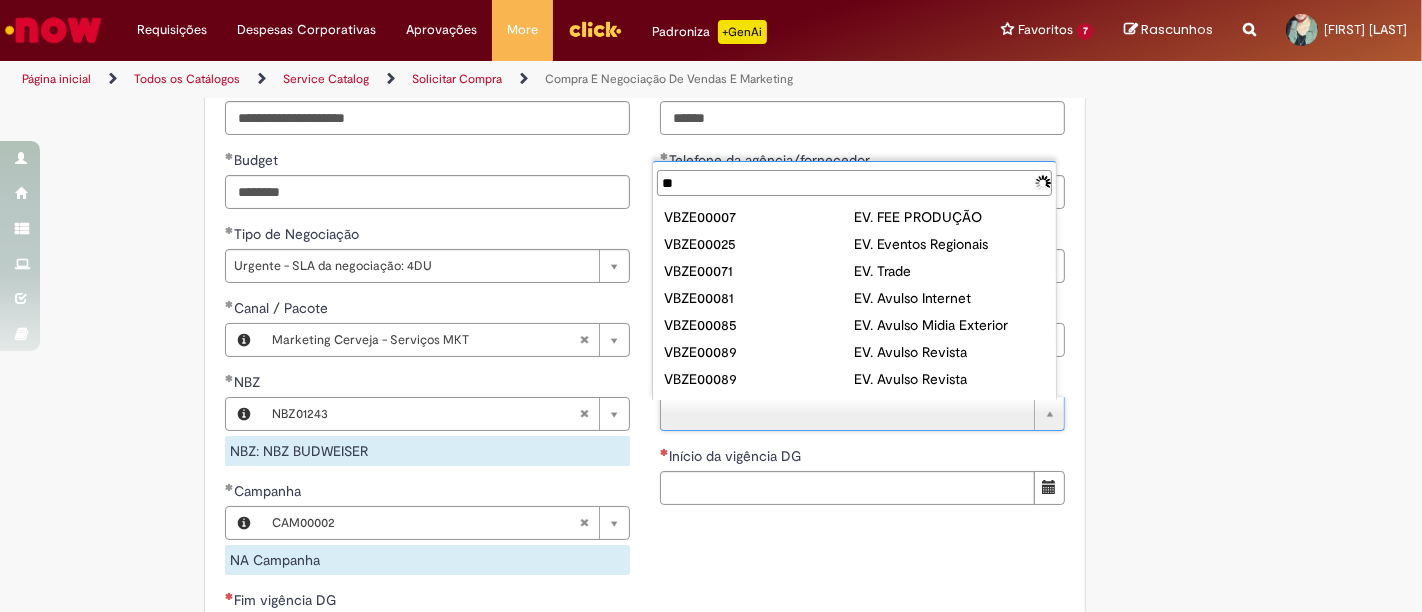 type on "***" 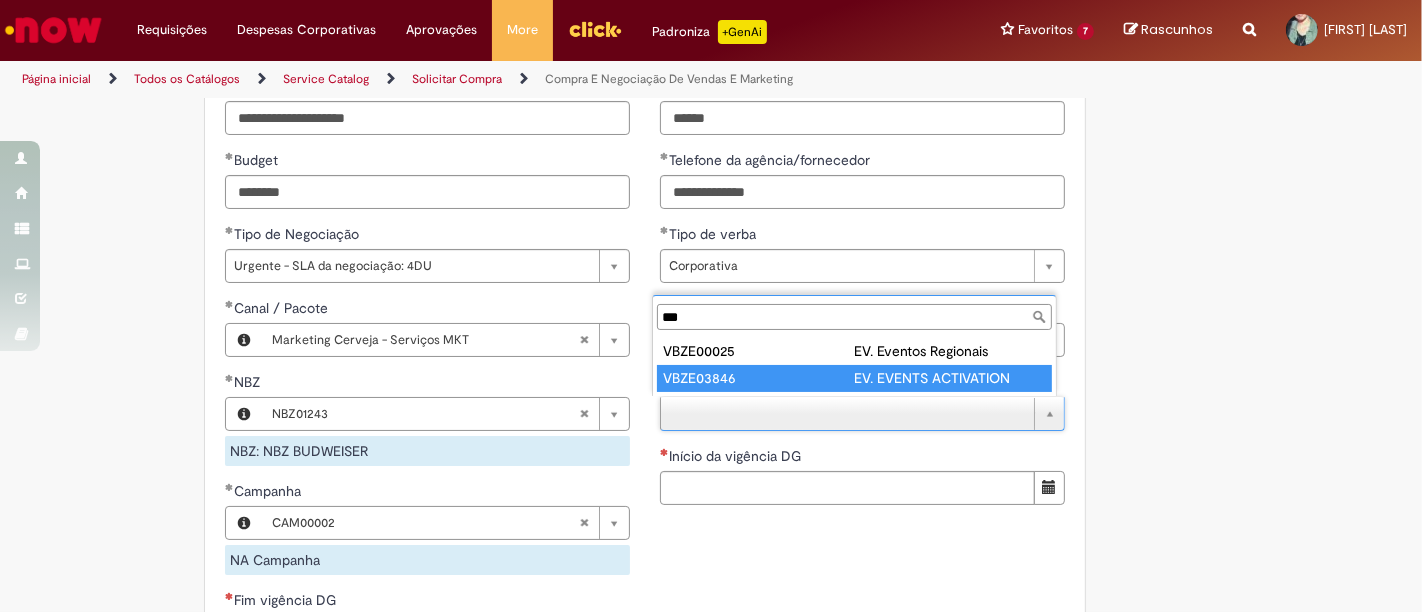 type on "*********" 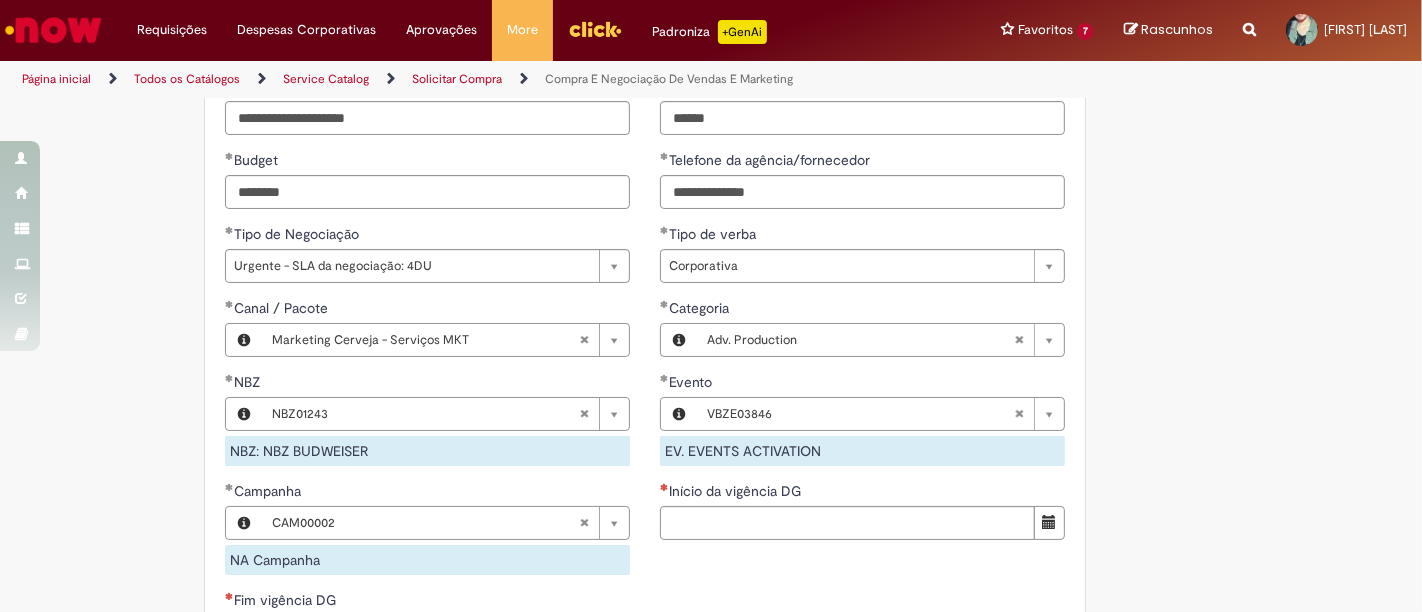 click on "NBZ: NBZ BUDWEISER" at bounding box center (427, 451) 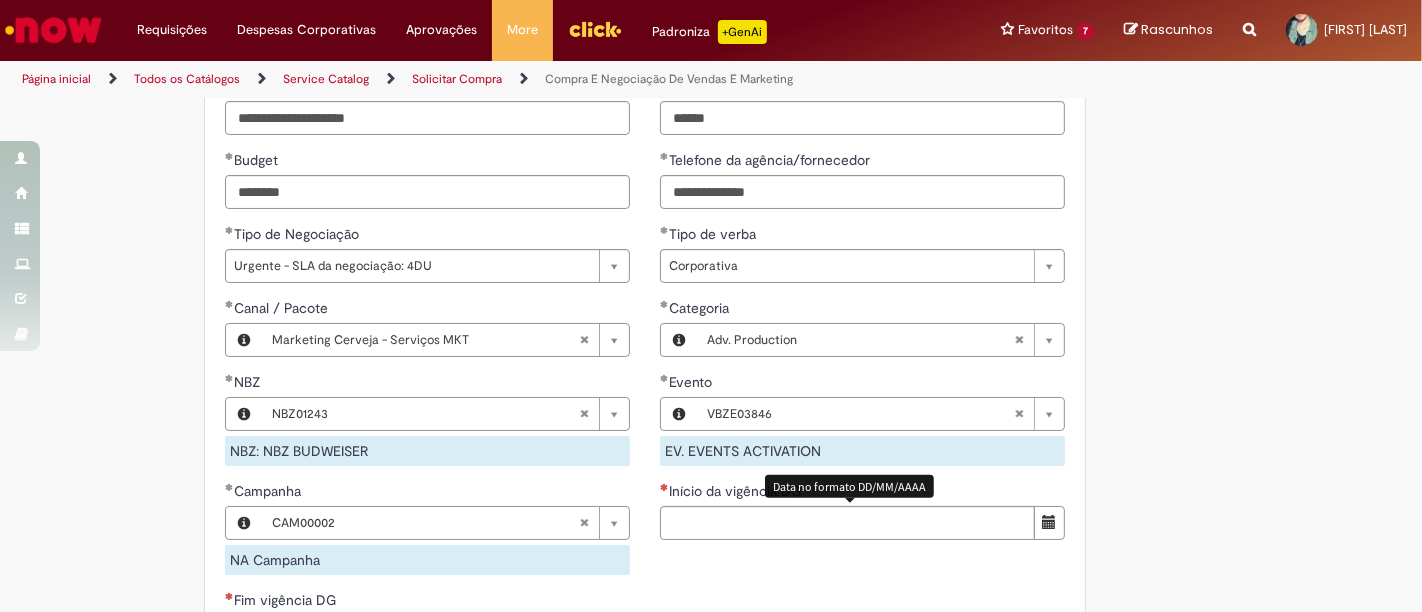 scroll, scrollTop: 1153, scrollLeft: 0, axis: vertical 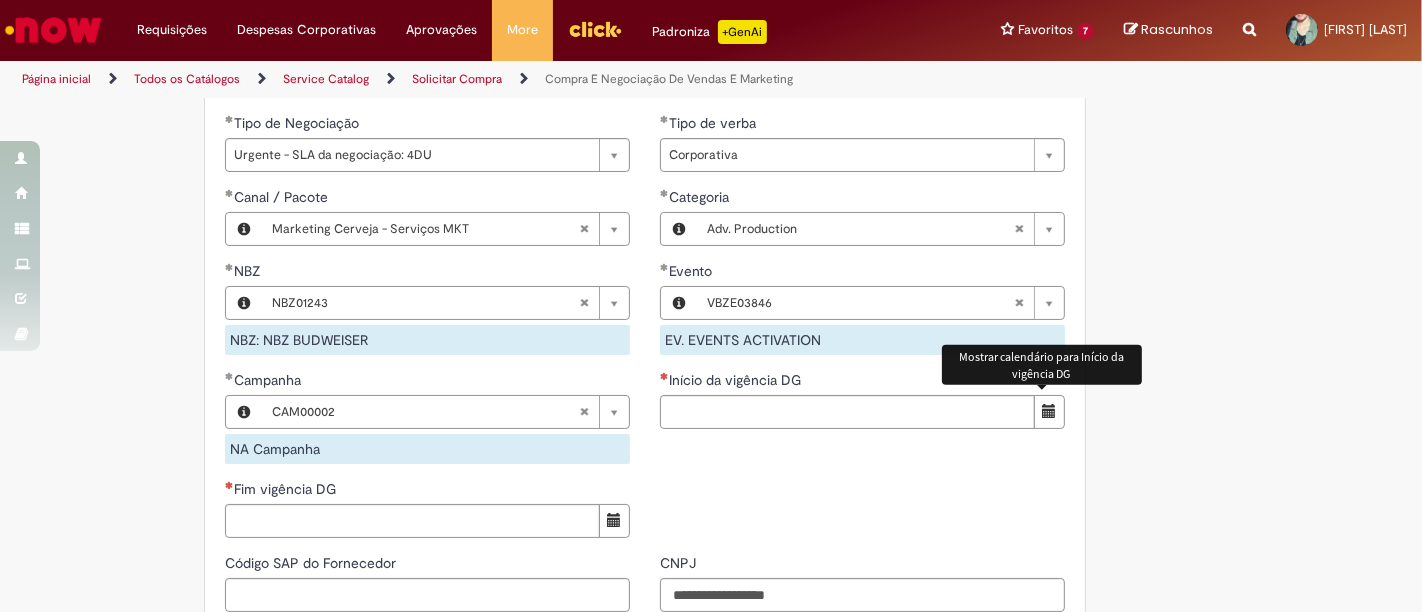 click at bounding box center (1049, 411) 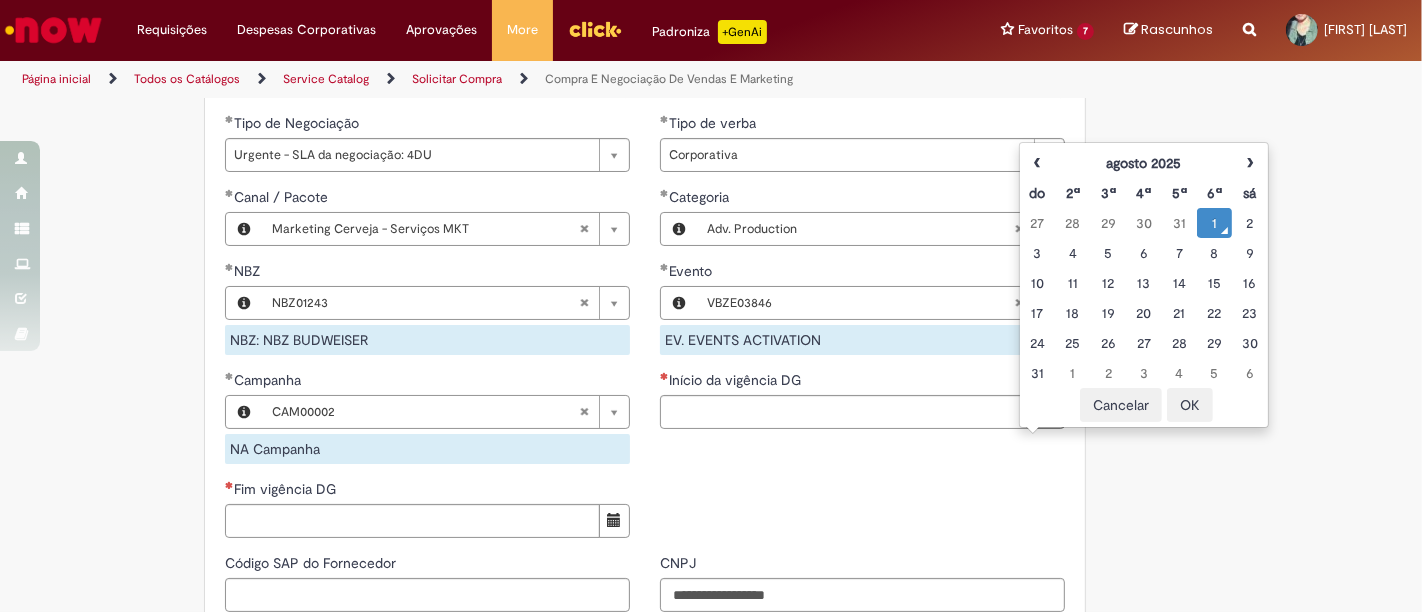 click on "1" at bounding box center [1214, 223] 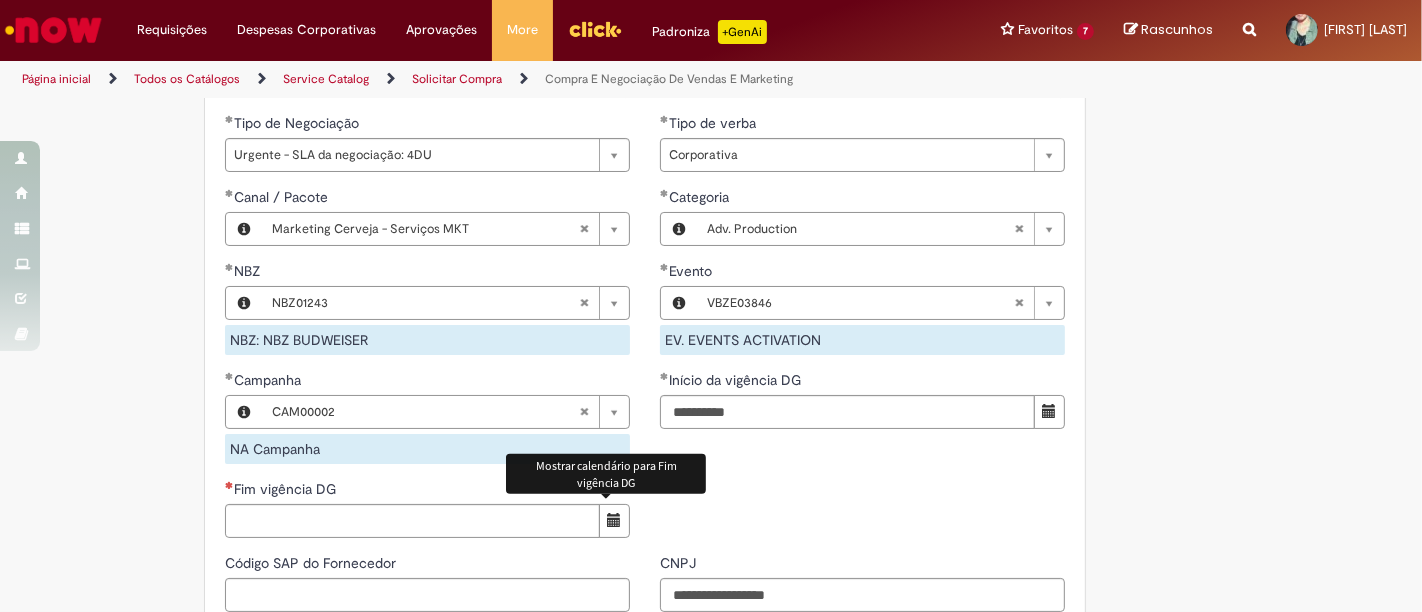 click at bounding box center [614, 521] 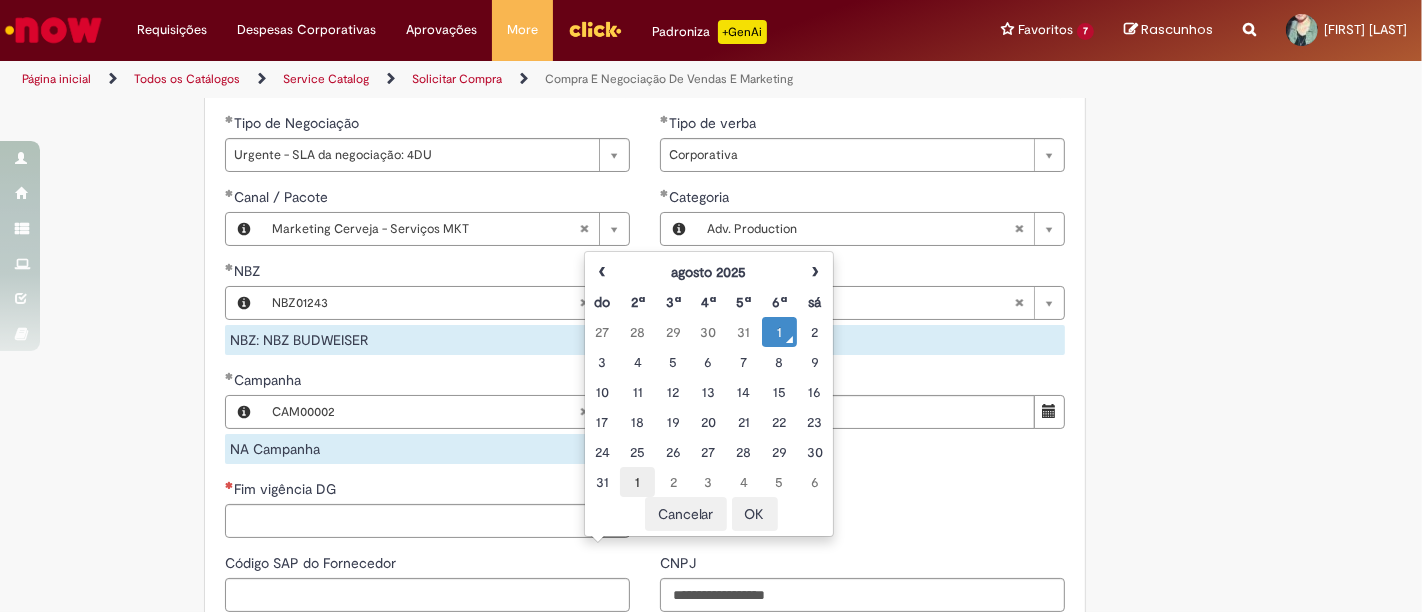 click on "1" at bounding box center [637, 482] 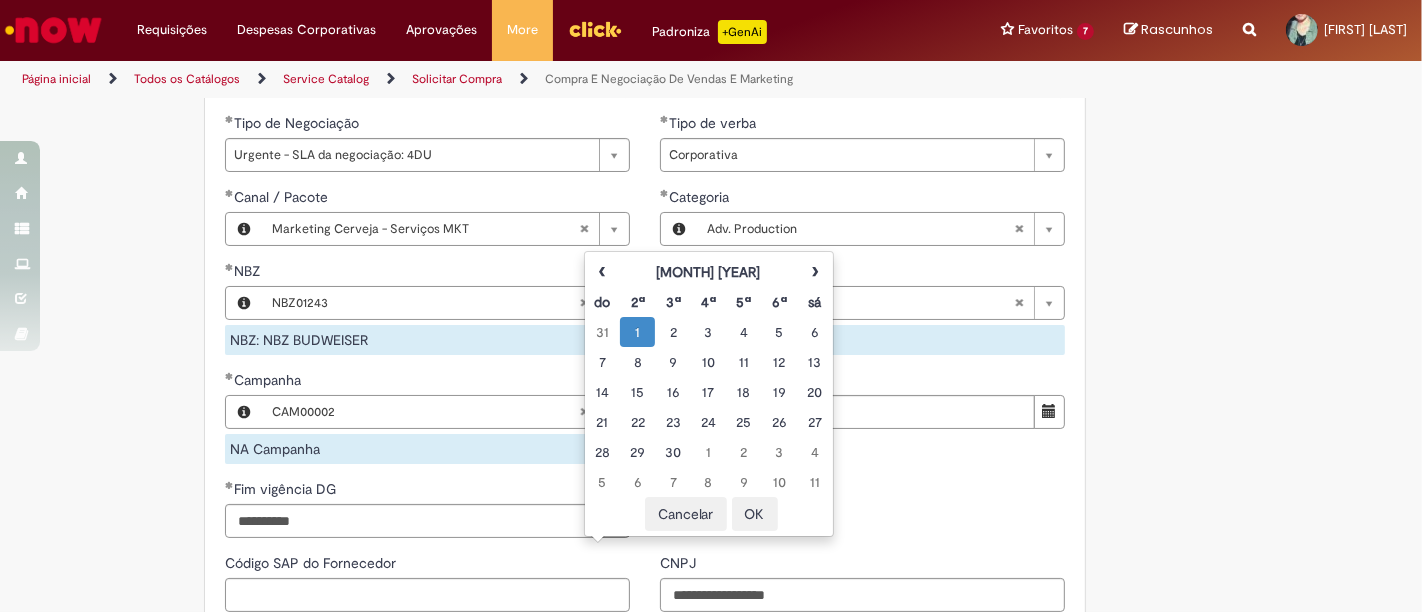 click on "OK" at bounding box center [755, 514] 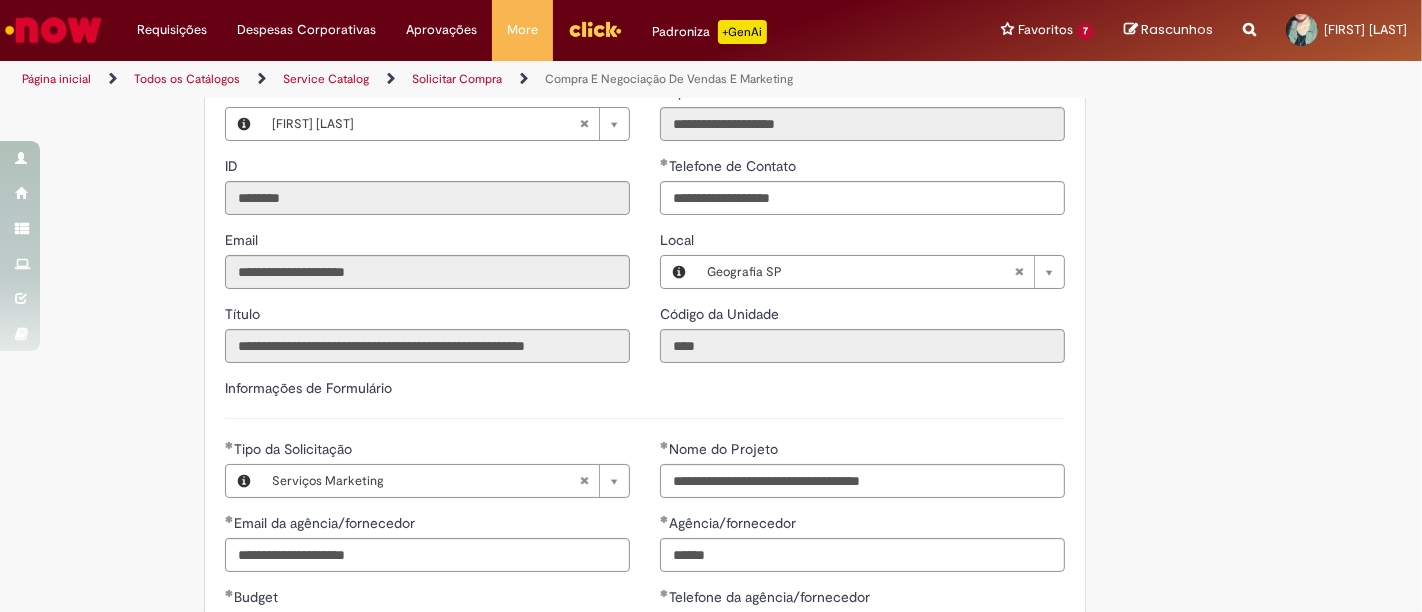 scroll, scrollTop: 617, scrollLeft: 0, axis: vertical 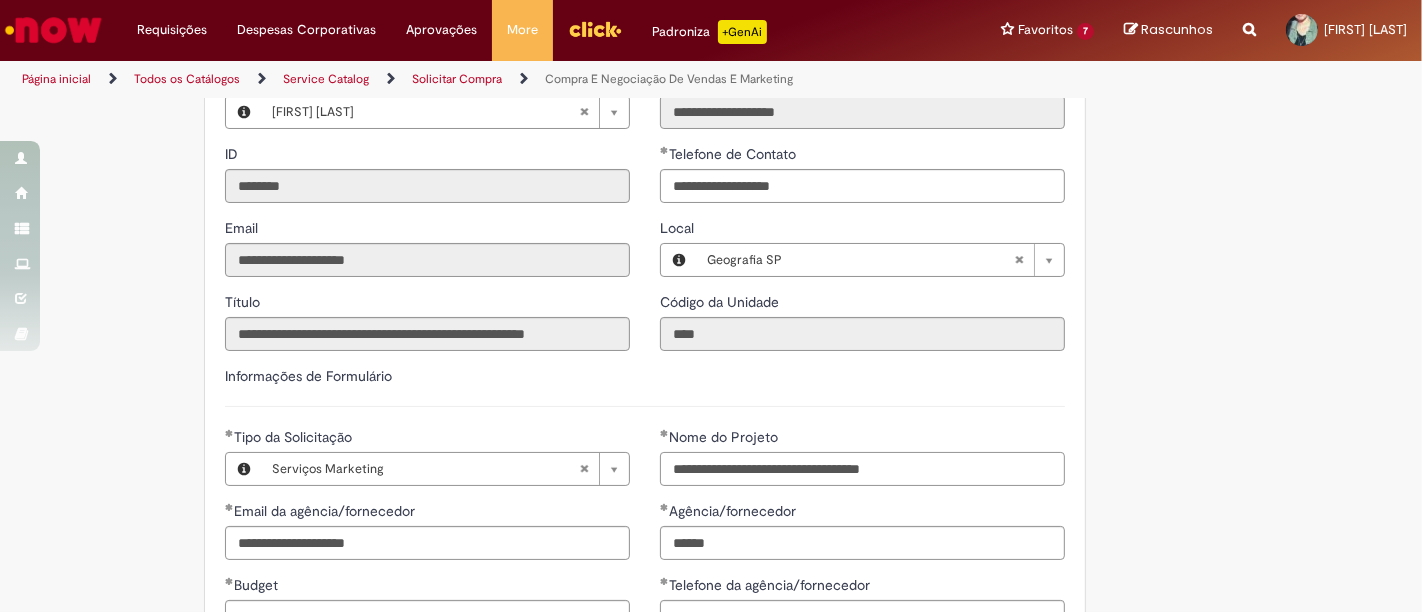 click on "**********" at bounding box center [862, 469] 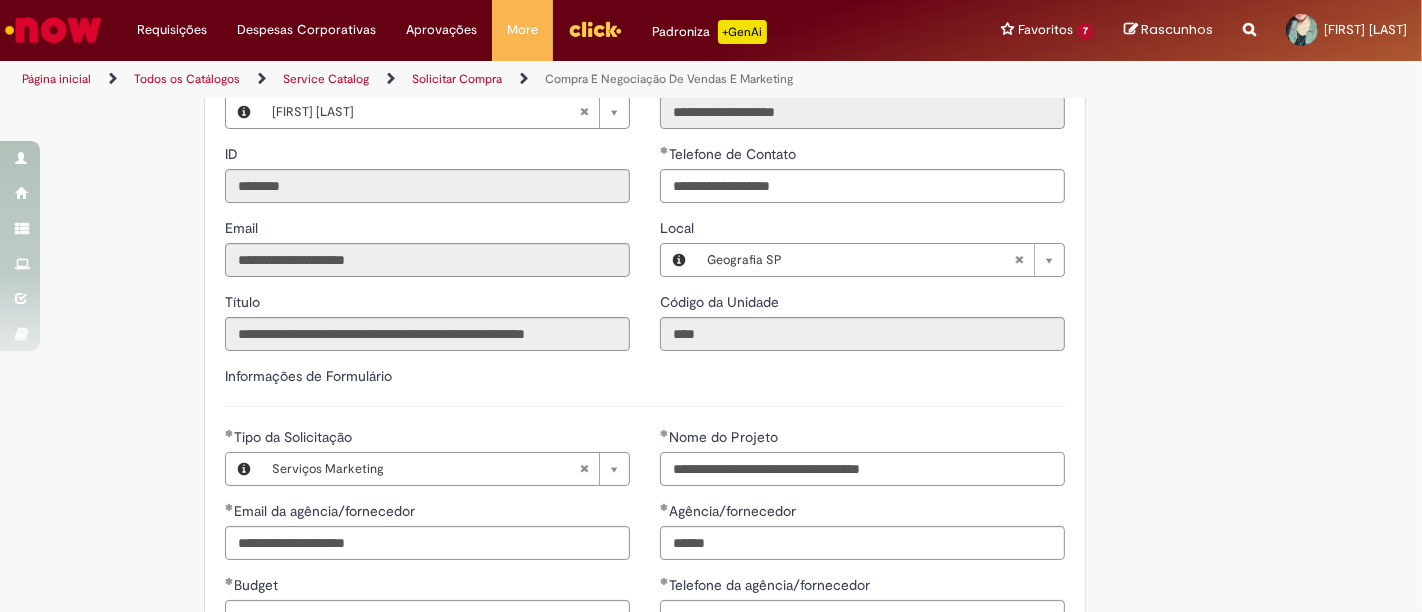 click on "**********" at bounding box center [862, 469] 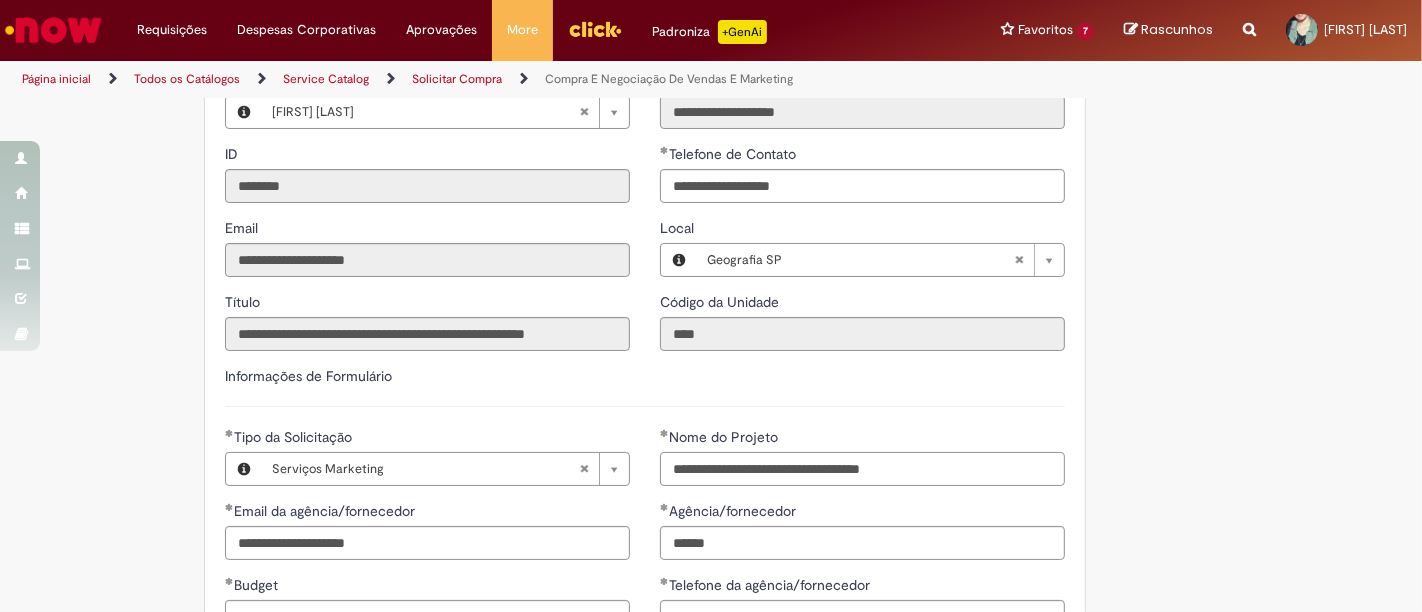 click on "**********" at bounding box center [862, 469] 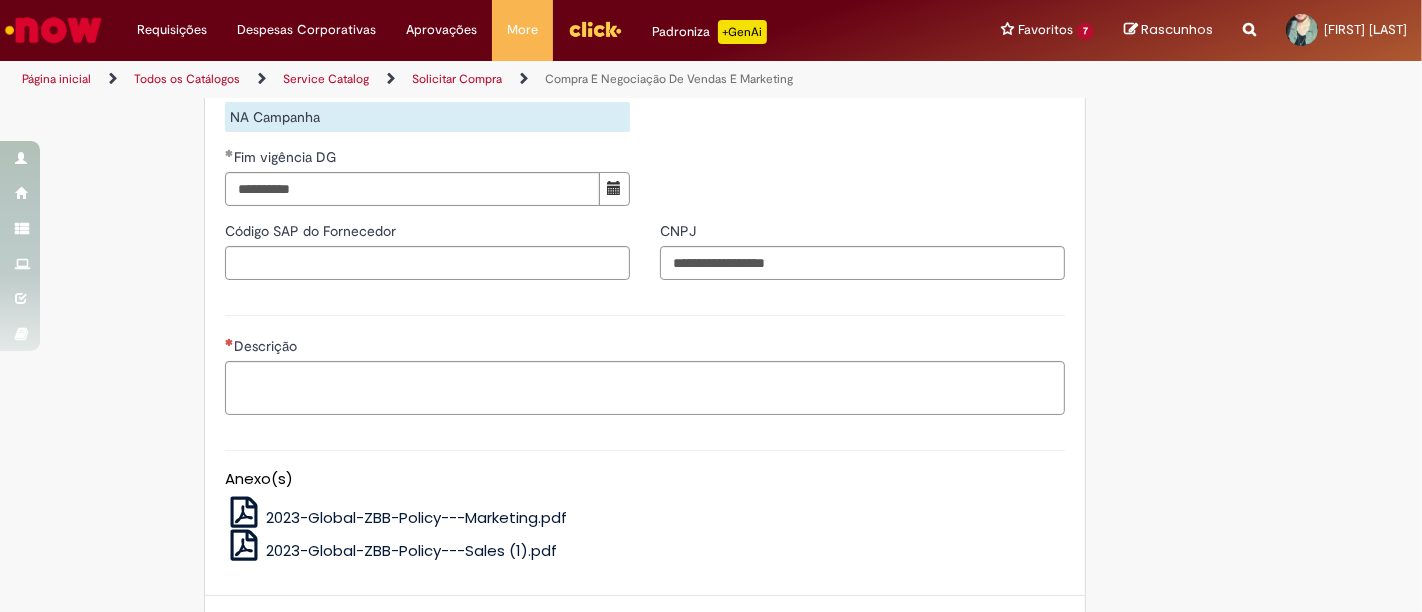 scroll, scrollTop: 1650, scrollLeft: 0, axis: vertical 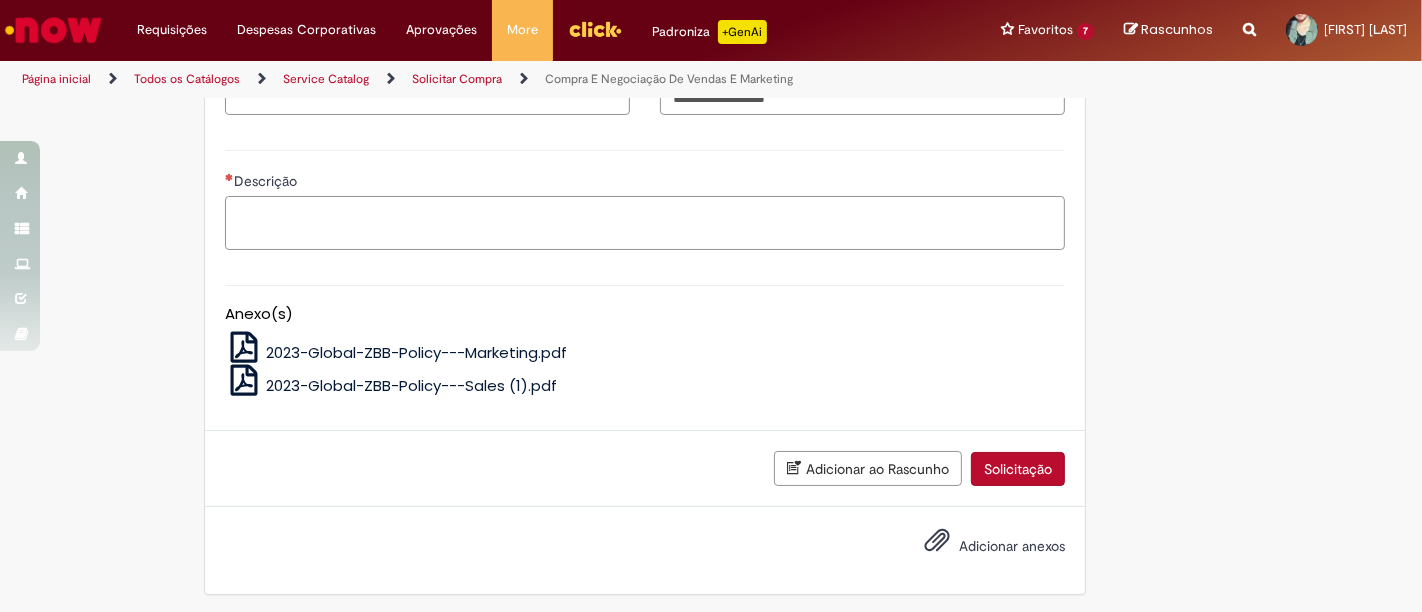 click on "Descrição" at bounding box center [645, 222] 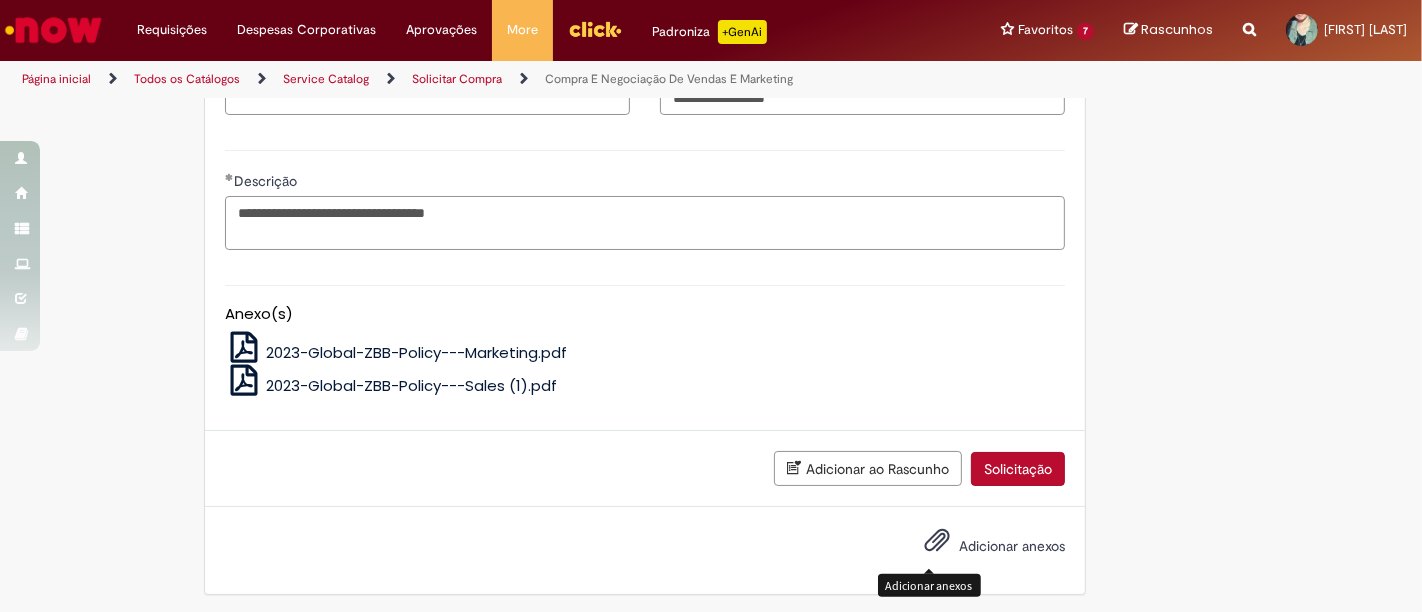 type on "**********" 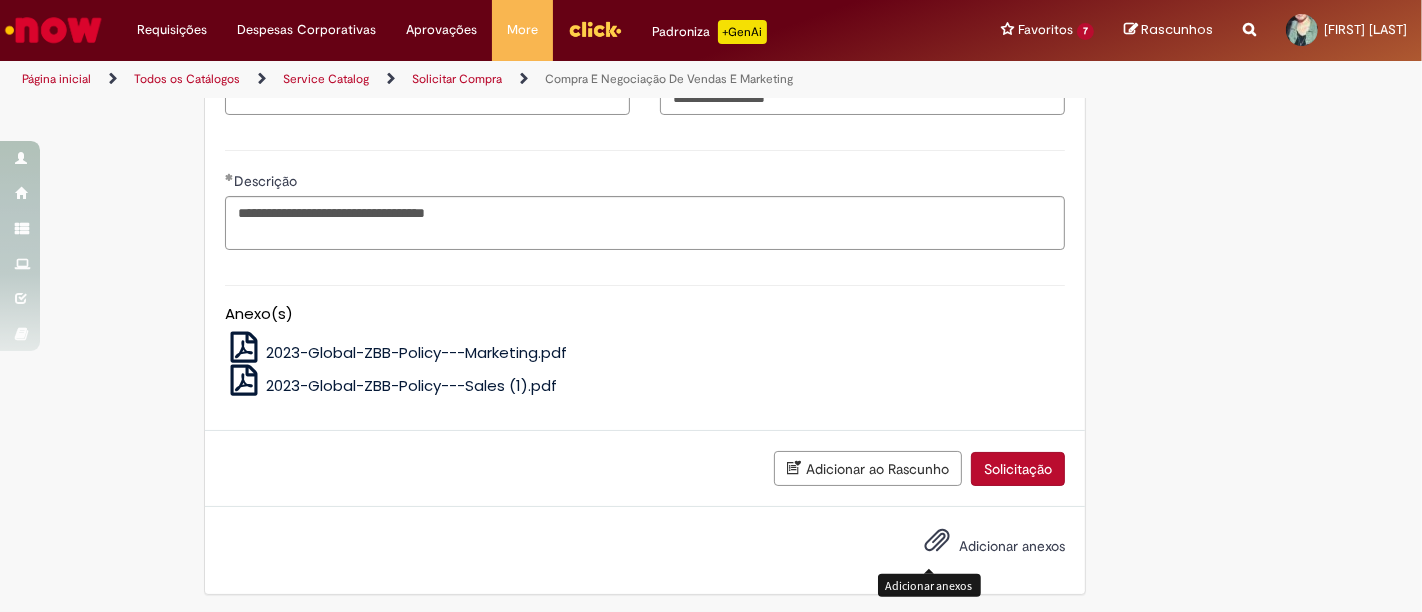 click at bounding box center (937, 541) 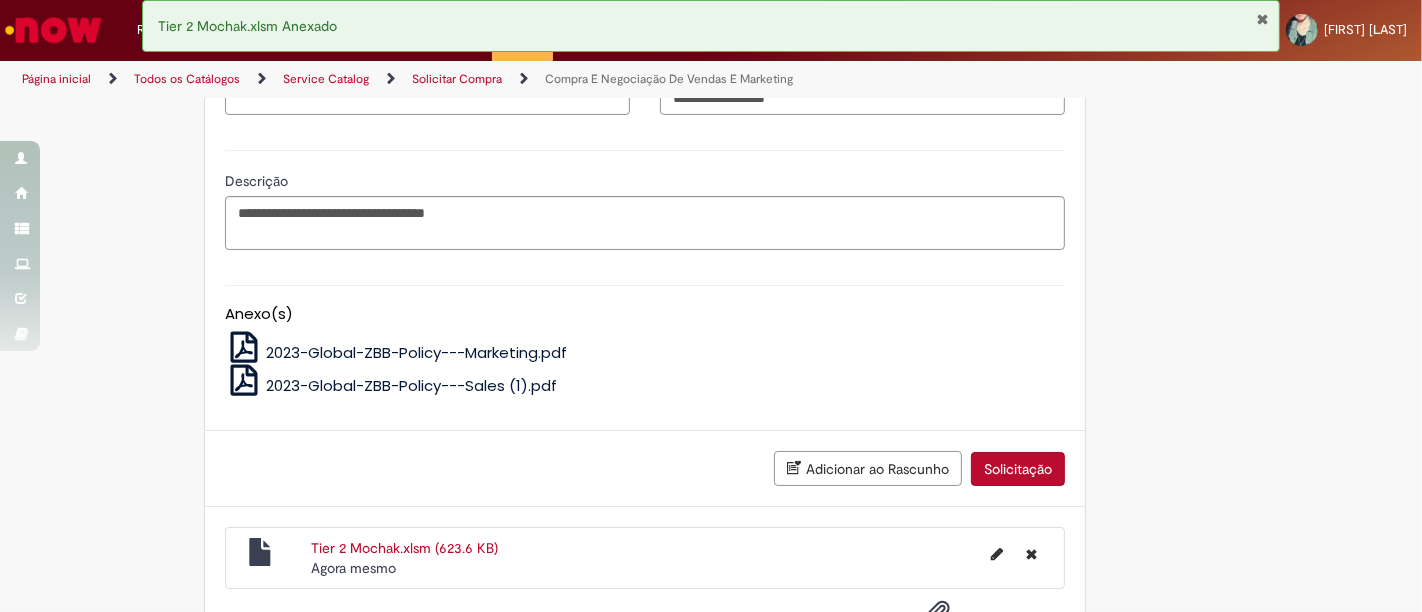 scroll, scrollTop: 1722, scrollLeft: 0, axis: vertical 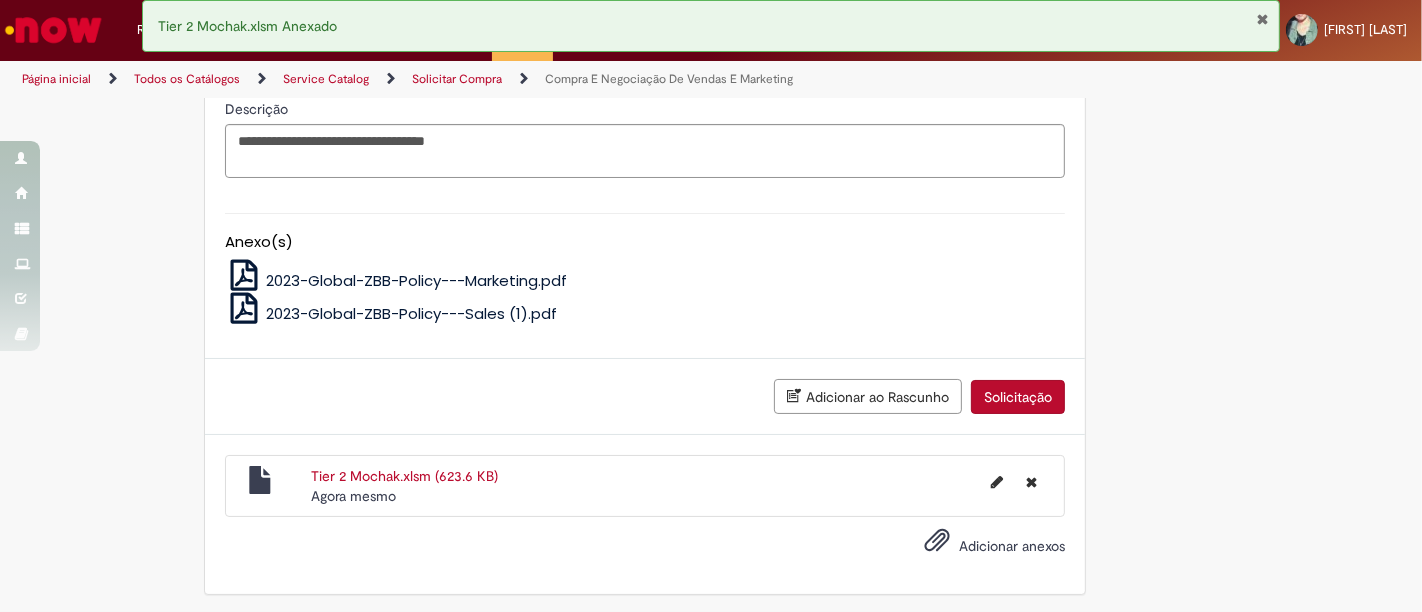 click on "Solicitação" at bounding box center (1018, 397) 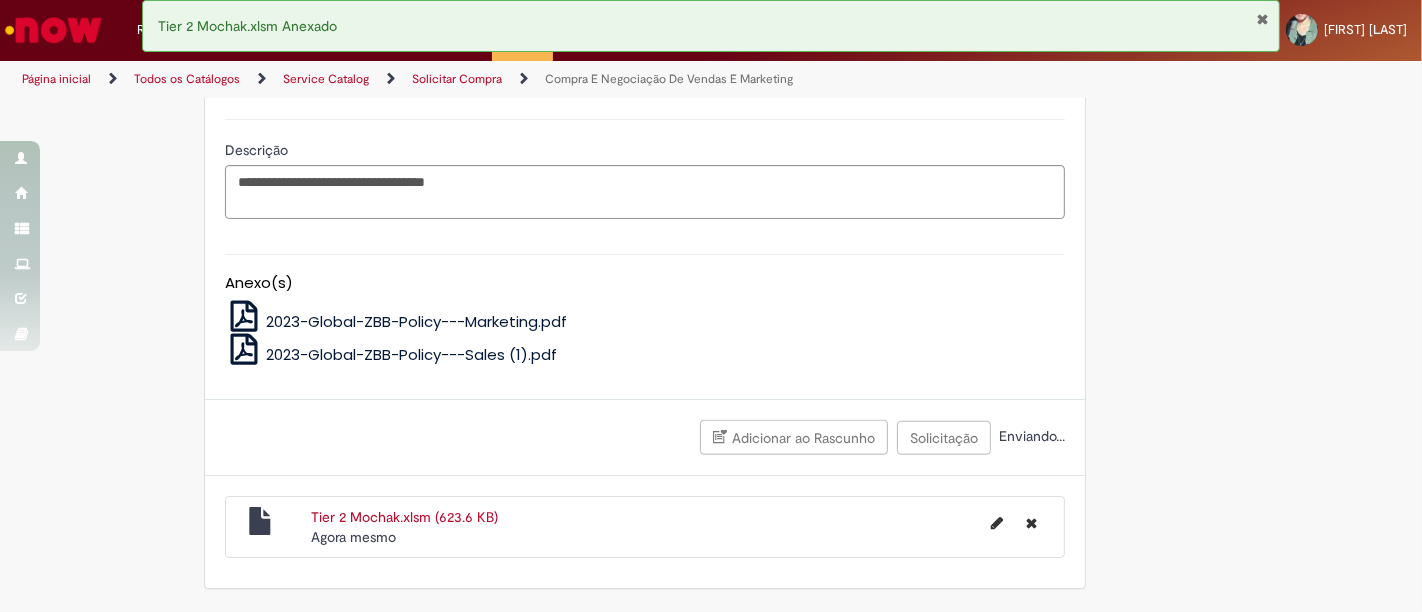 scroll, scrollTop: 1676, scrollLeft: 0, axis: vertical 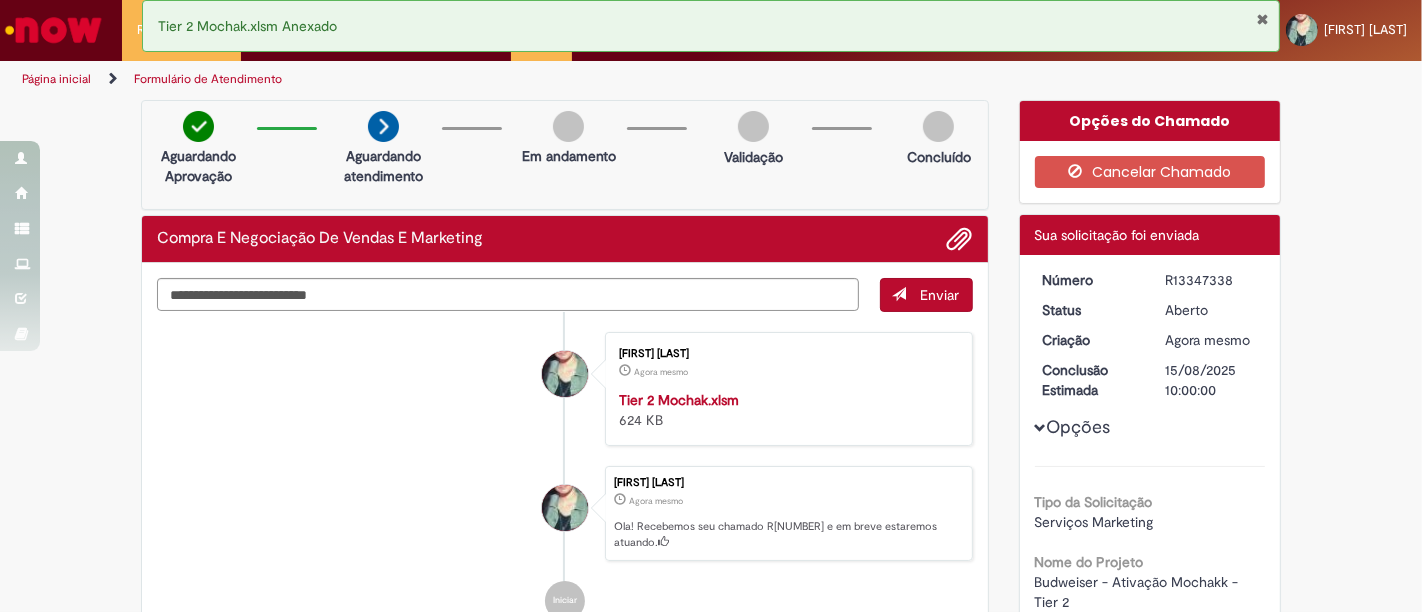 drag, startPoint x: 1032, startPoint y: 272, endPoint x: 1229, endPoint y: 276, distance: 197.0406 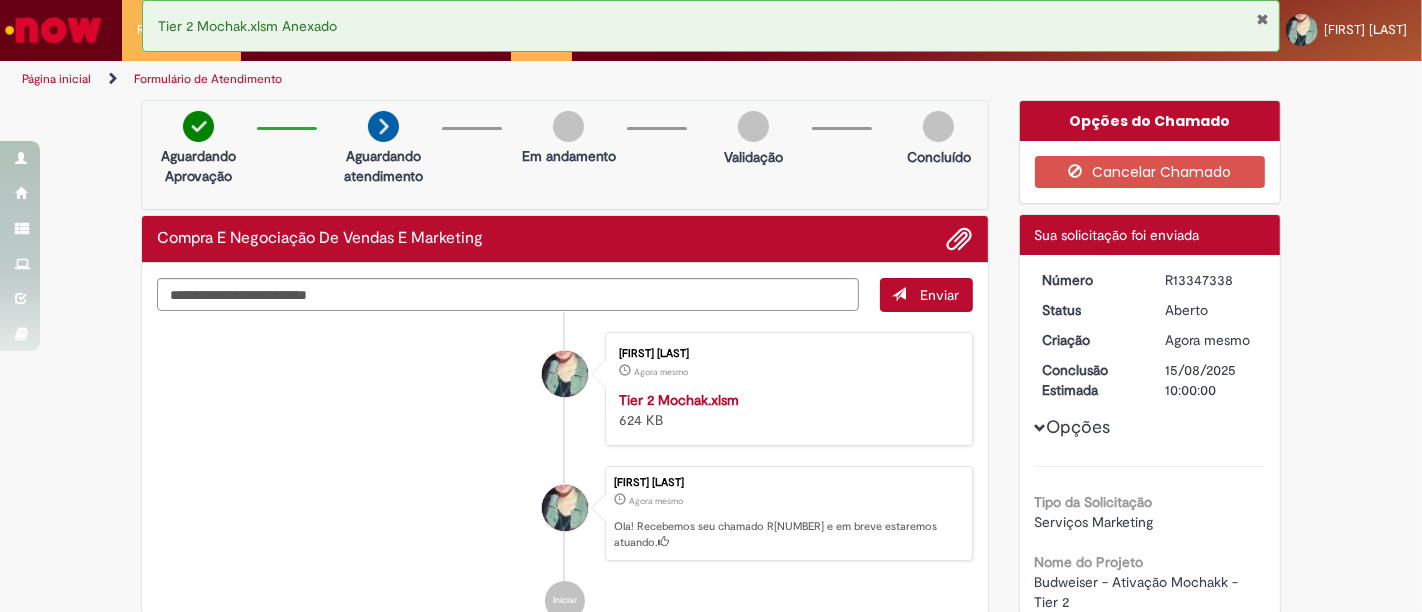 click on "Página inicial" at bounding box center (56, 79) 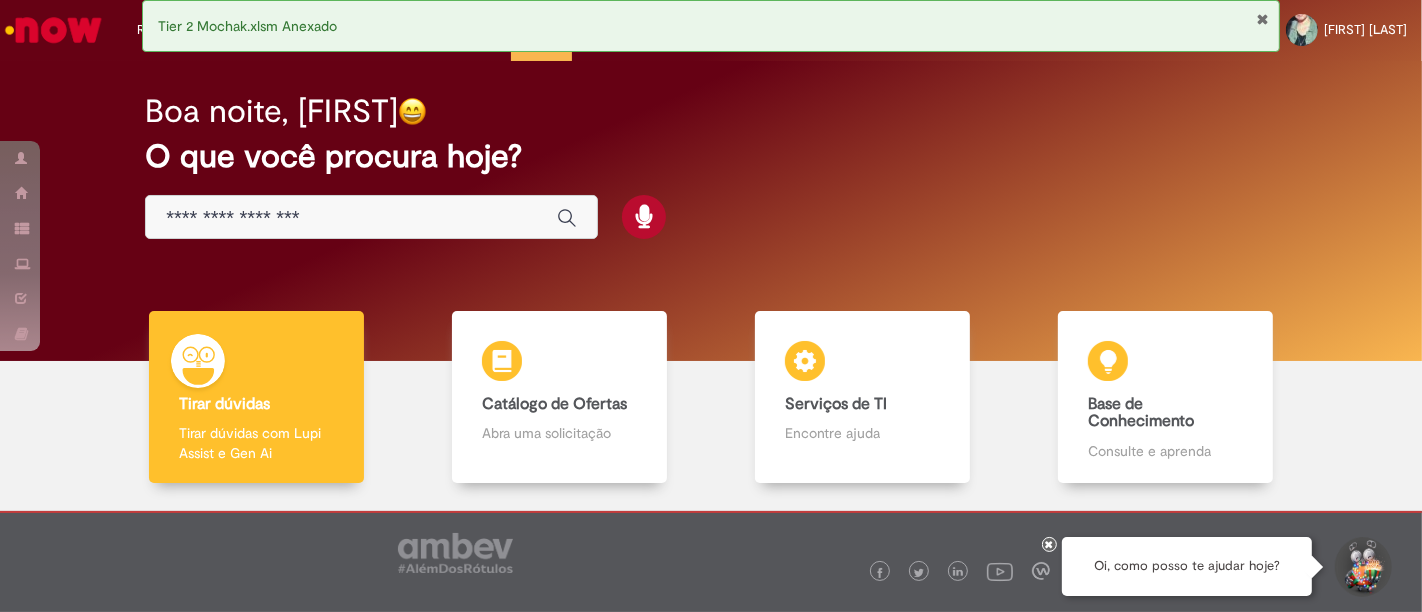 click at bounding box center (351, 218) 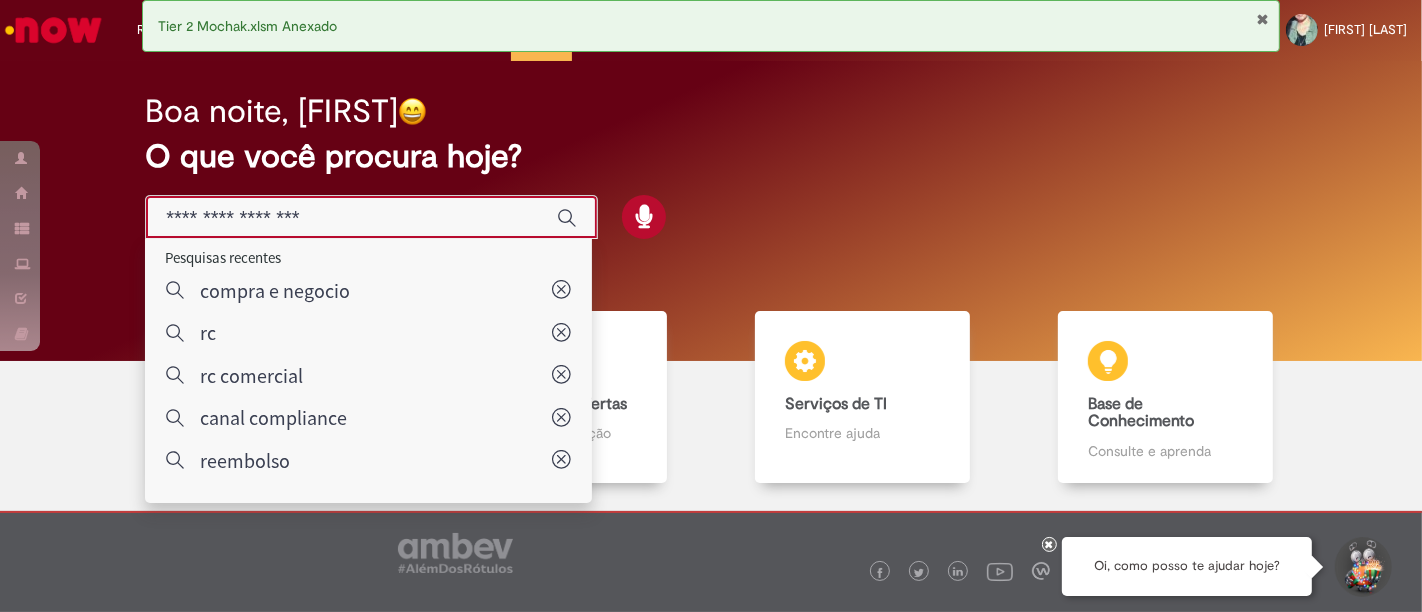 click on "Boa noite, Cristiane
O que você procura hoje?" at bounding box center (711, 167) 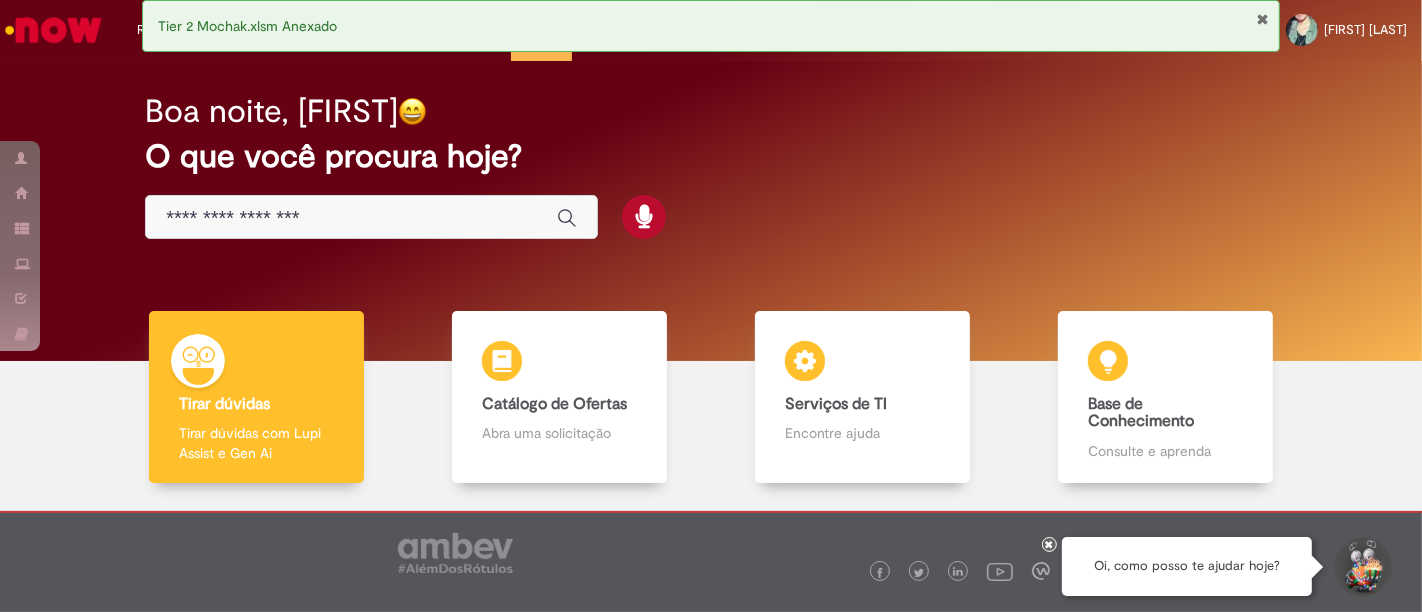 click at bounding box center [1262, 19] 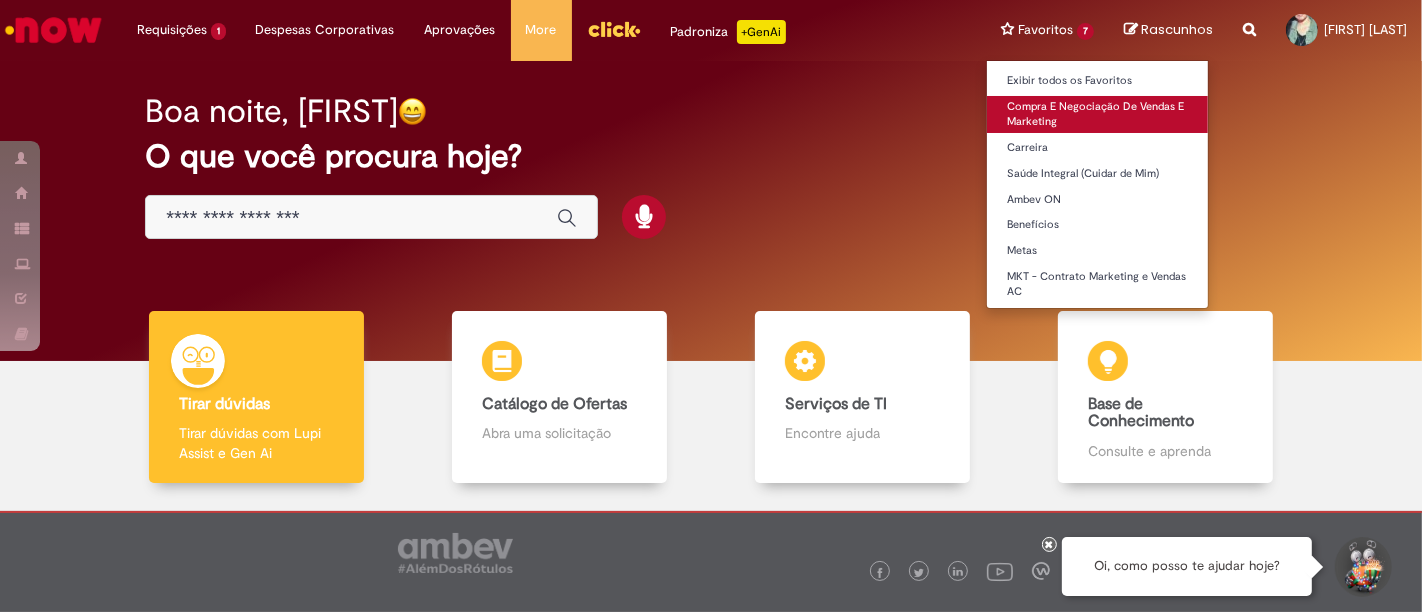 click on "Compra E Negociação De Vendas E Marketing" at bounding box center [1097, 114] 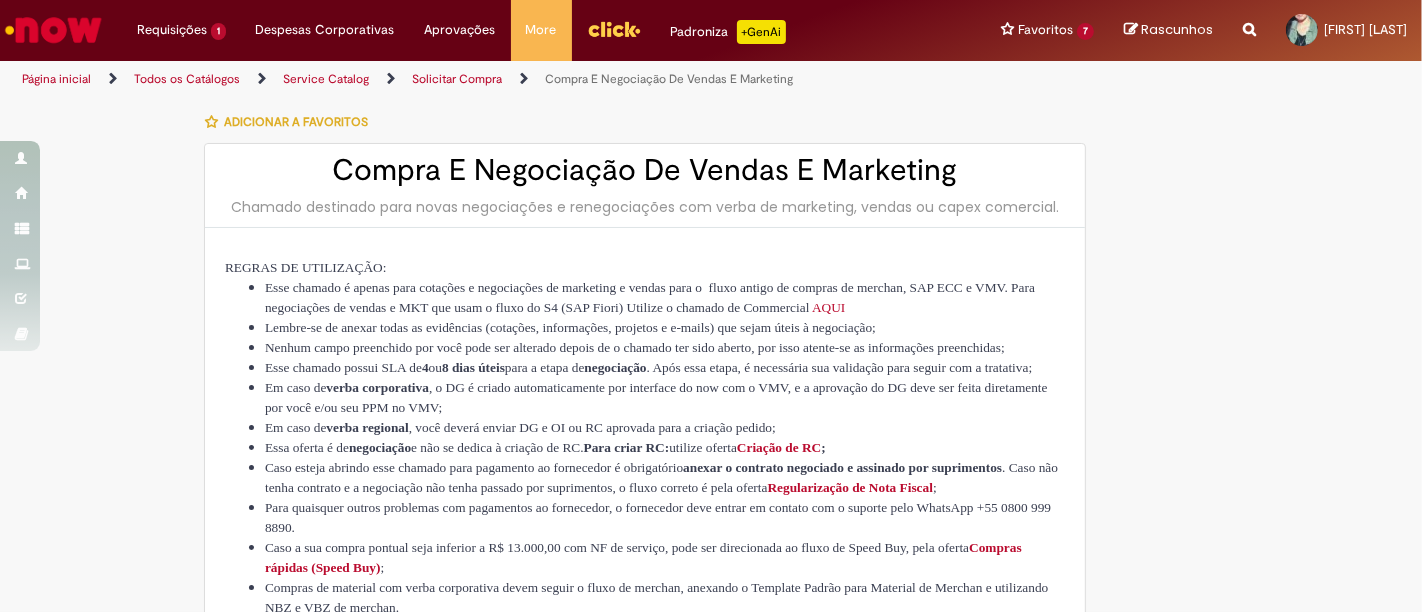 type on "********" 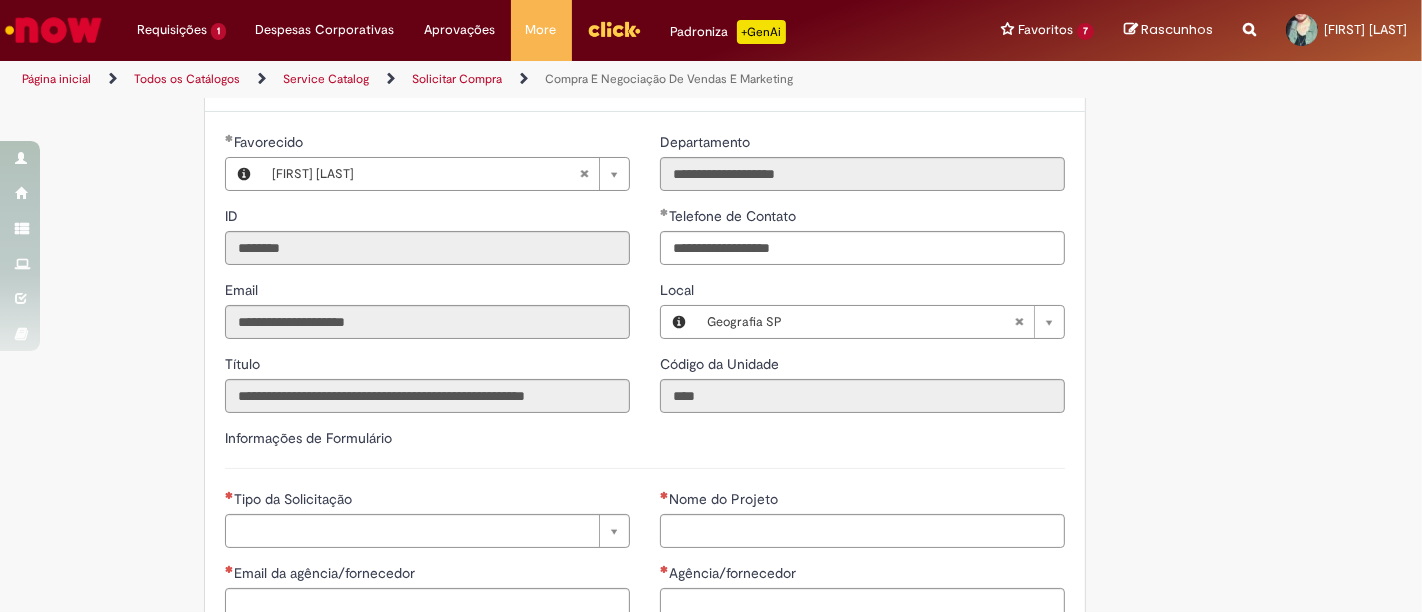 scroll, scrollTop: 666, scrollLeft: 0, axis: vertical 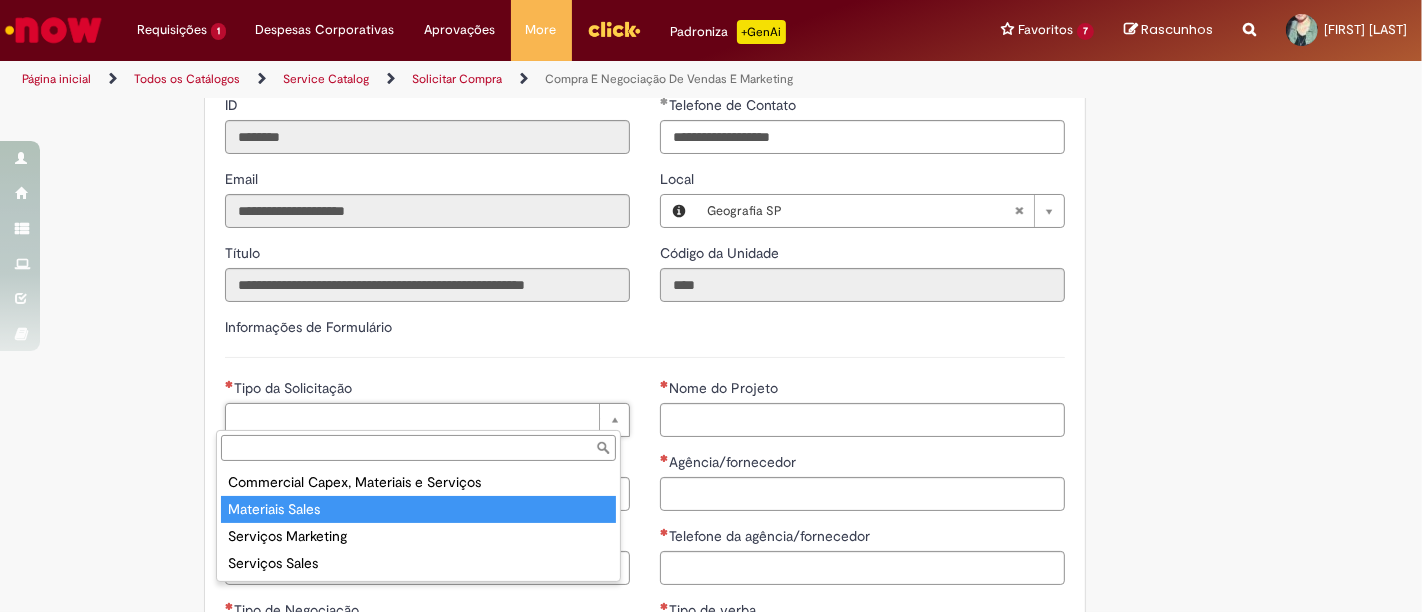 type on "**********" 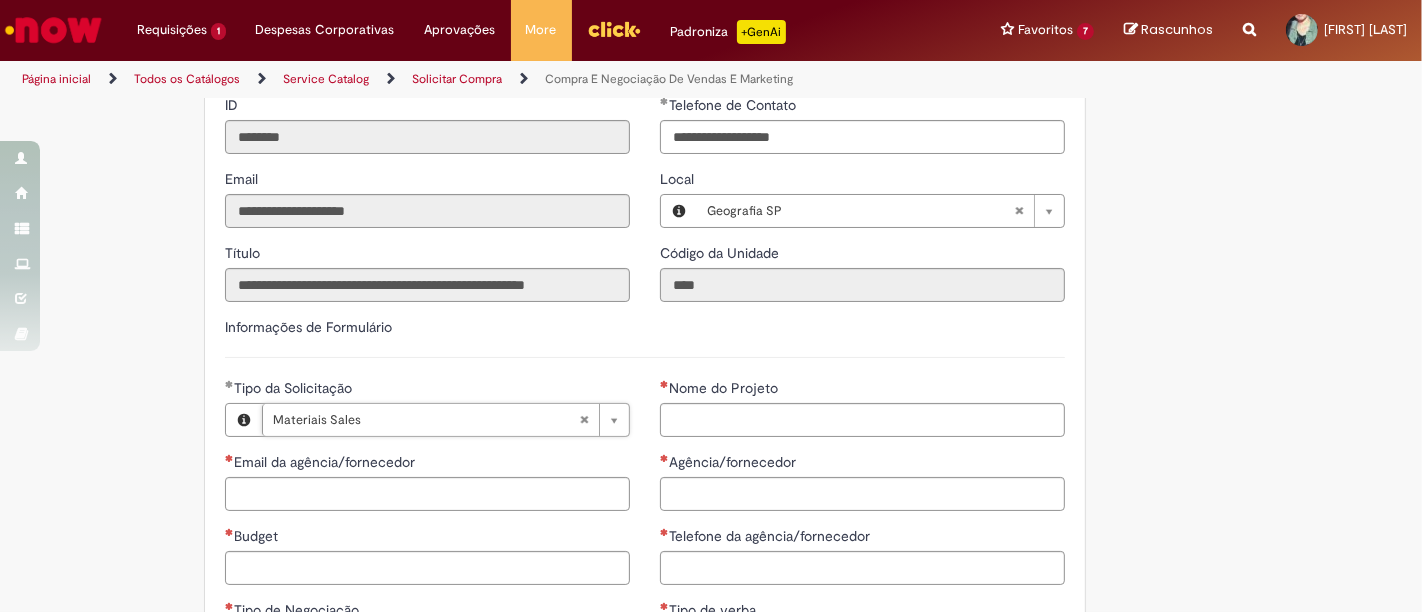 type 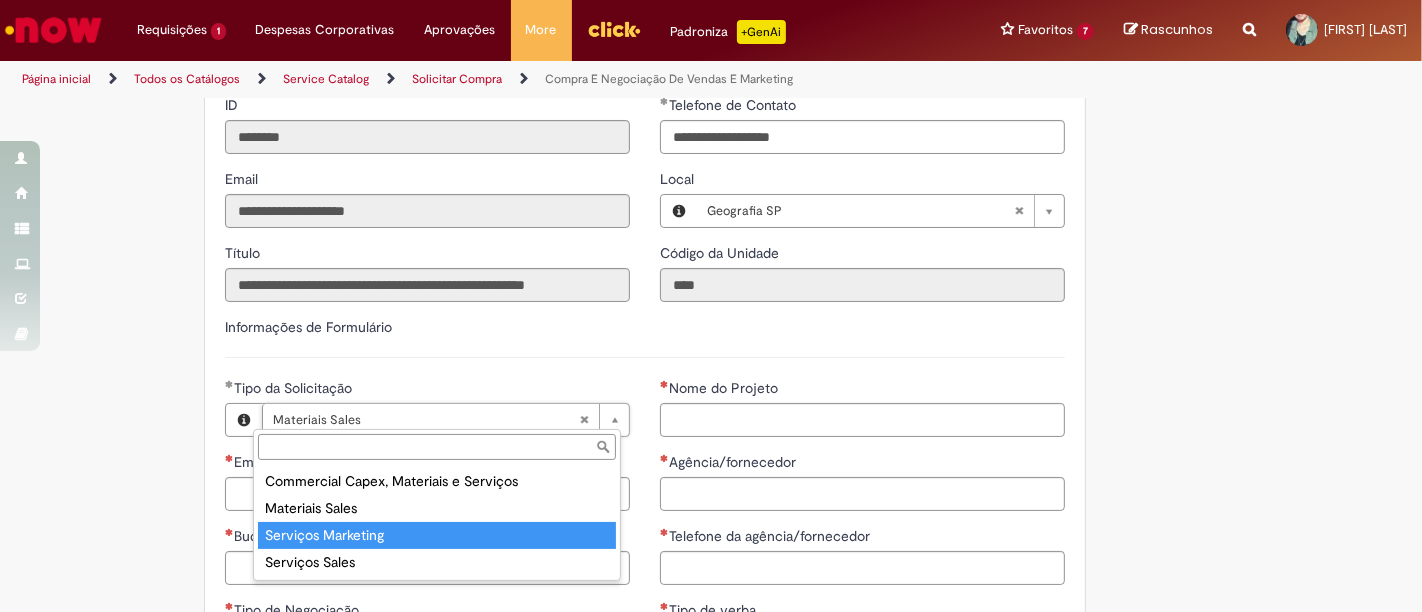 type on "**********" 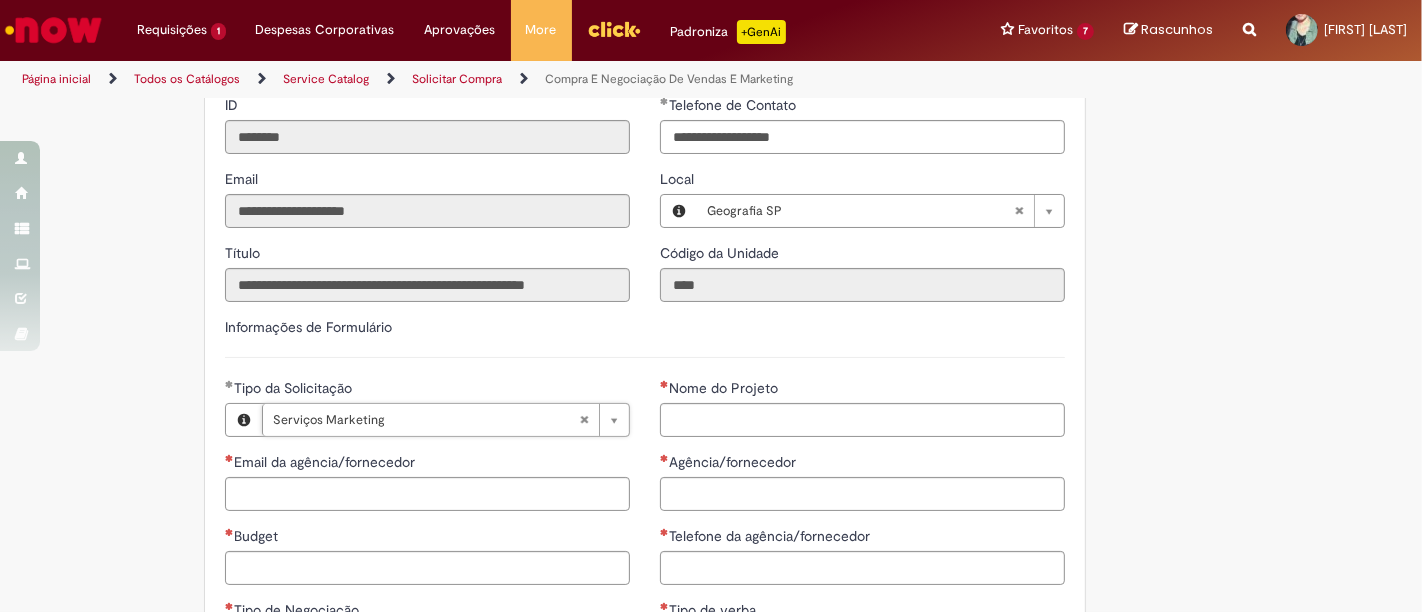 scroll, scrollTop: 0, scrollLeft: 91, axis: horizontal 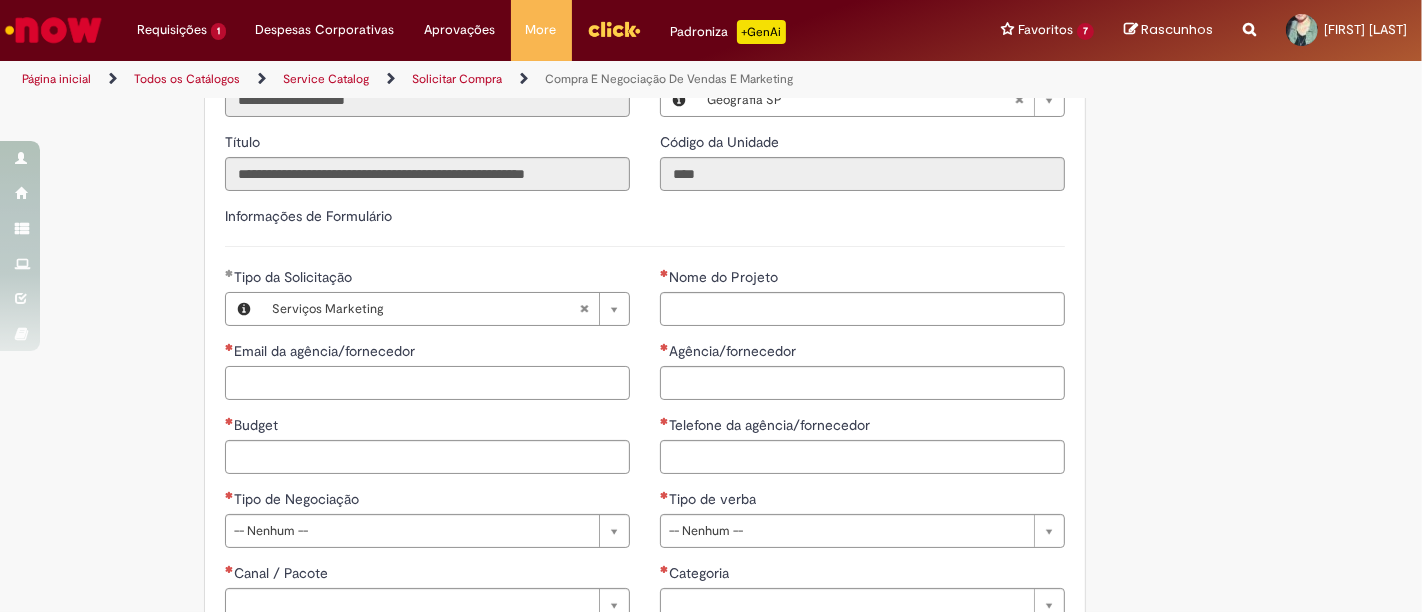 click on "Email da agência/fornecedor" at bounding box center [427, 383] 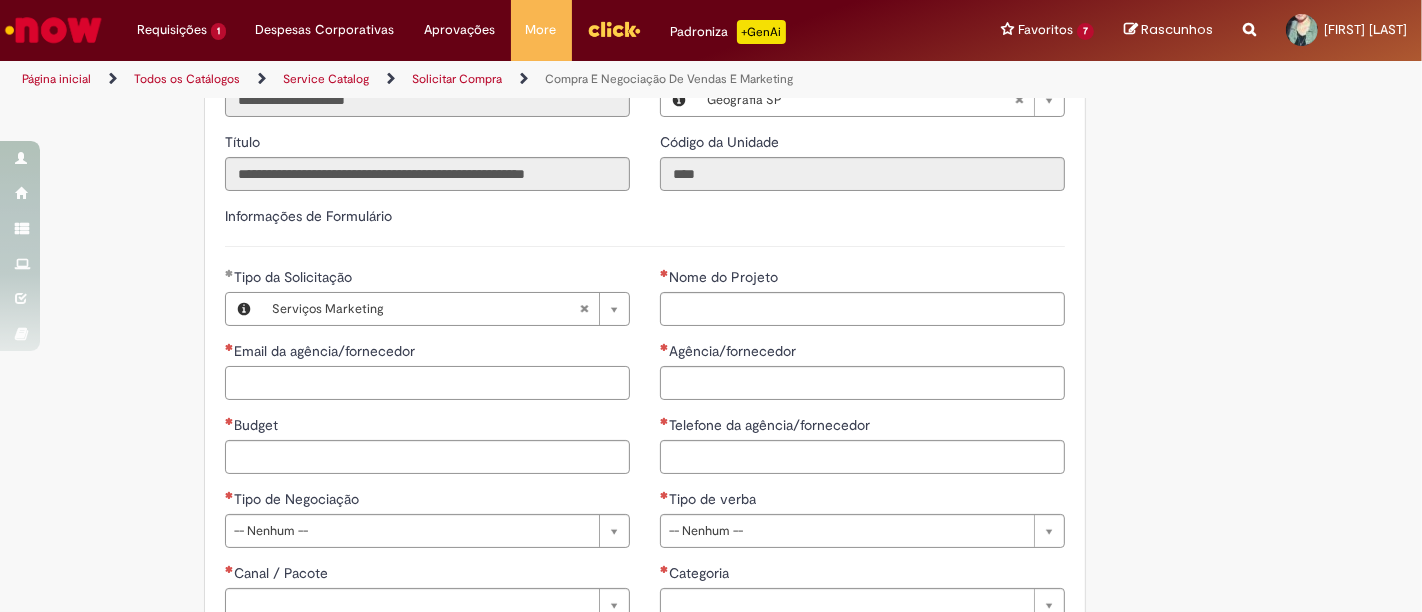 paste on "**********" 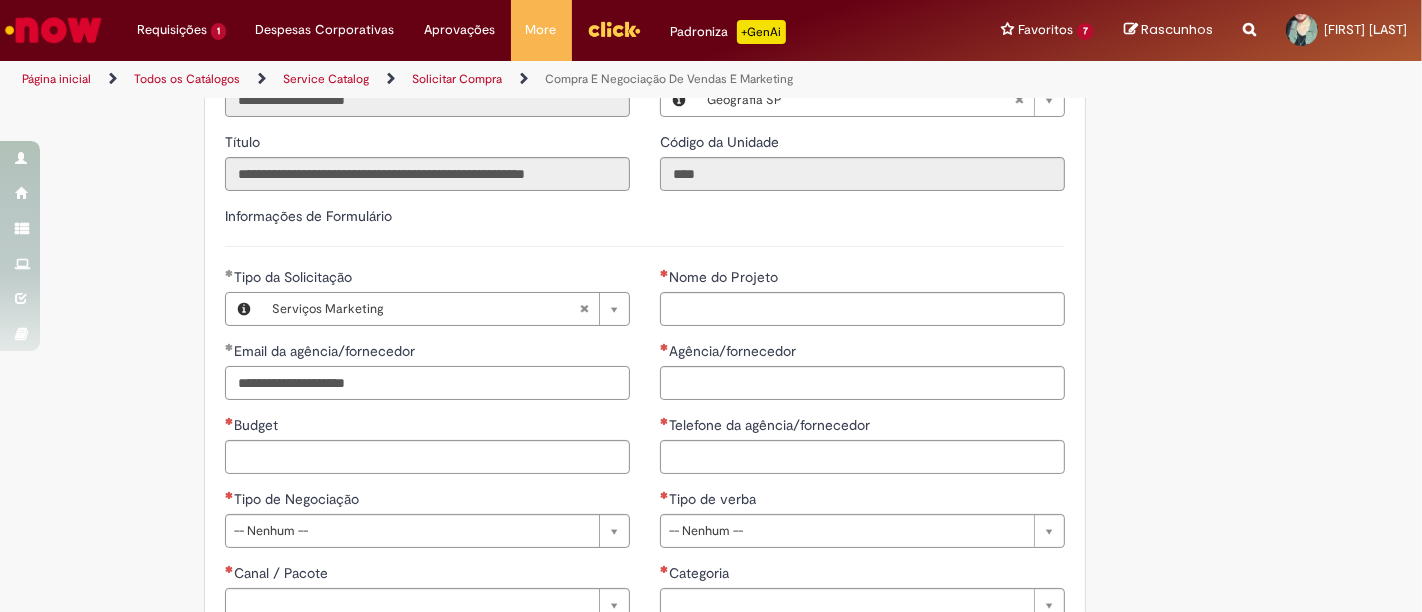 type on "**********" 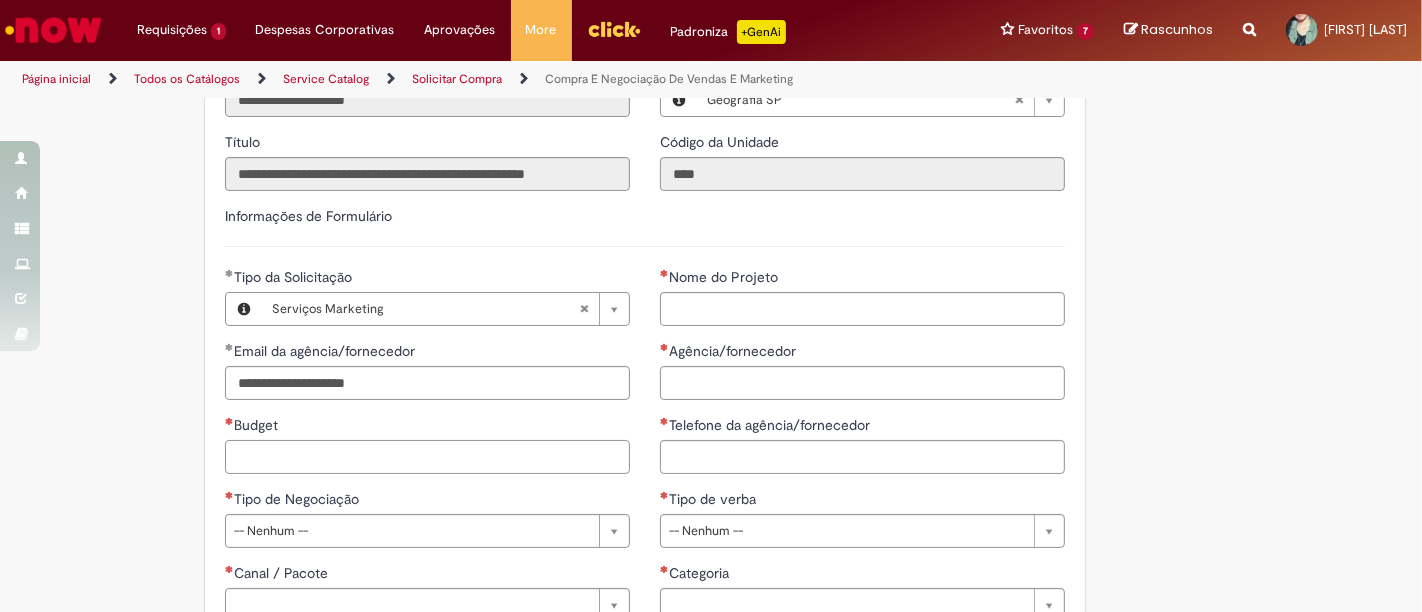 click on "Budget" at bounding box center [427, 457] 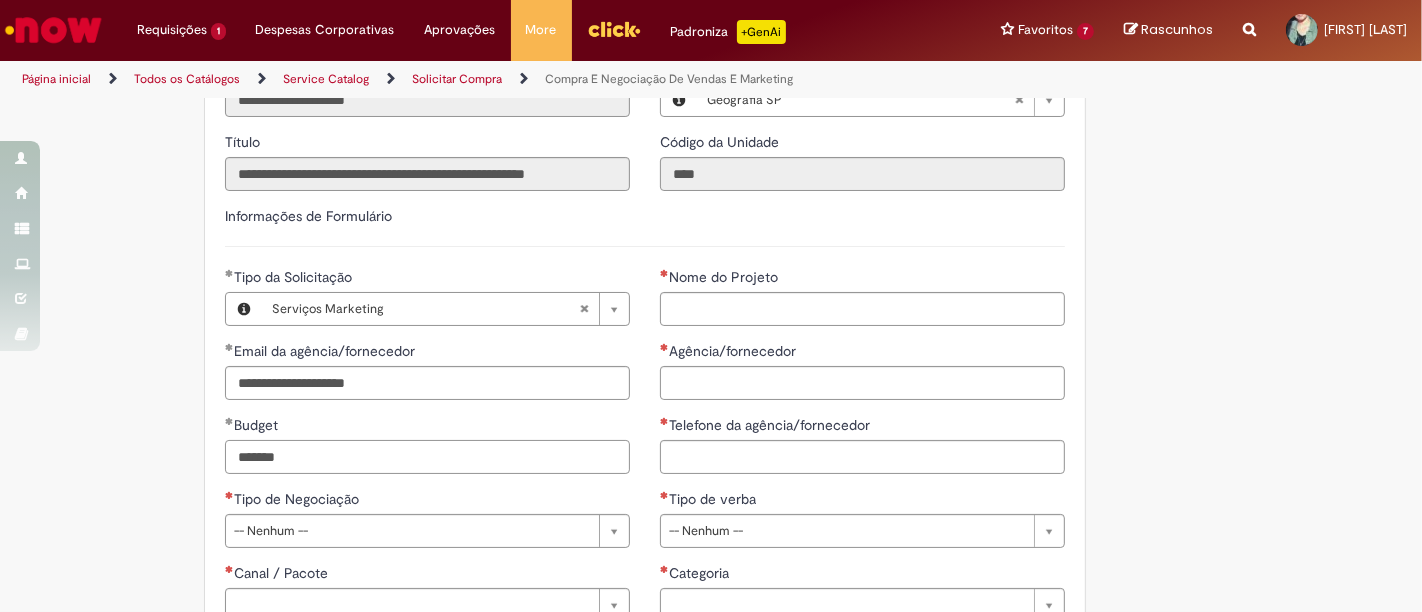 scroll, scrollTop: 888, scrollLeft: 0, axis: vertical 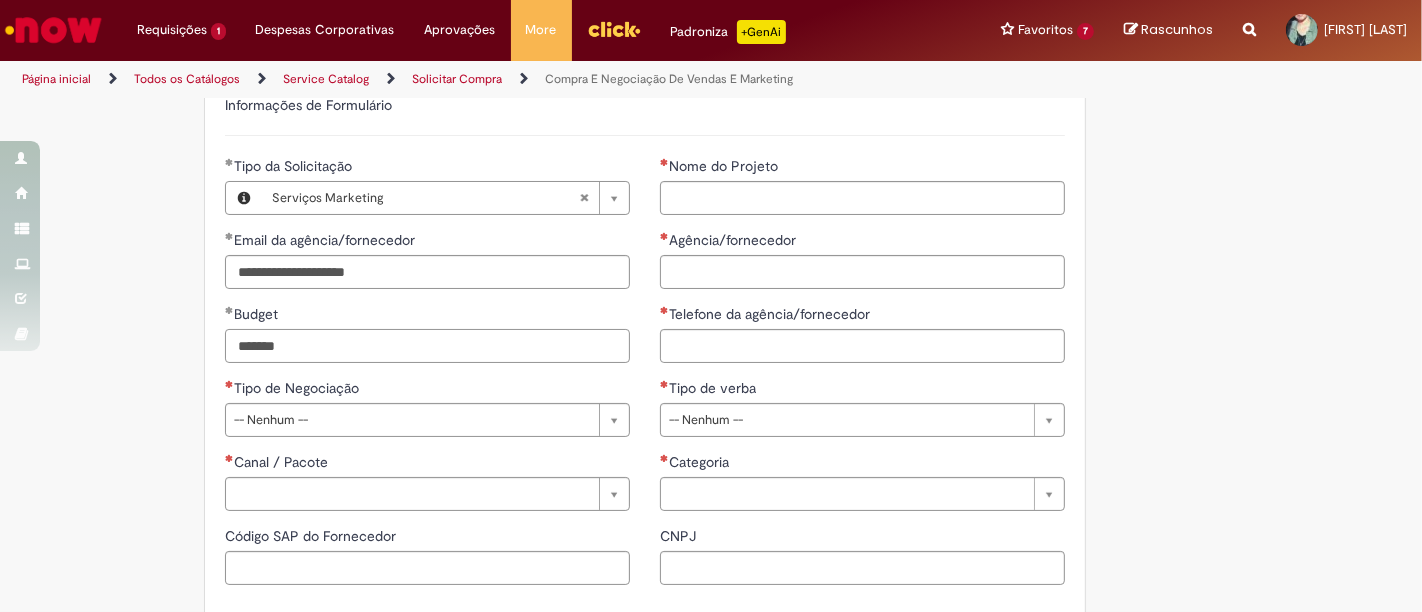 type on "*******" 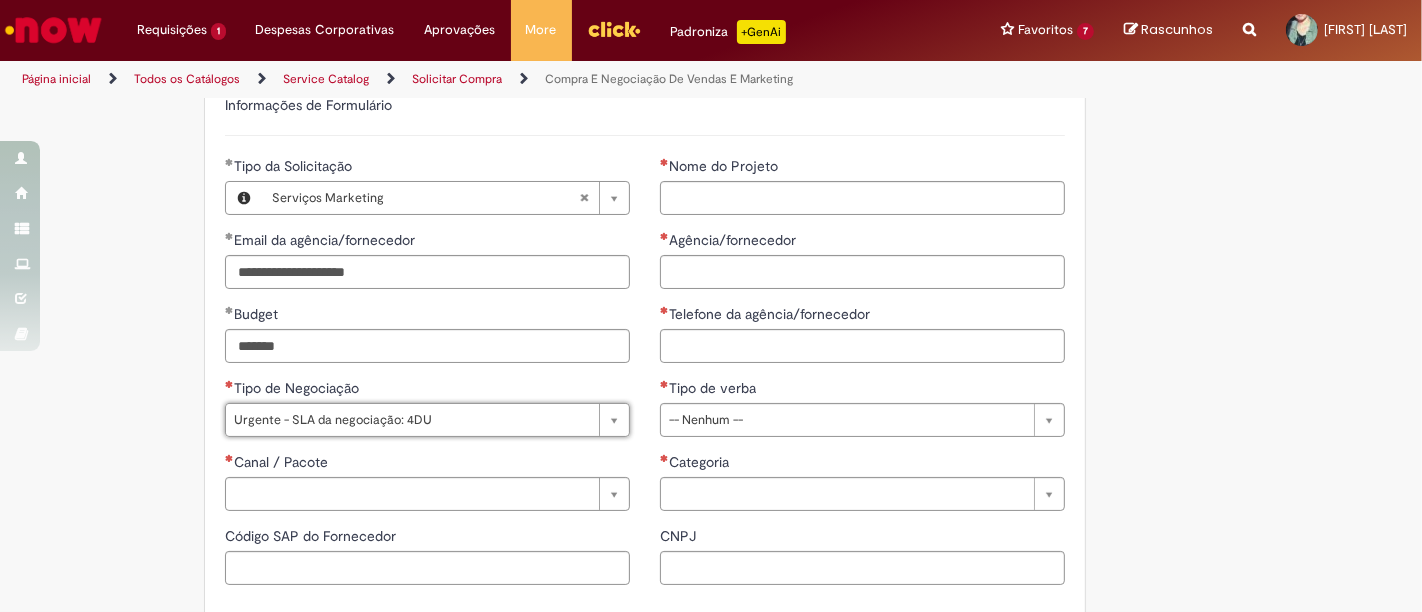 type on "**********" 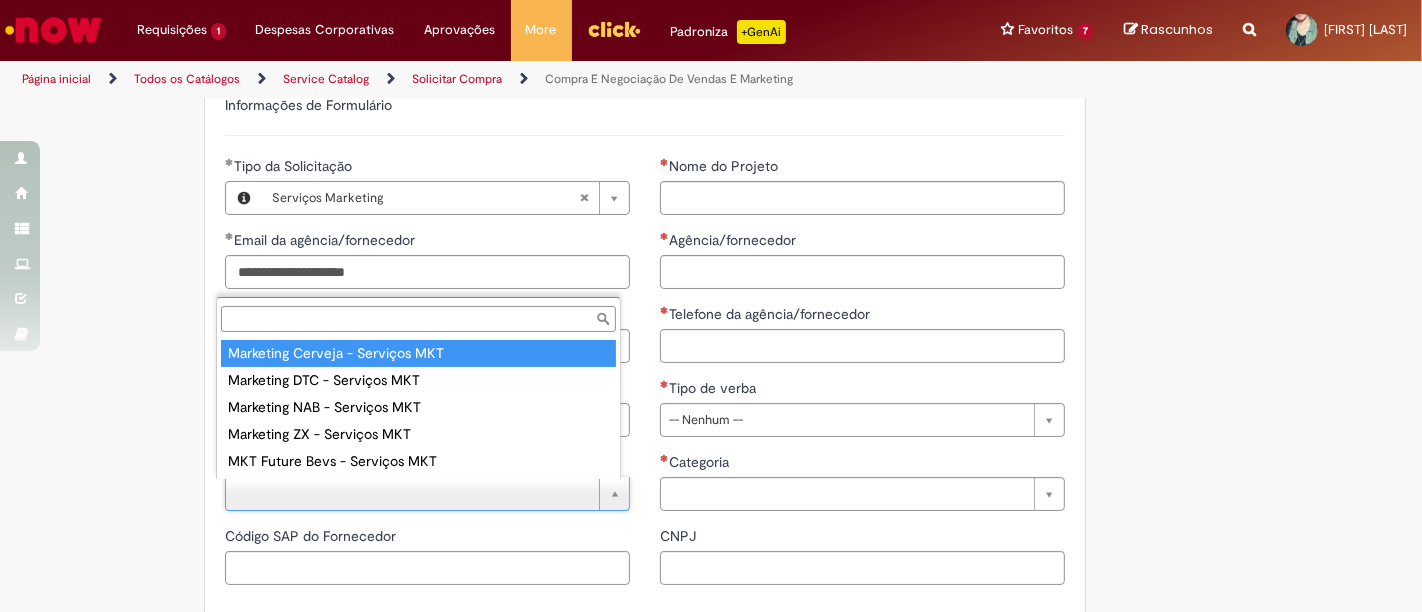 type on "**********" 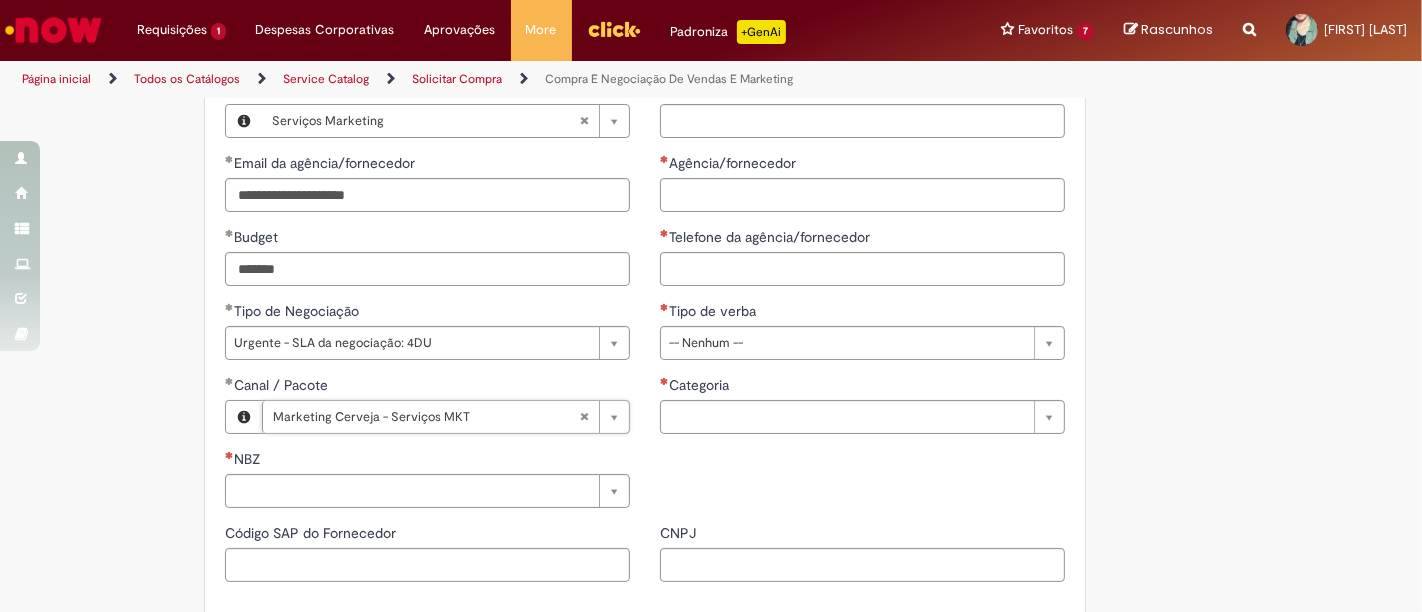 scroll, scrollTop: 1000, scrollLeft: 0, axis: vertical 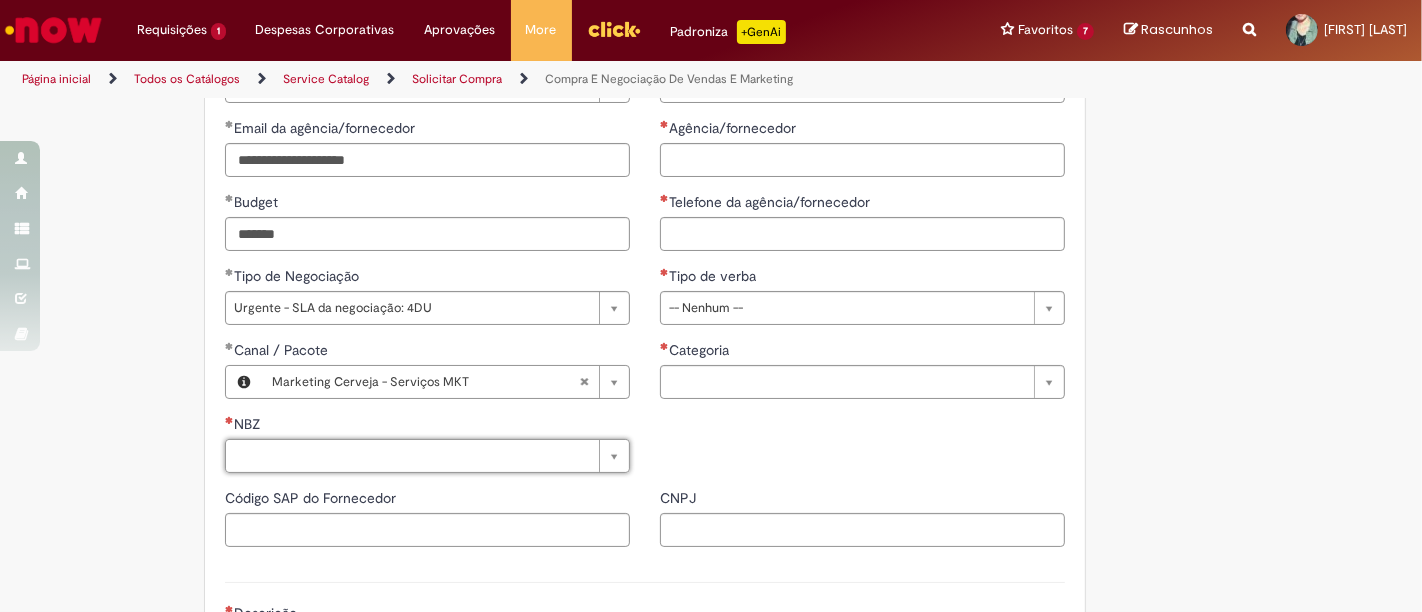 type 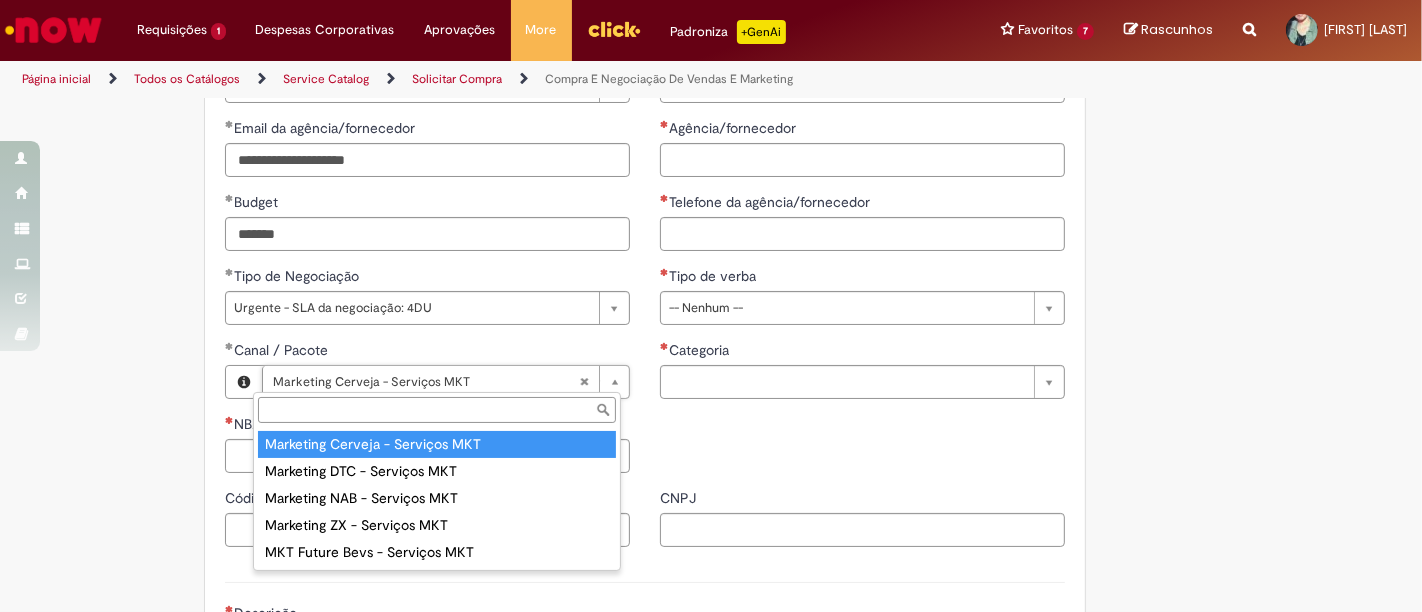 type on "**********" 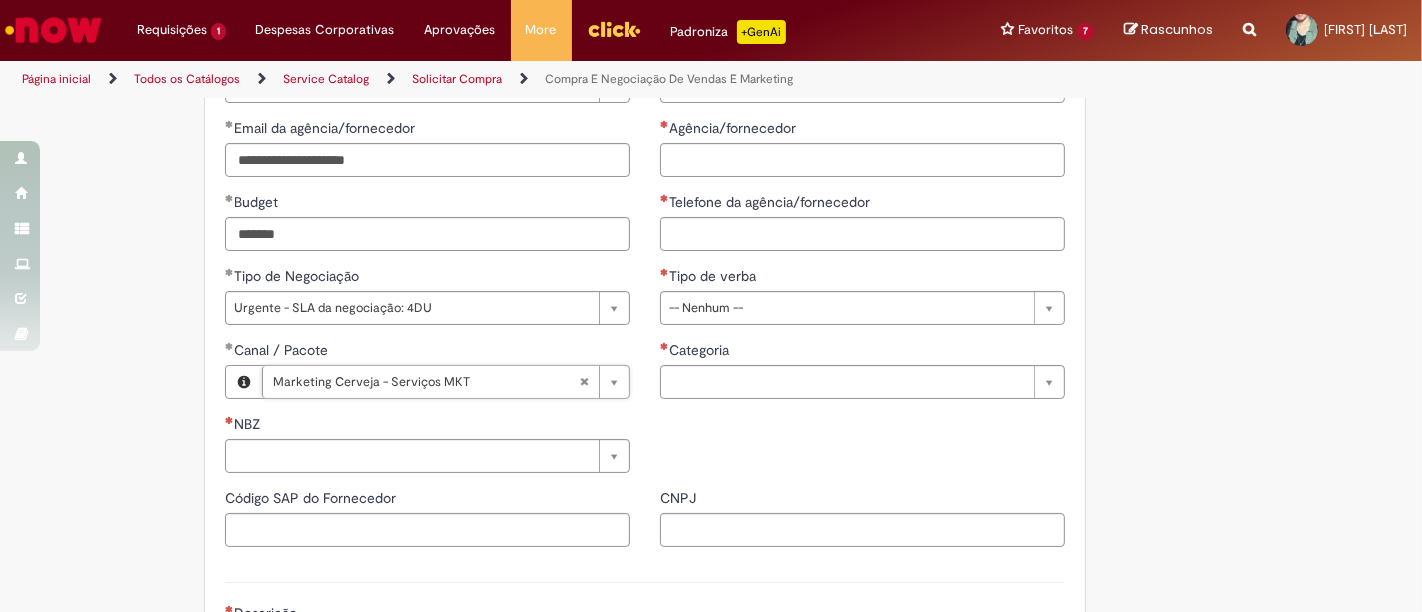 scroll, scrollTop: 0, scrollLeft: 214, axis: horizontal 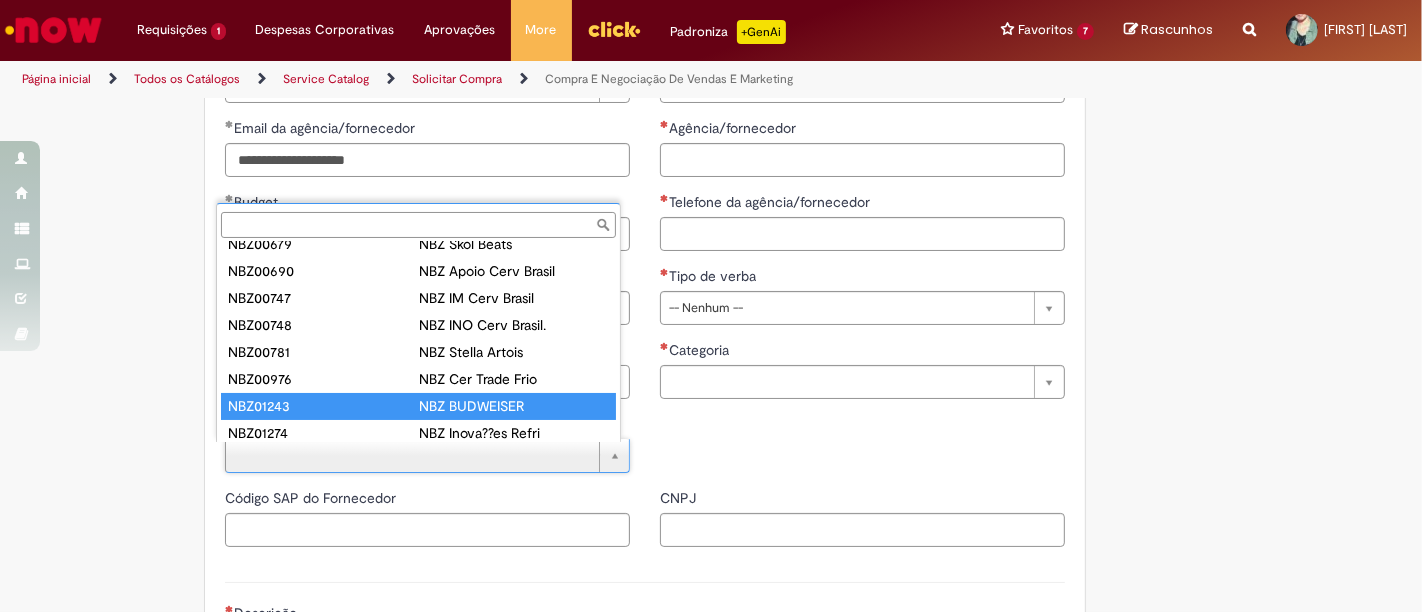 type on "********" 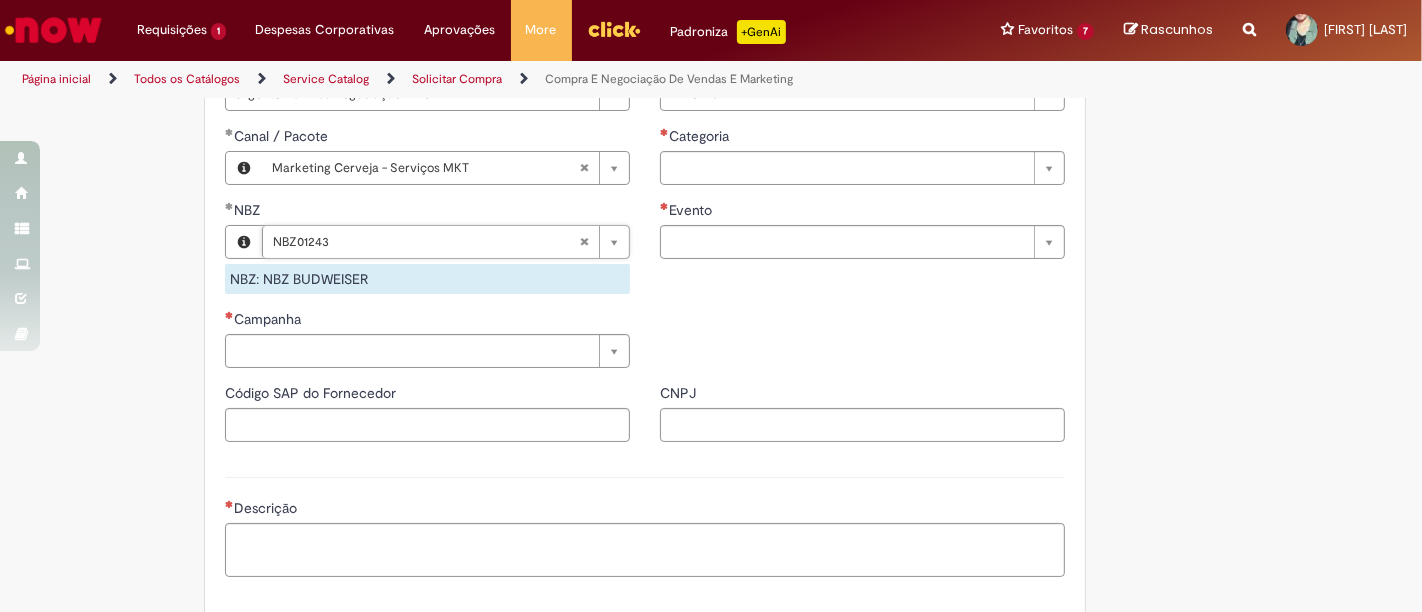 scroll, scrollTop: 1222, scrollLeft: 0, axis: vertical 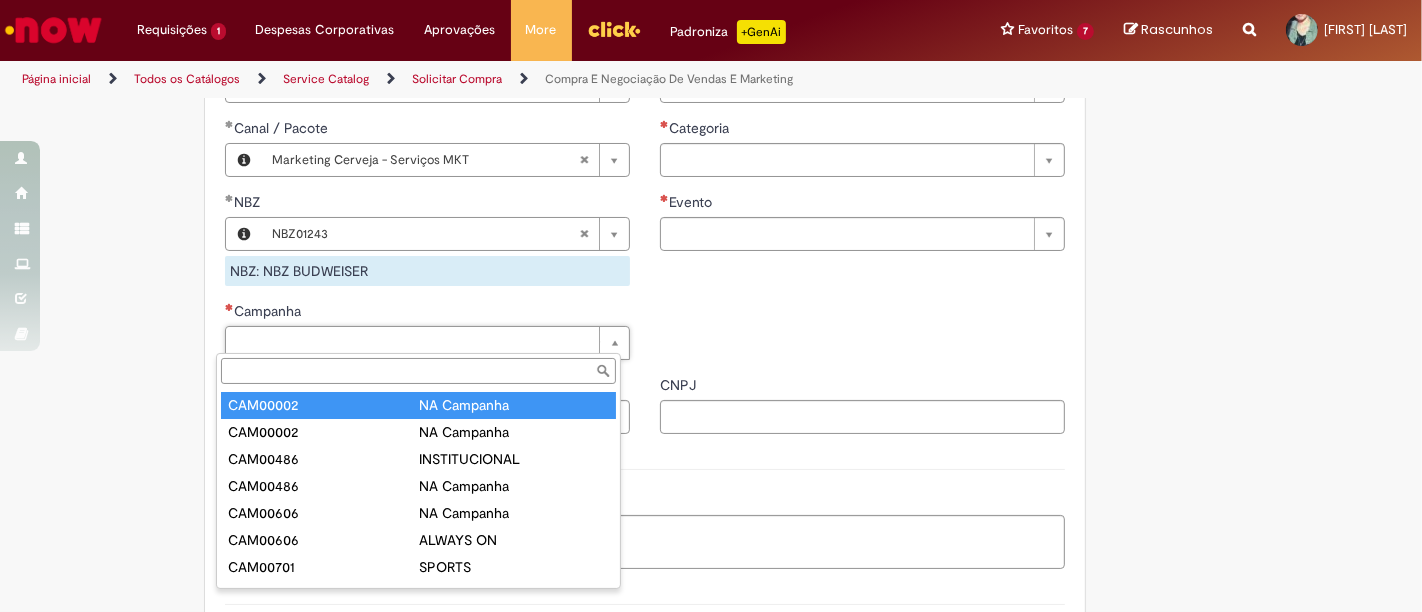 type on "********" 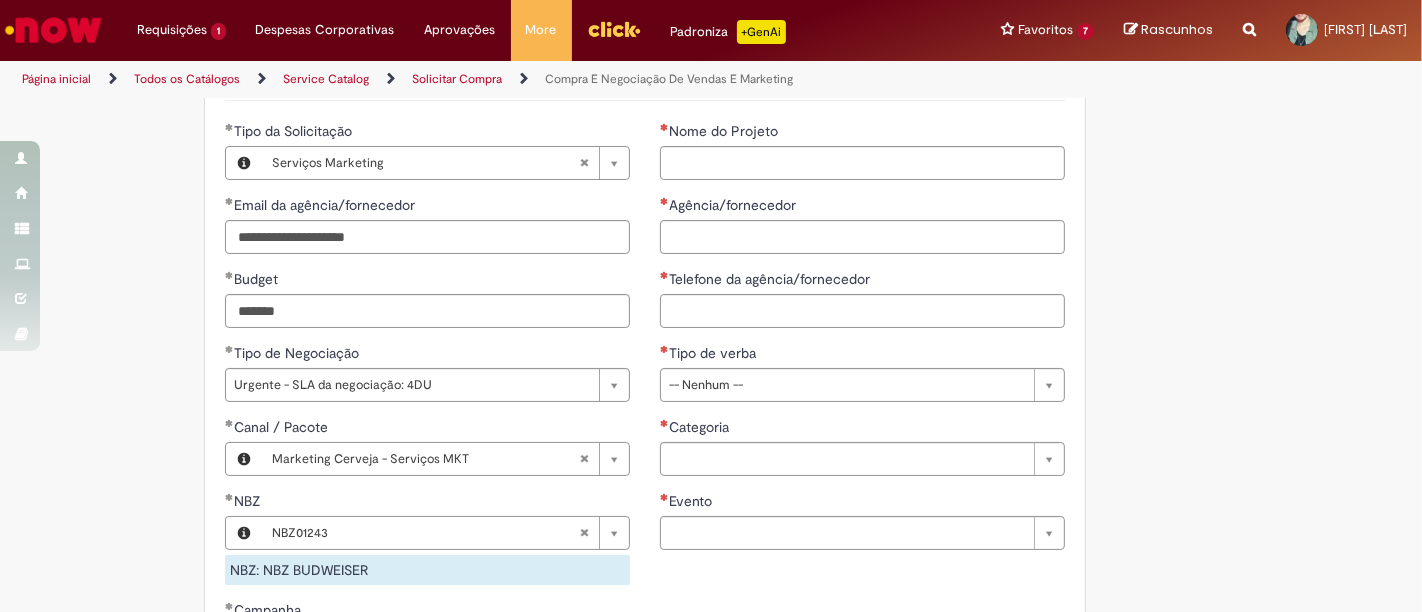 scroll, scrollTop: 888, scrollLeft: 0, axis: vertical 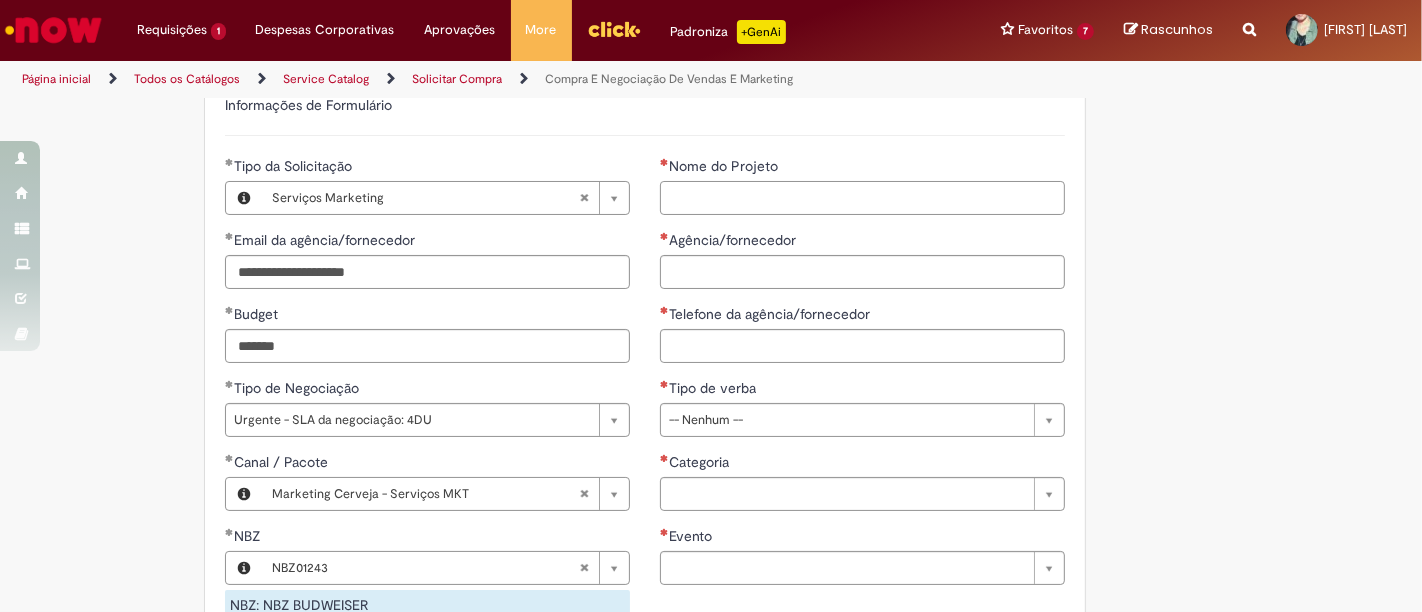 click on "Nome do Projeto" at bounding box center (862, 198) 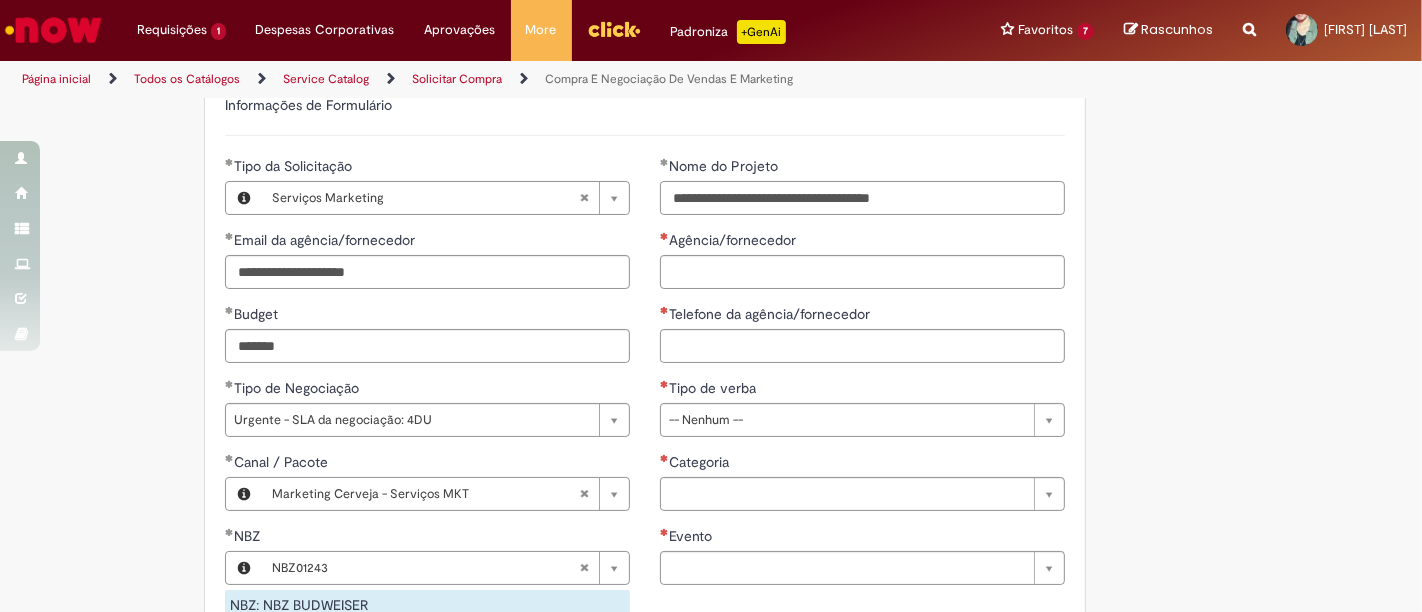 type on "**********" 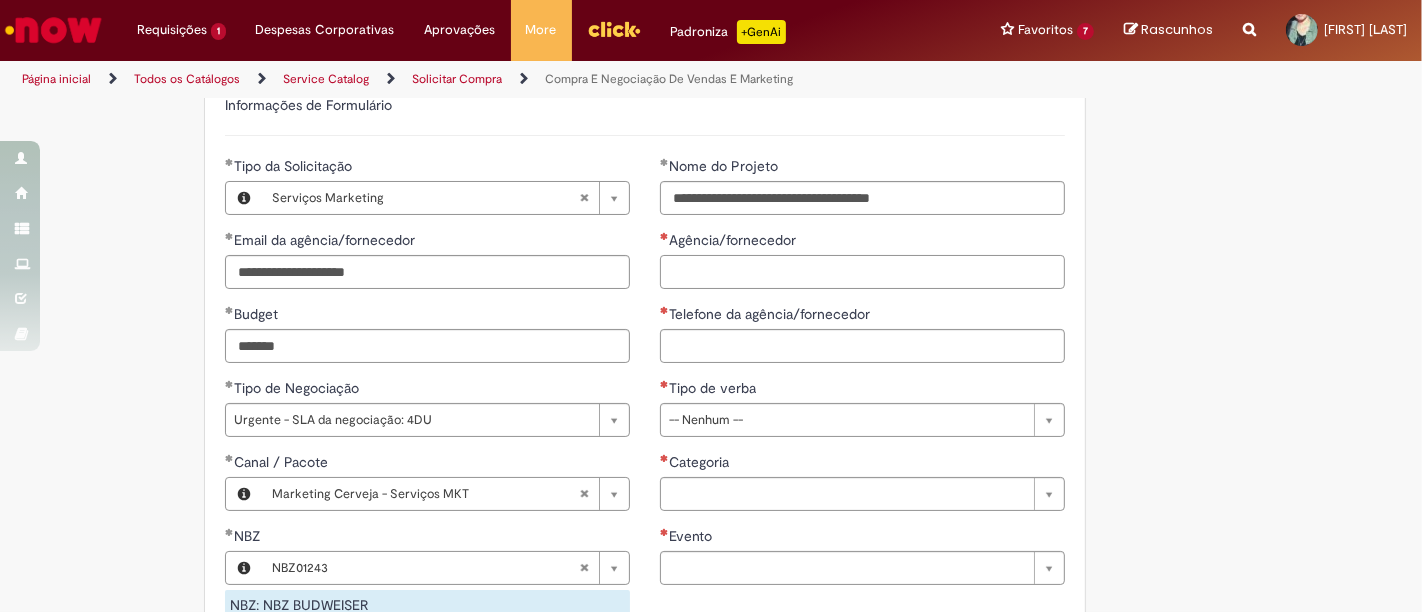 click on "Agência/fornecedor" at bounding box center (862, 272) 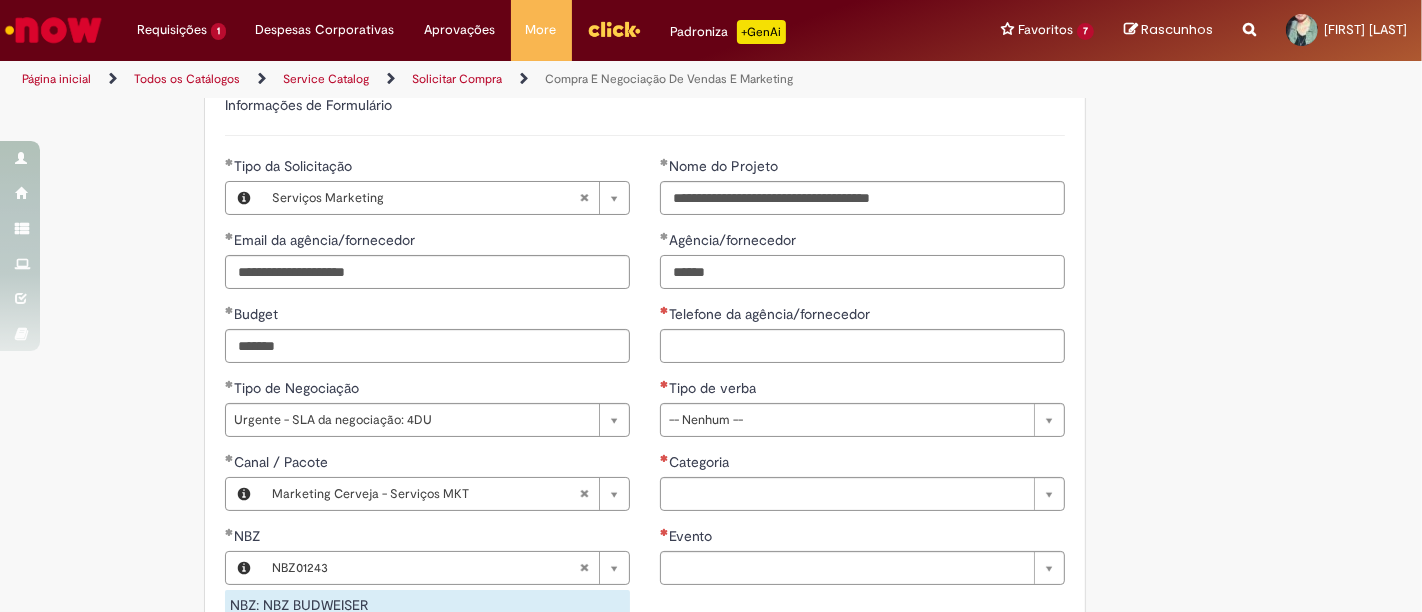 type on "******" 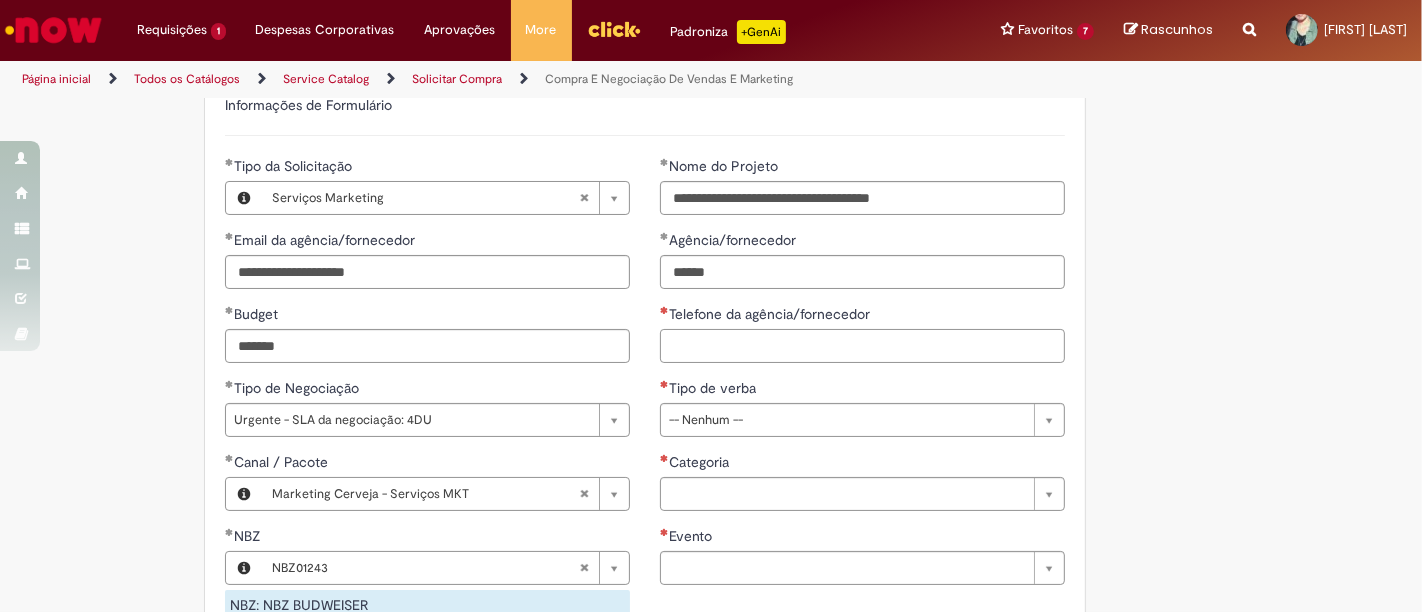 click on "Telefone da agência/fornecedor" at bounding box center [862, 346] 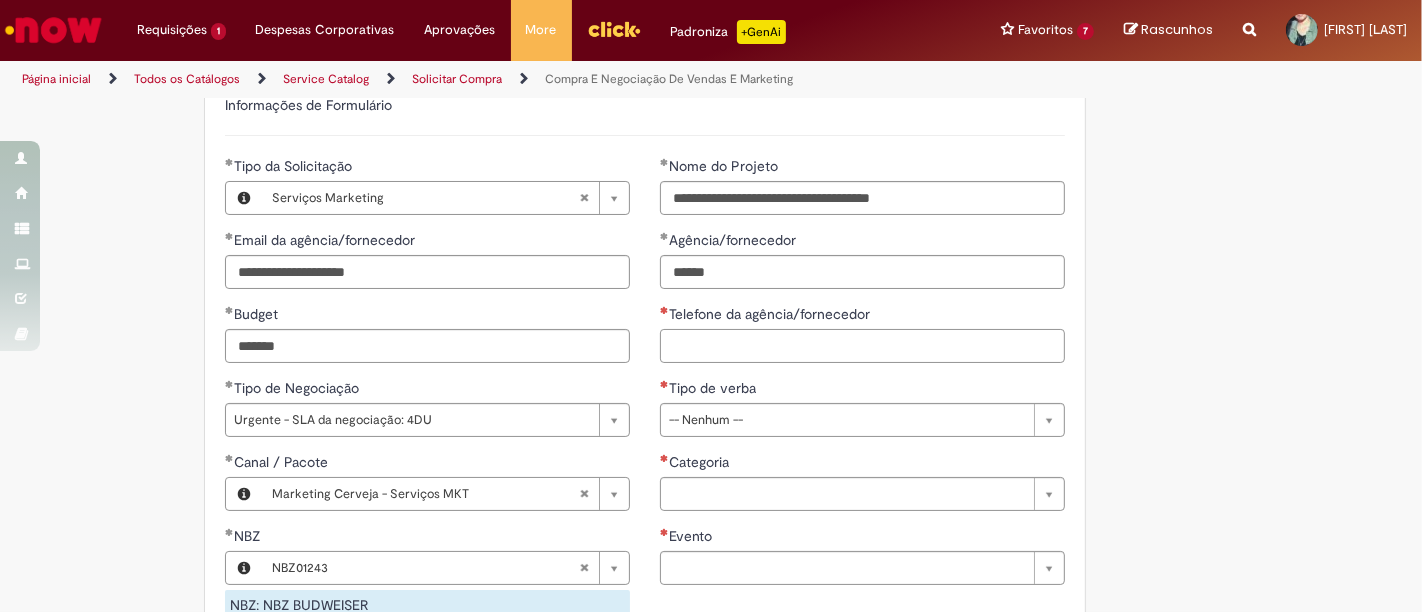 click on "Telefone da agência/fornecedor" at bounding box center [862, 346] 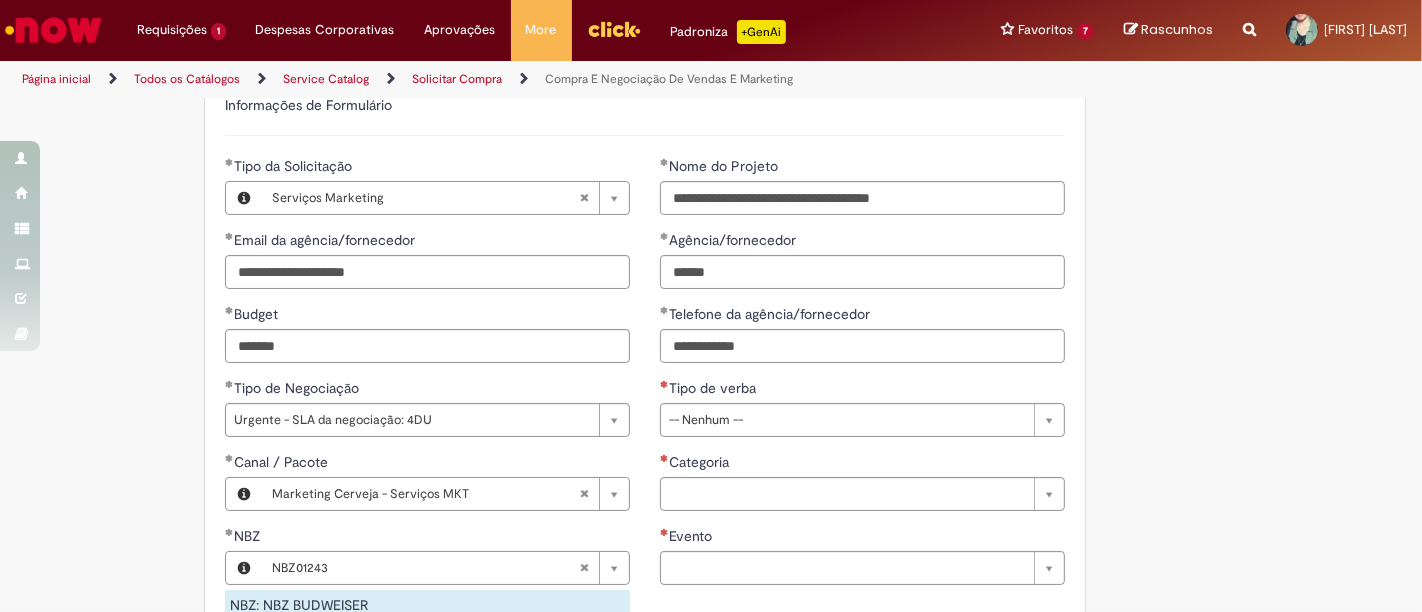 type on "**********" 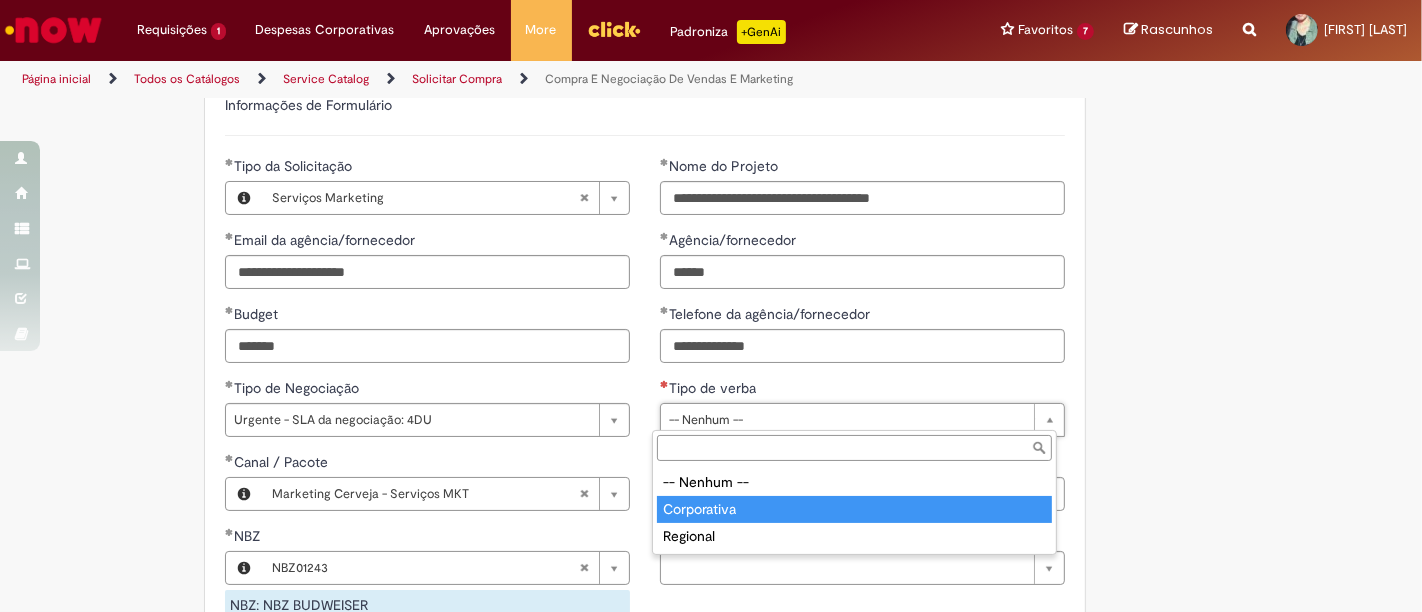type on "**********" 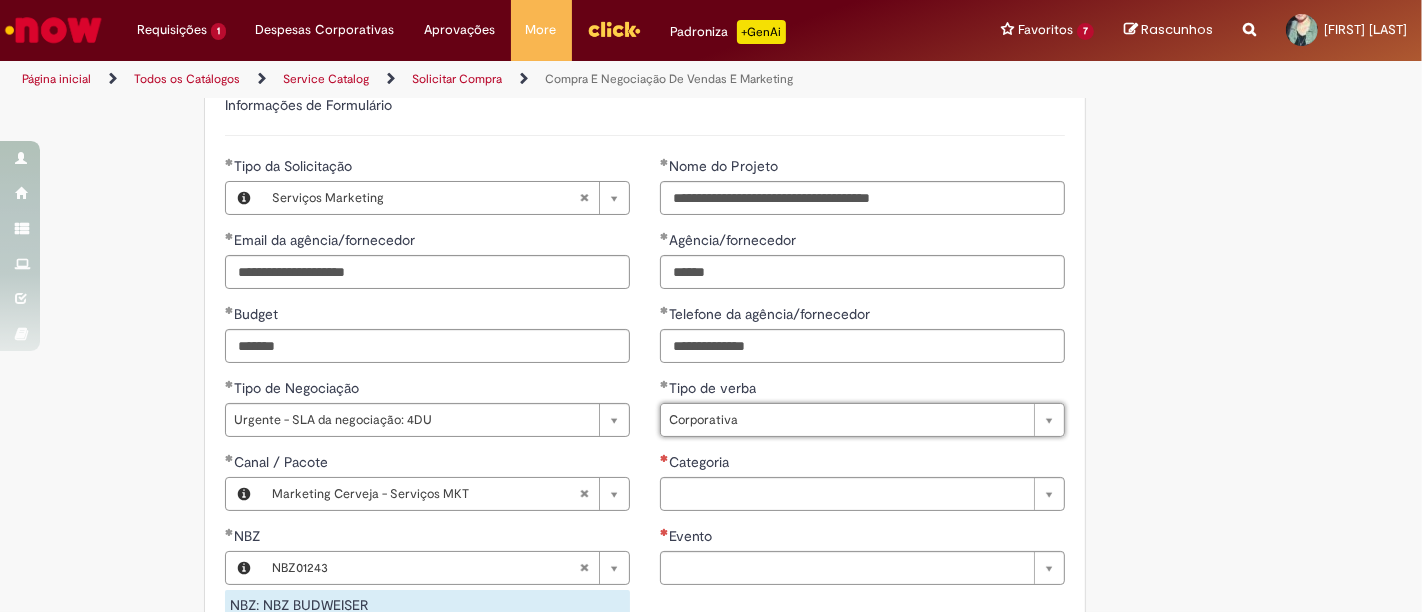 scroll, scrollTop: 1000, scrollLeft: 0, axis: vertical 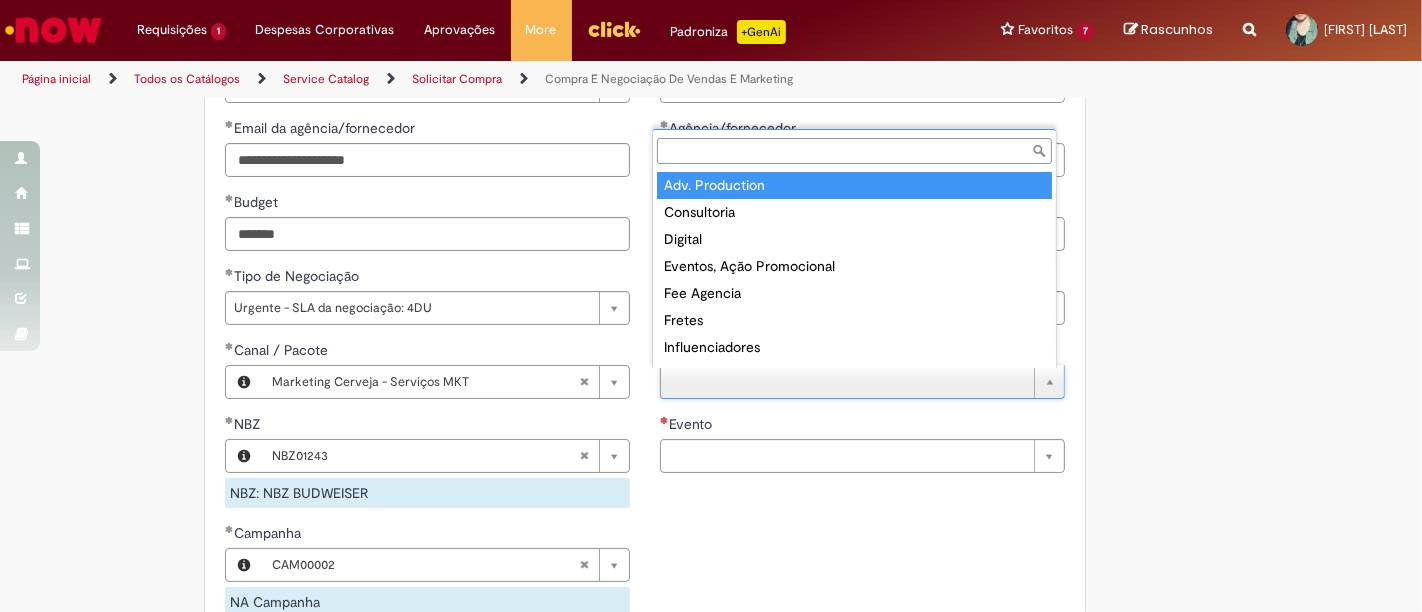 type on "**********" 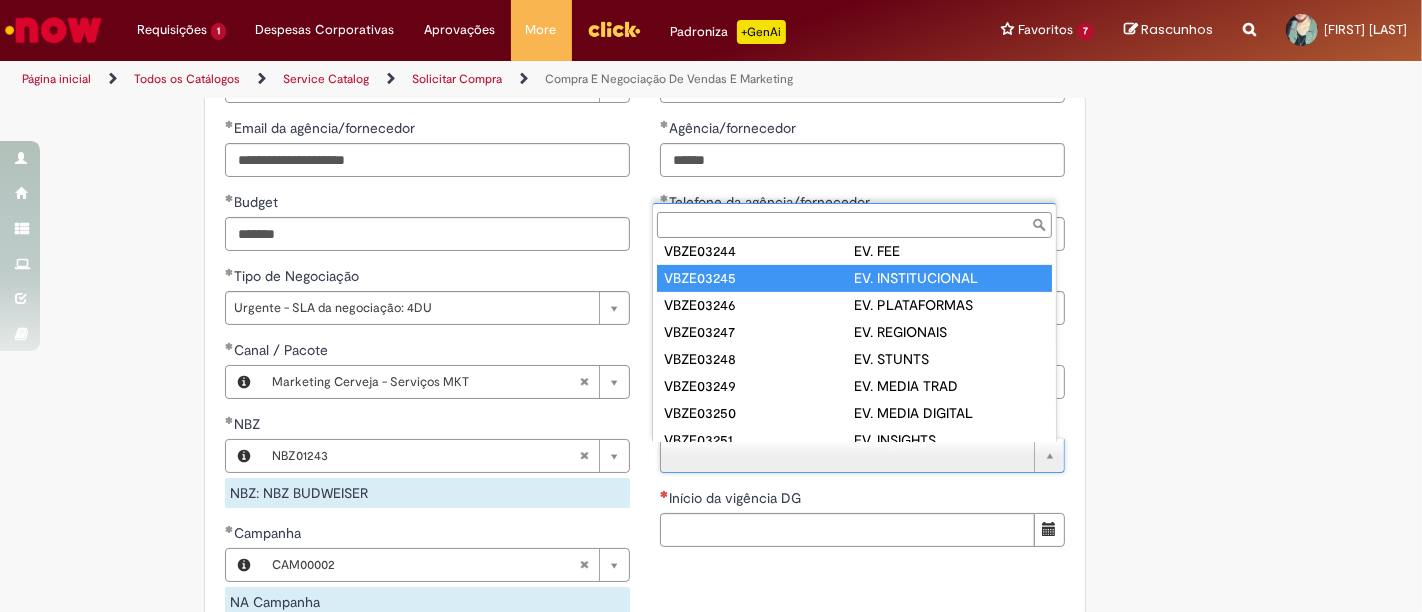 scroll, scrollTop: 772, scrollLeft: 0, axis: vertical 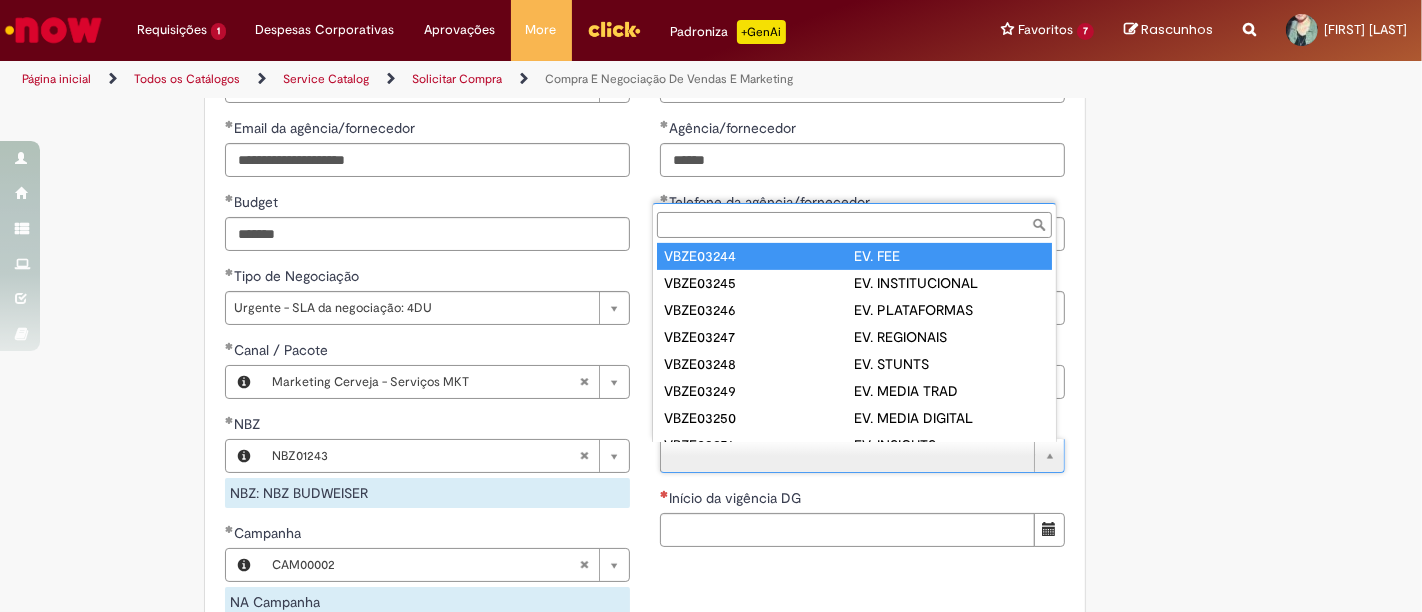 click on "Evento" at bounding box center [854, 225] 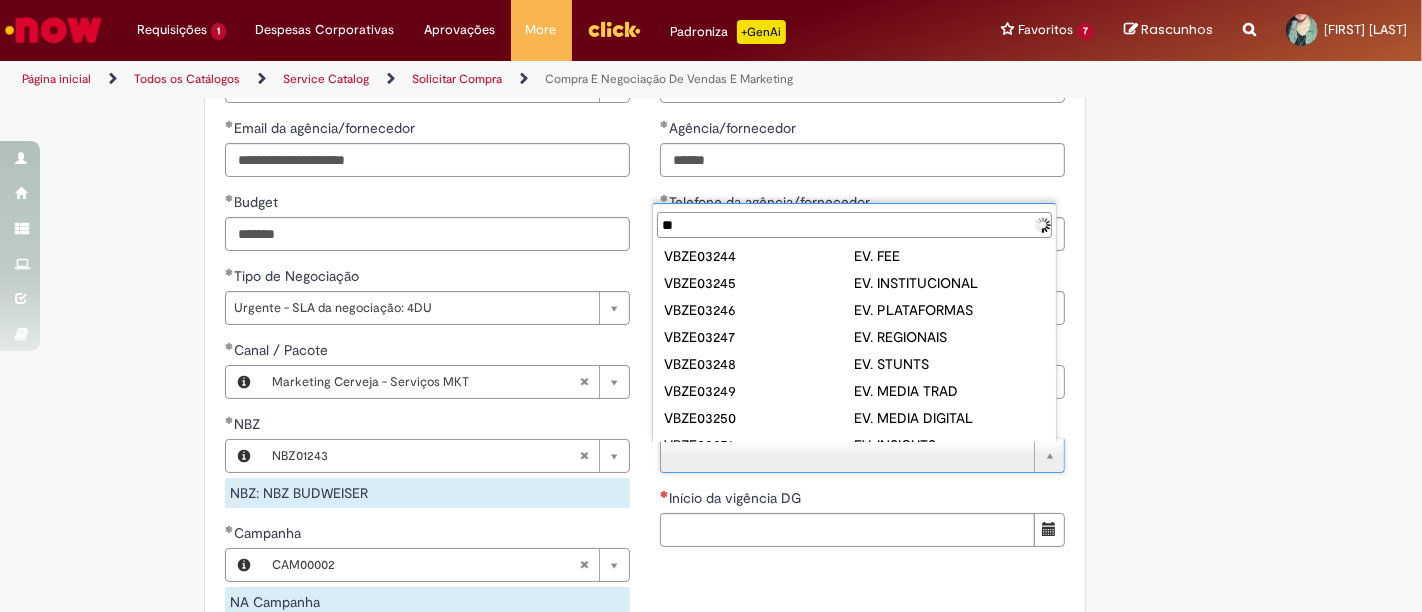 scroll, scrollTop: 0, scrollLeft: 0, axis: both 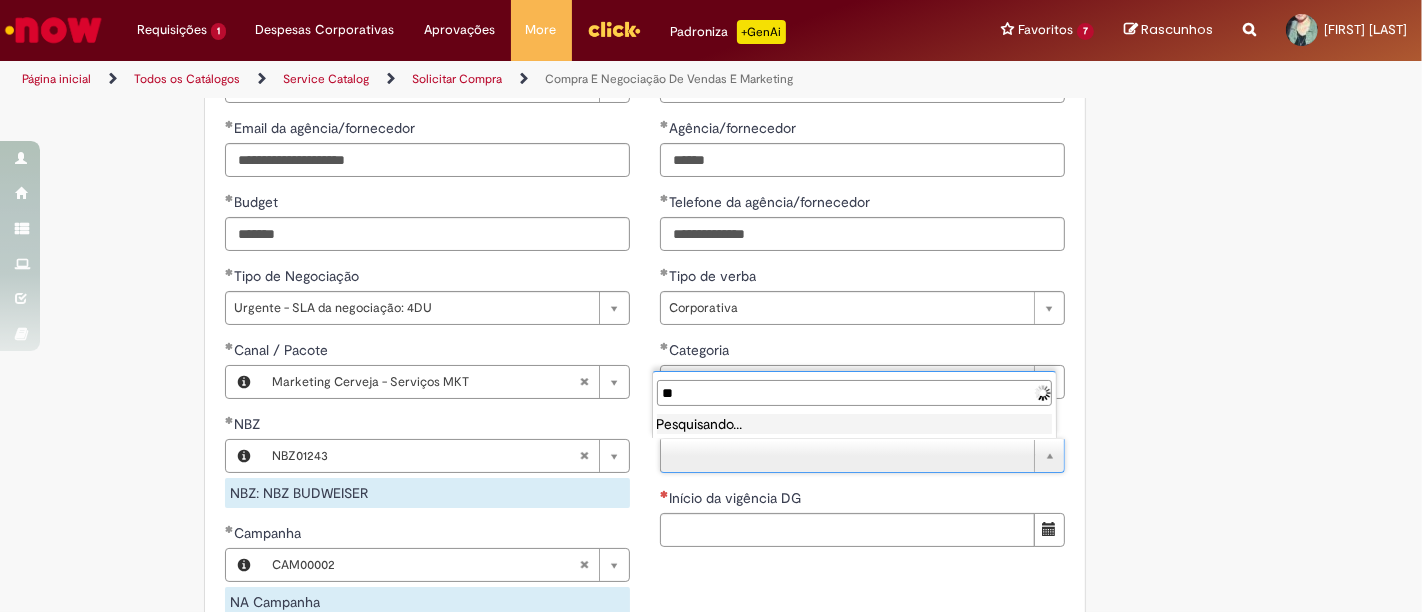 type on "*" 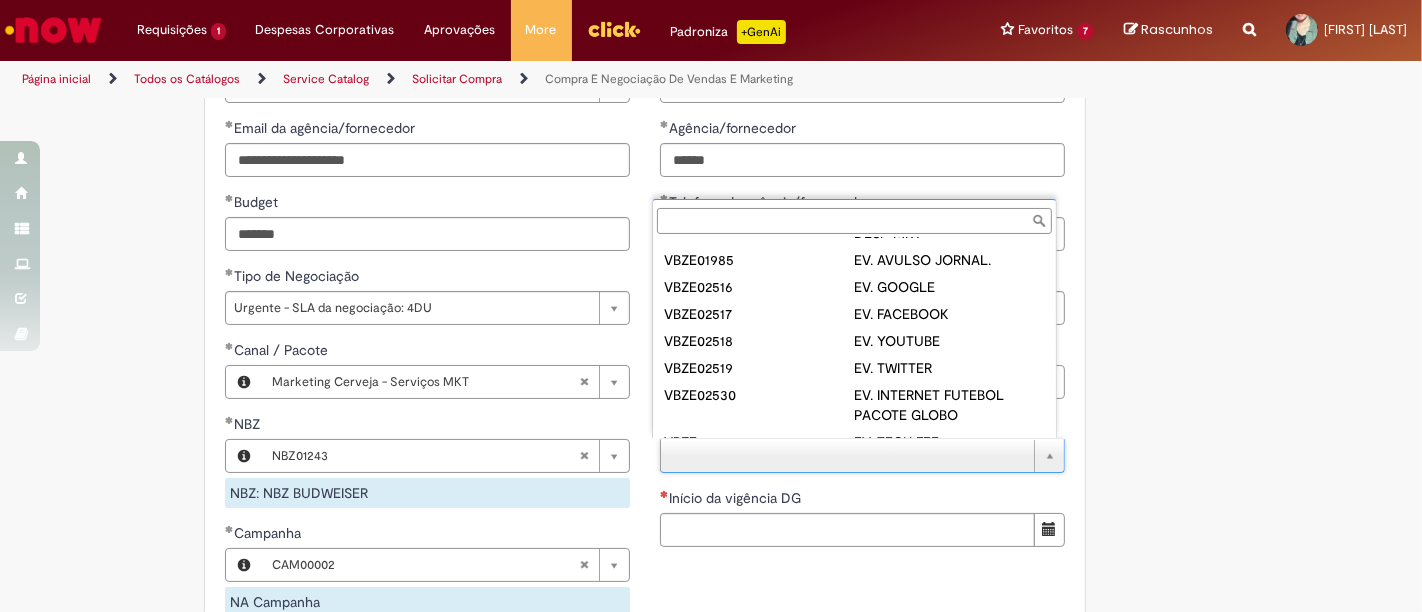 scroll, scrollTop: 0, scrollLeft: 0, axis: both 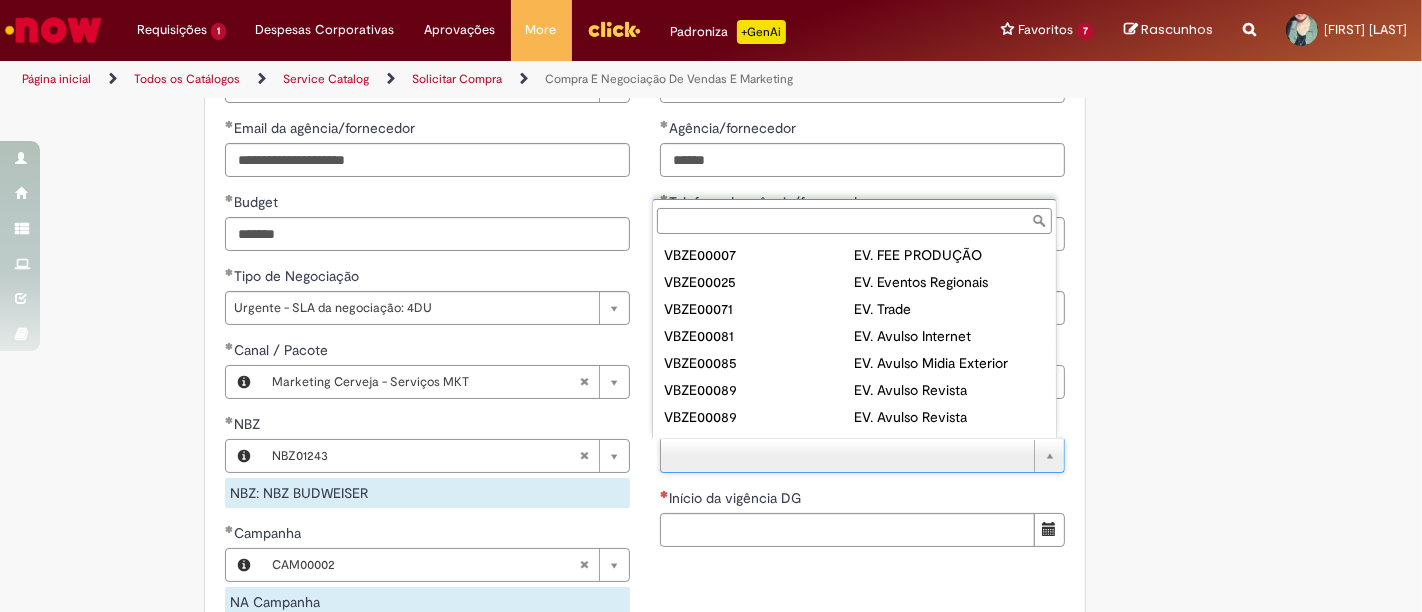 click on "Evento" at bounding box center [854, 221] 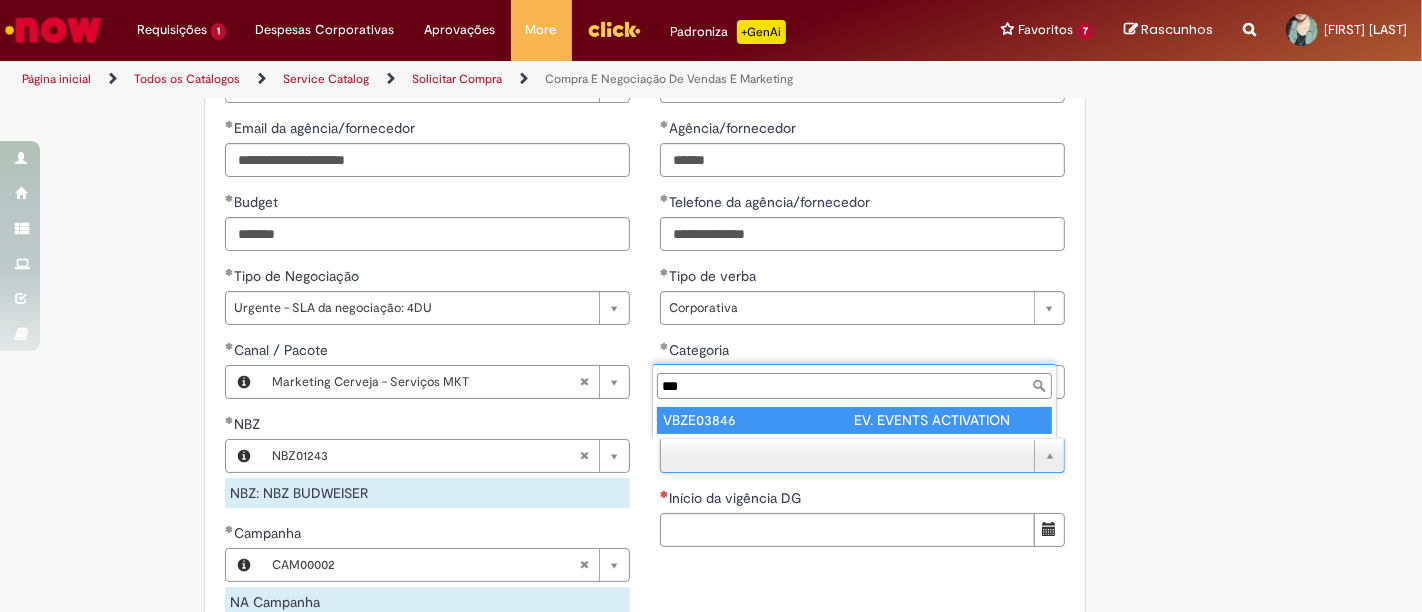 type on "***" 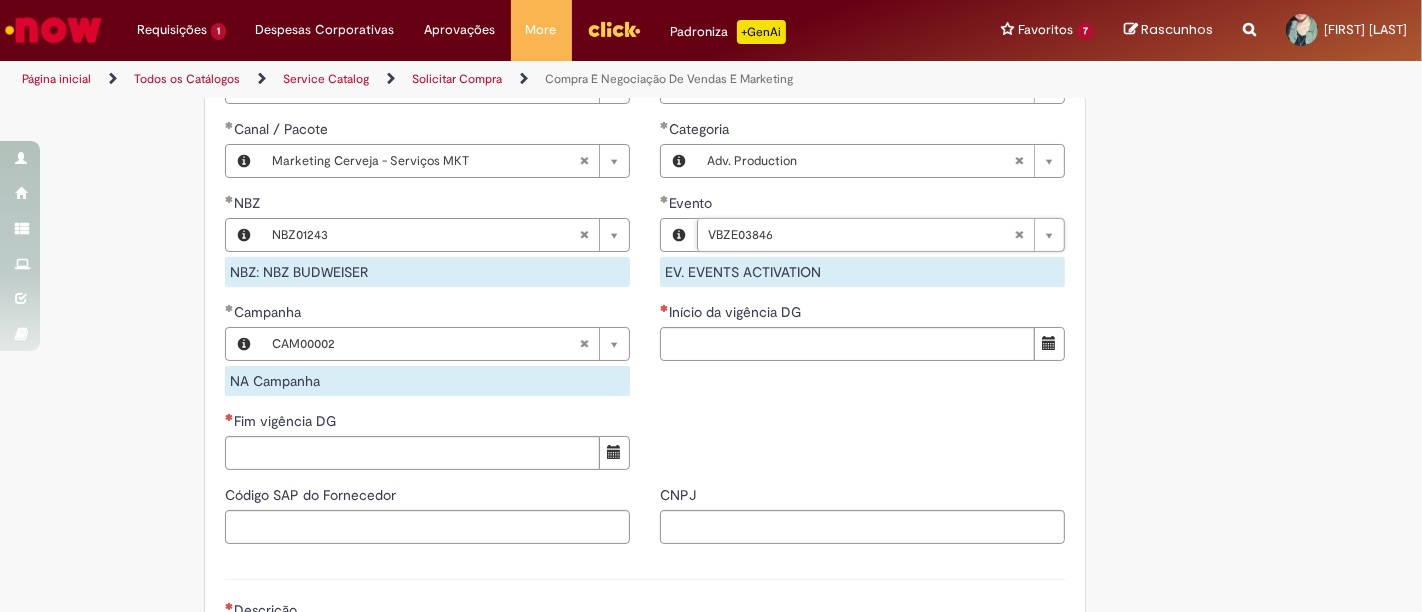 scroll, scrollTop: 1222, scrollLeft: 0, axis: vertical 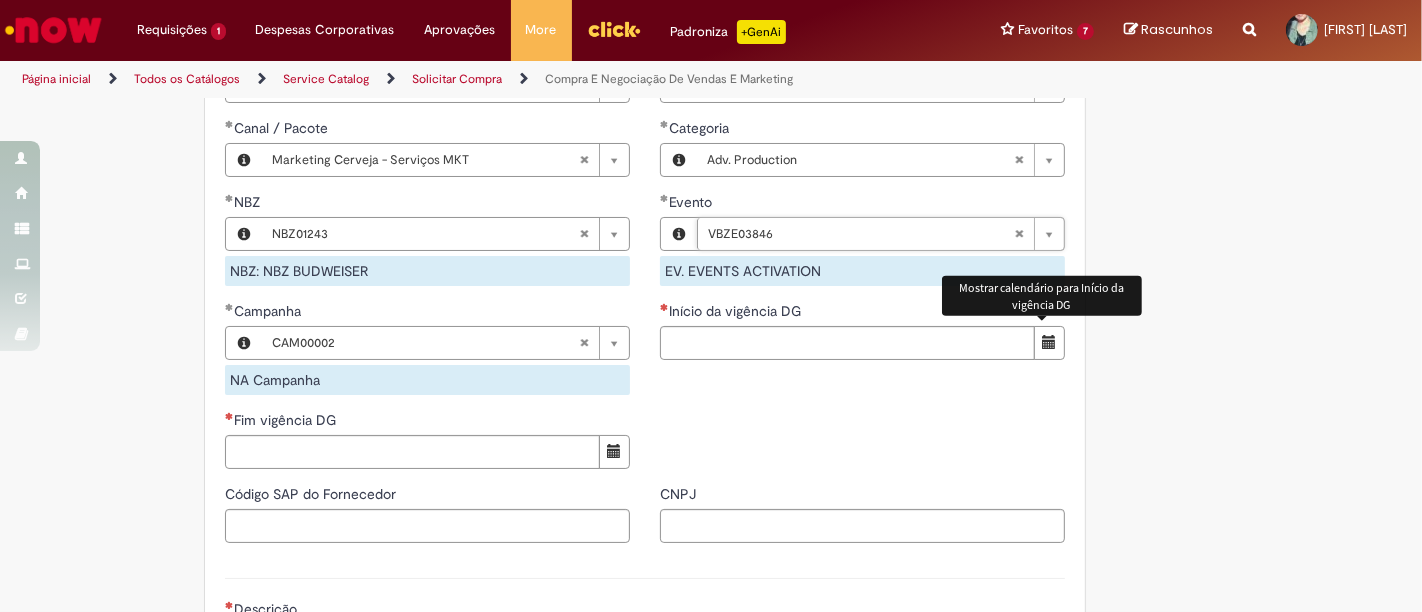 click at bounding box center [1049, 343] 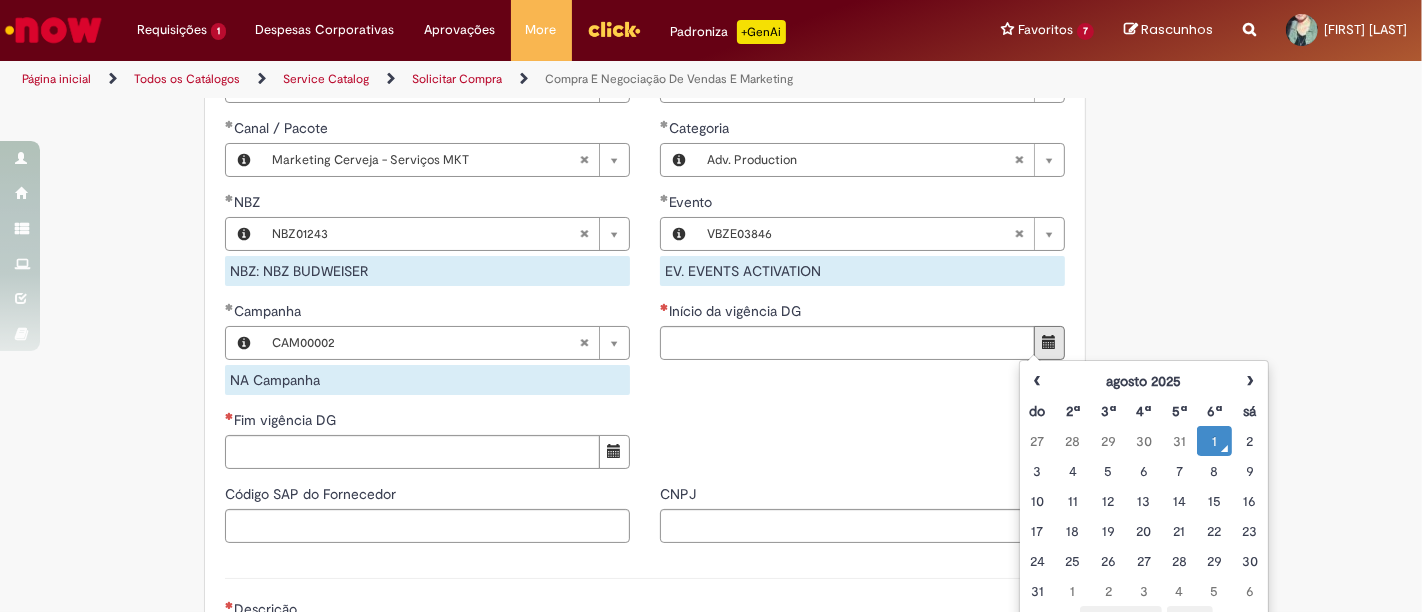 click on "1" at bounding box center (1214, 441) 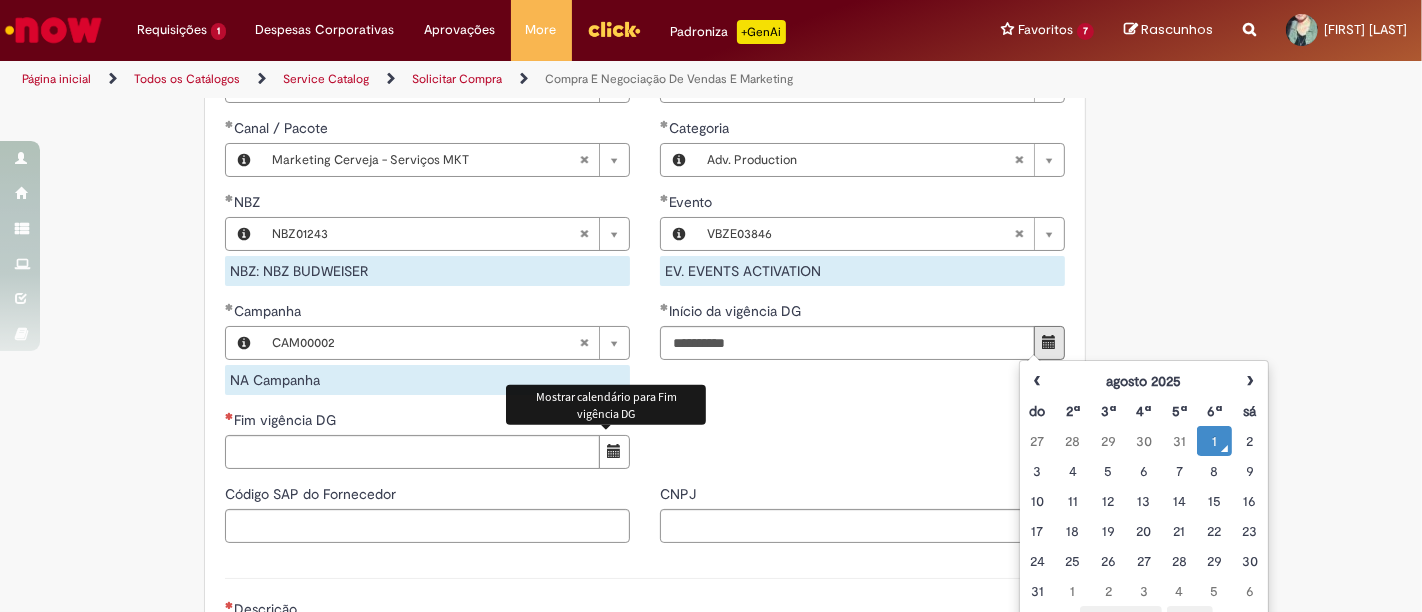 click at bounding box center (614, 451) 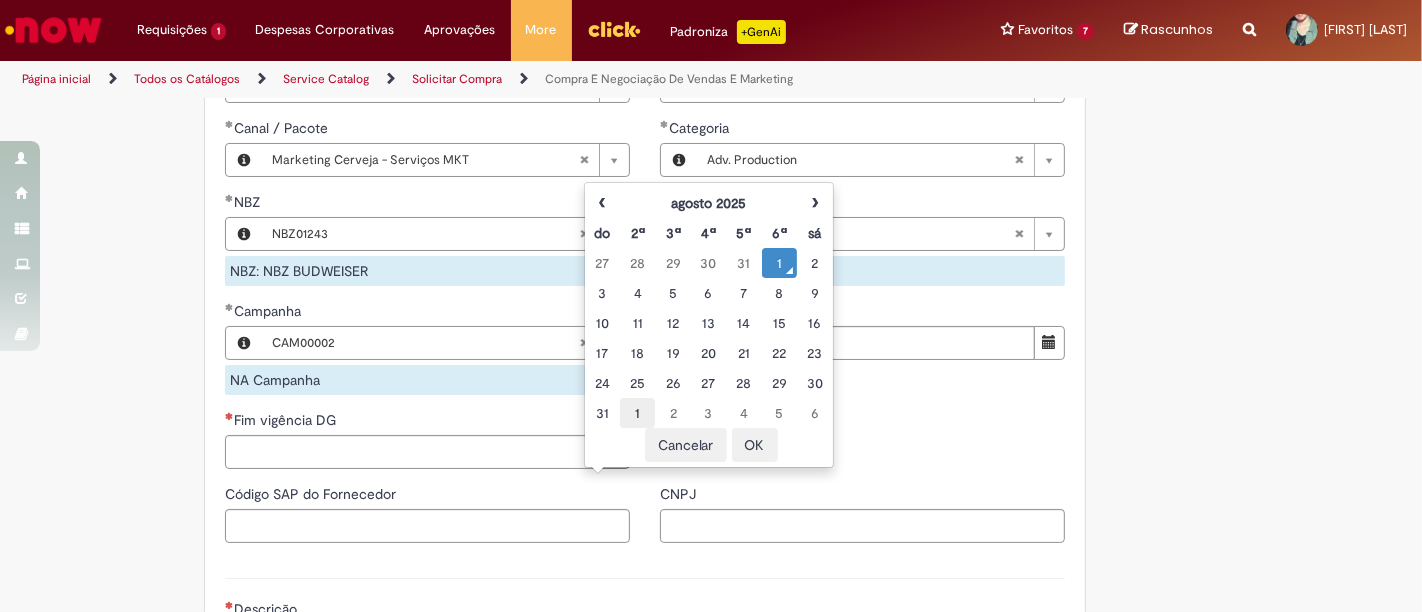 click on "1" at bounding box center [637, 413] 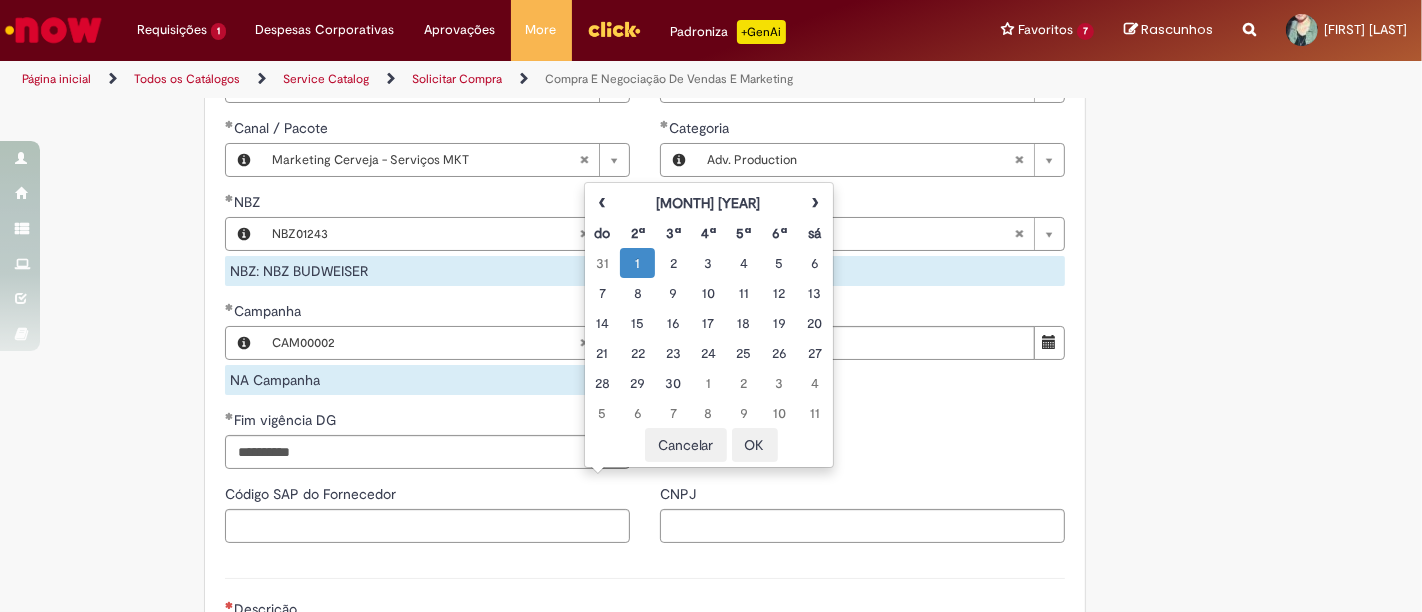 click on "**********" at bounding box center (645, 153) 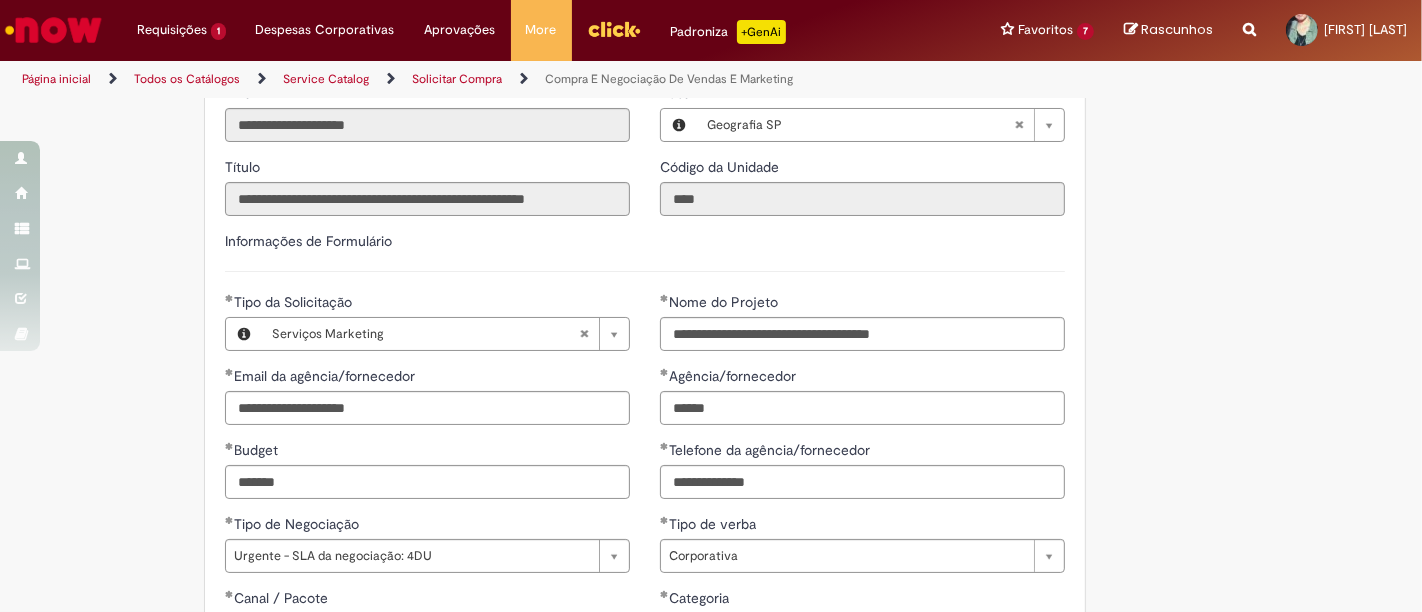 scroll, scrollTop: 777, scrollLeft: 0, axis: vertical 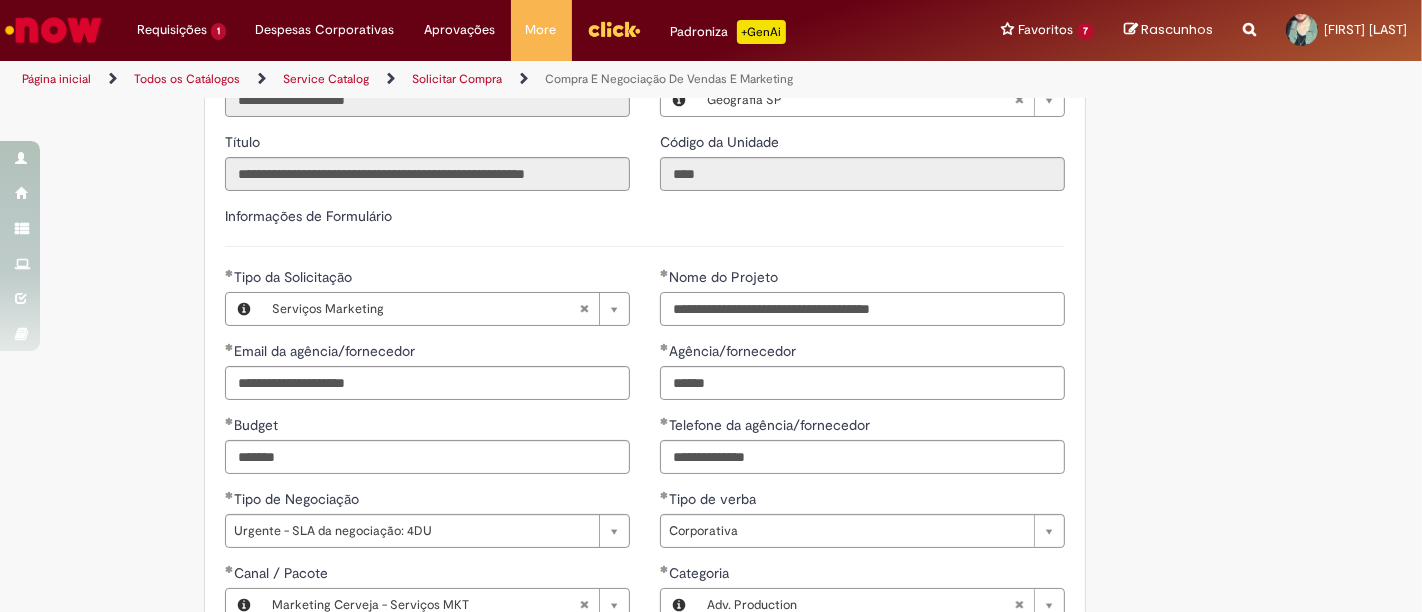 drag, startPoint x: 945, startPoint y: 307, endPoint x: 602, endPoint y: 307, distance: 343 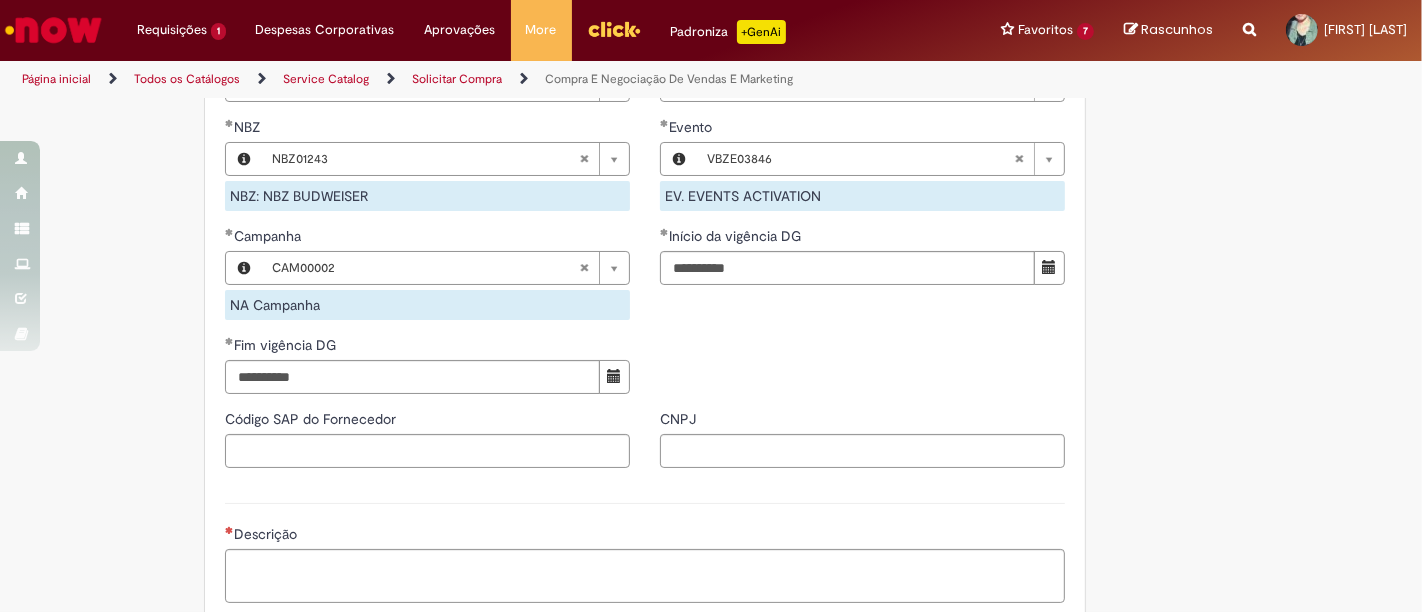 scroll, scrollTop: 1333, scrollLeft: 0, axis: vertical 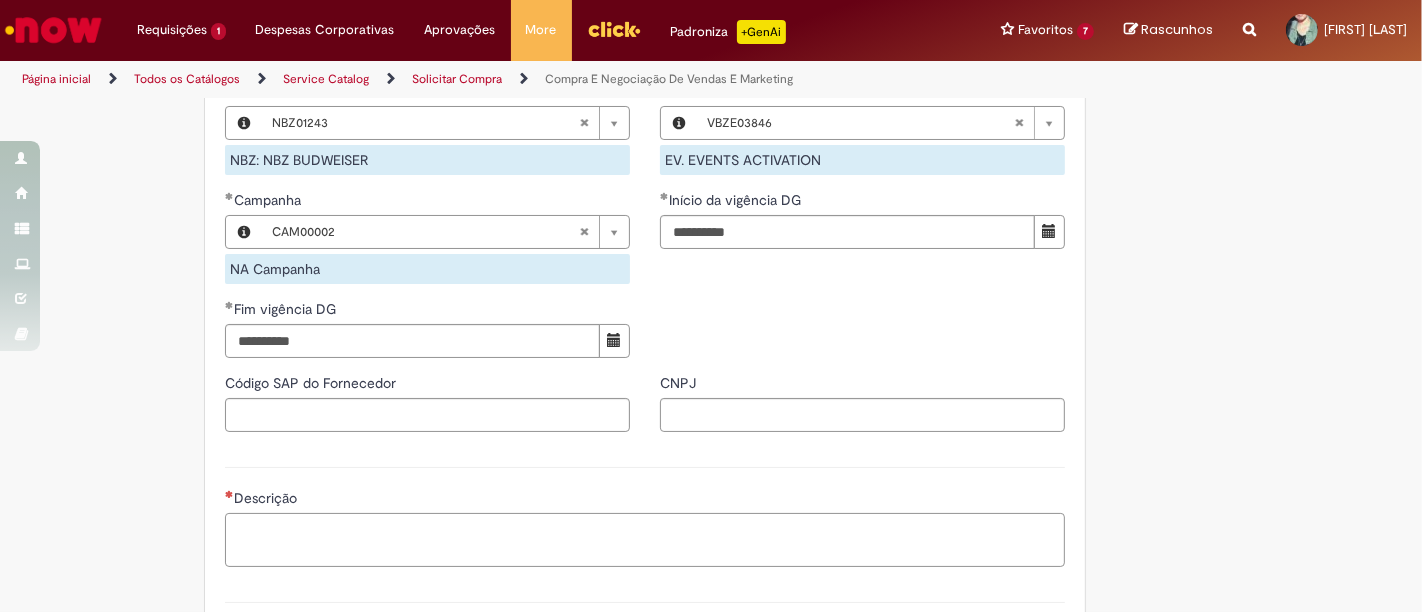 click on "Descrição" at bounding box center (645, 539) 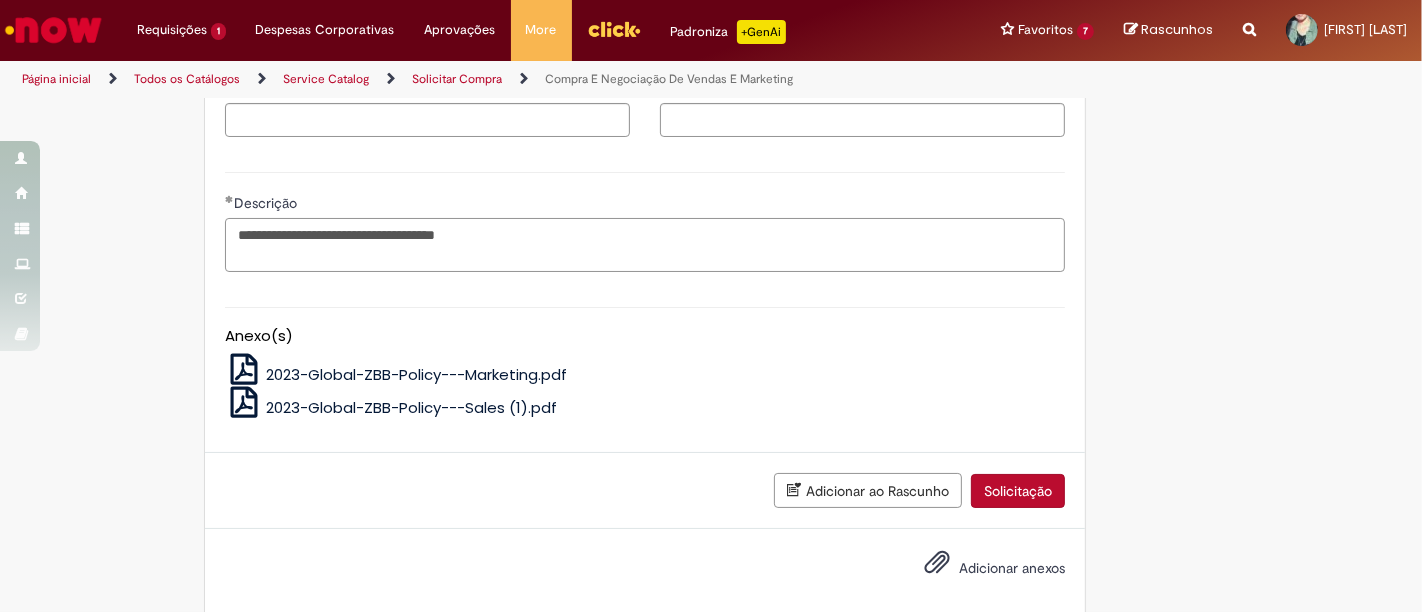 scroll, scrollTop: 1650, scrollLeft: 0, axis: vertical 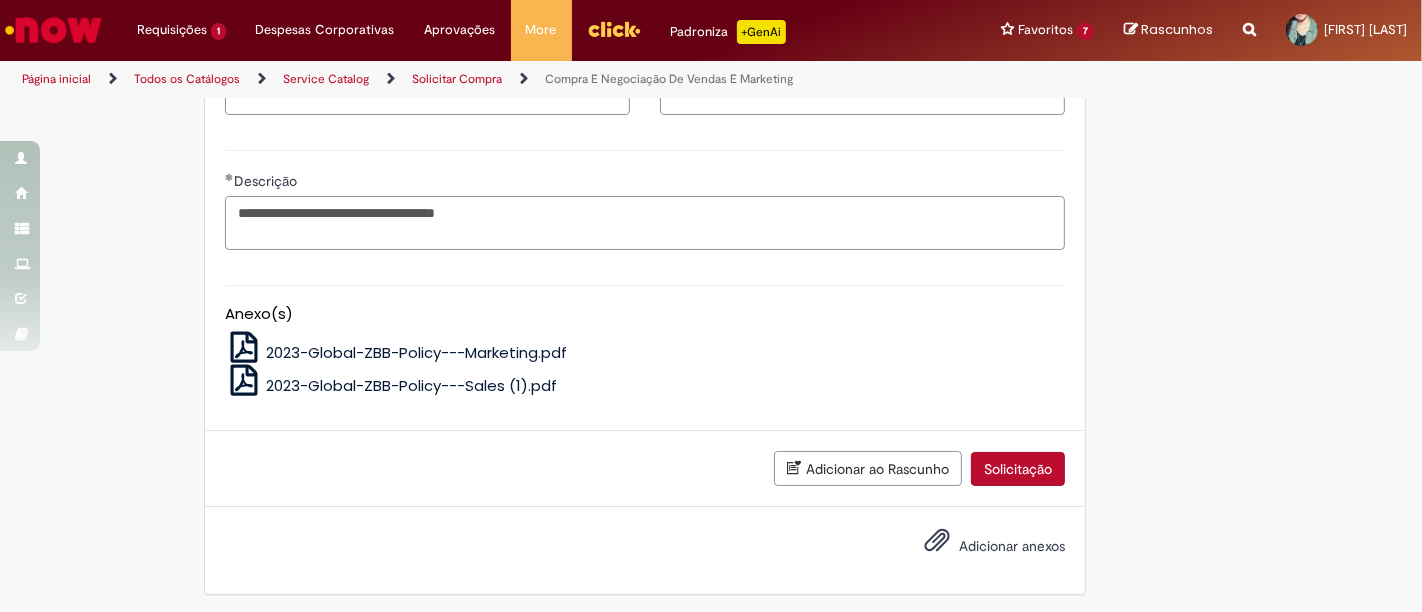 type on "**********" 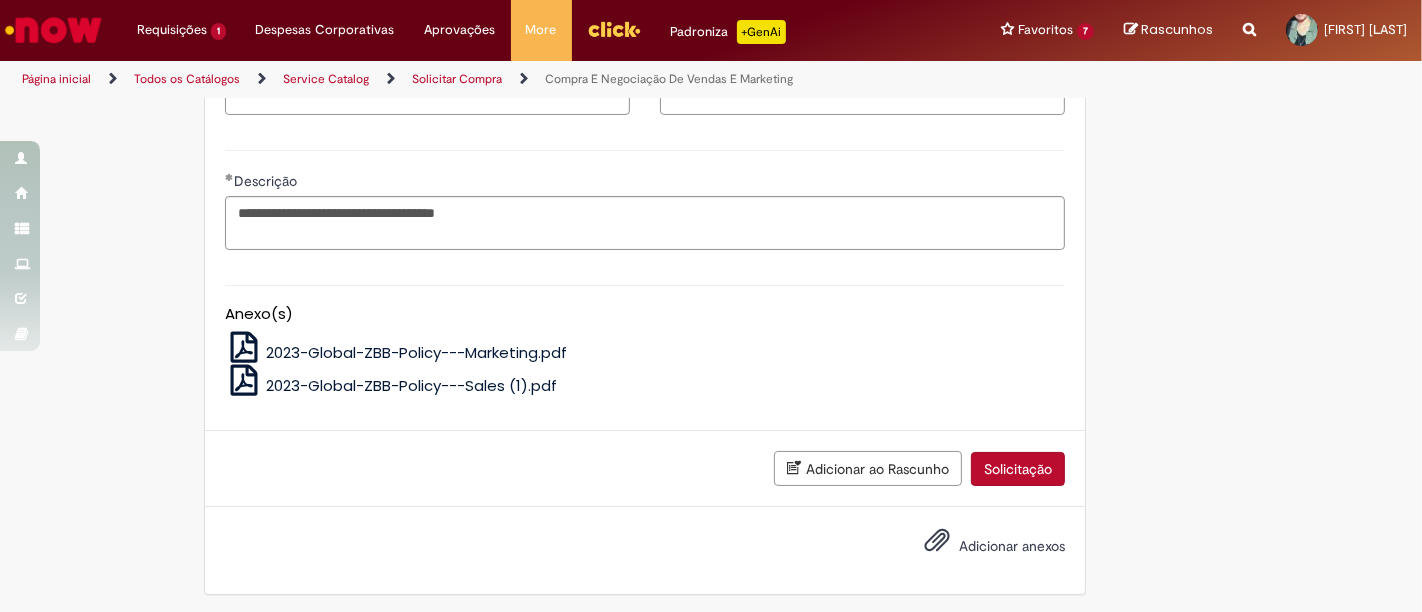 click on "Adicionar anexos" at bounding box center [1012, 546] 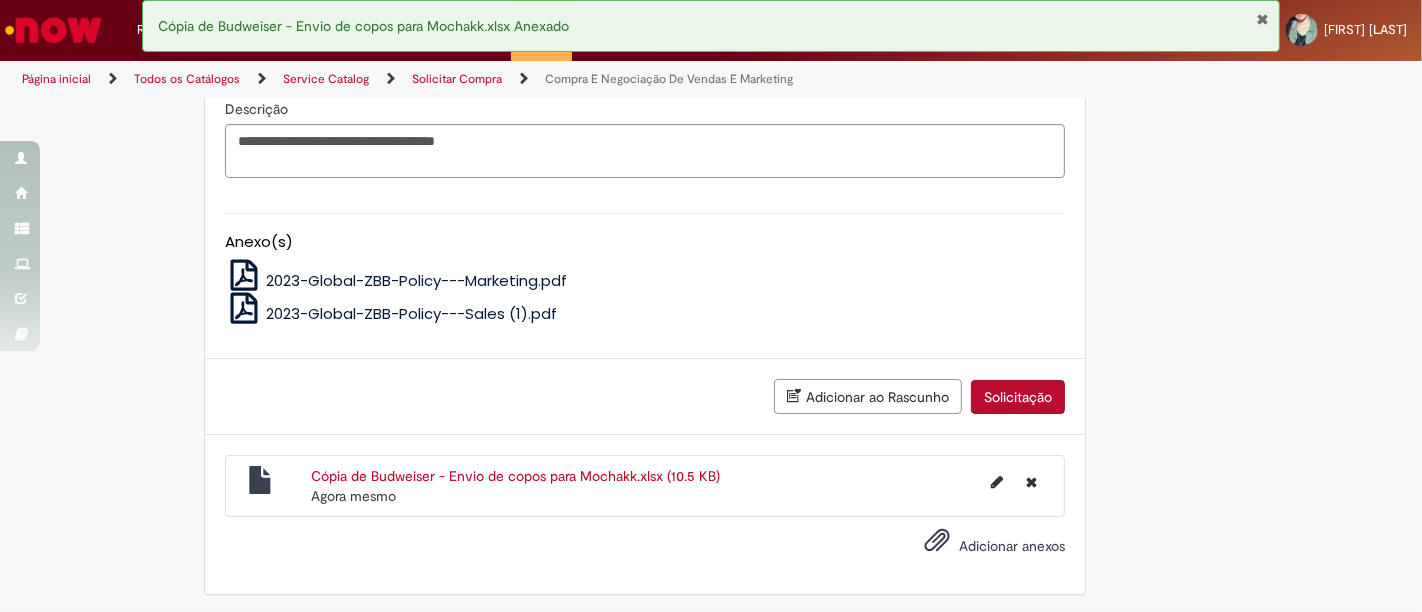 click on "Solicitação" at bounding box center (1018, 397) 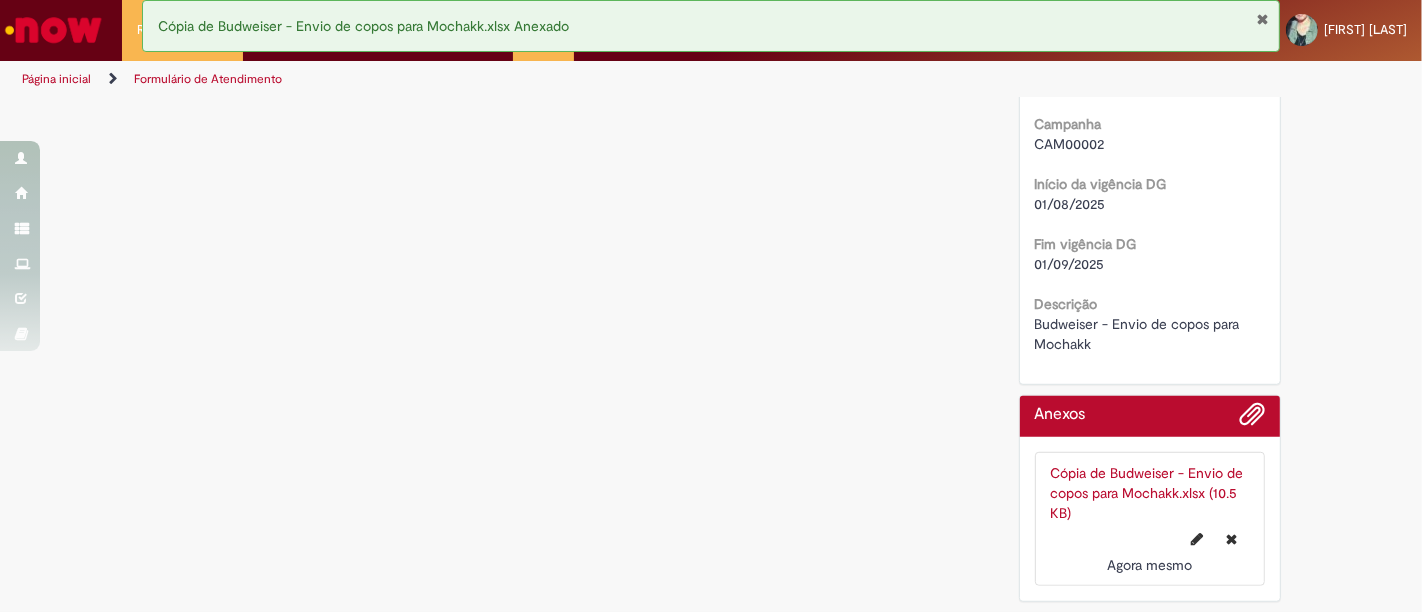 scroll, scrollTop: 0, scrollLeft: 0, axis: both 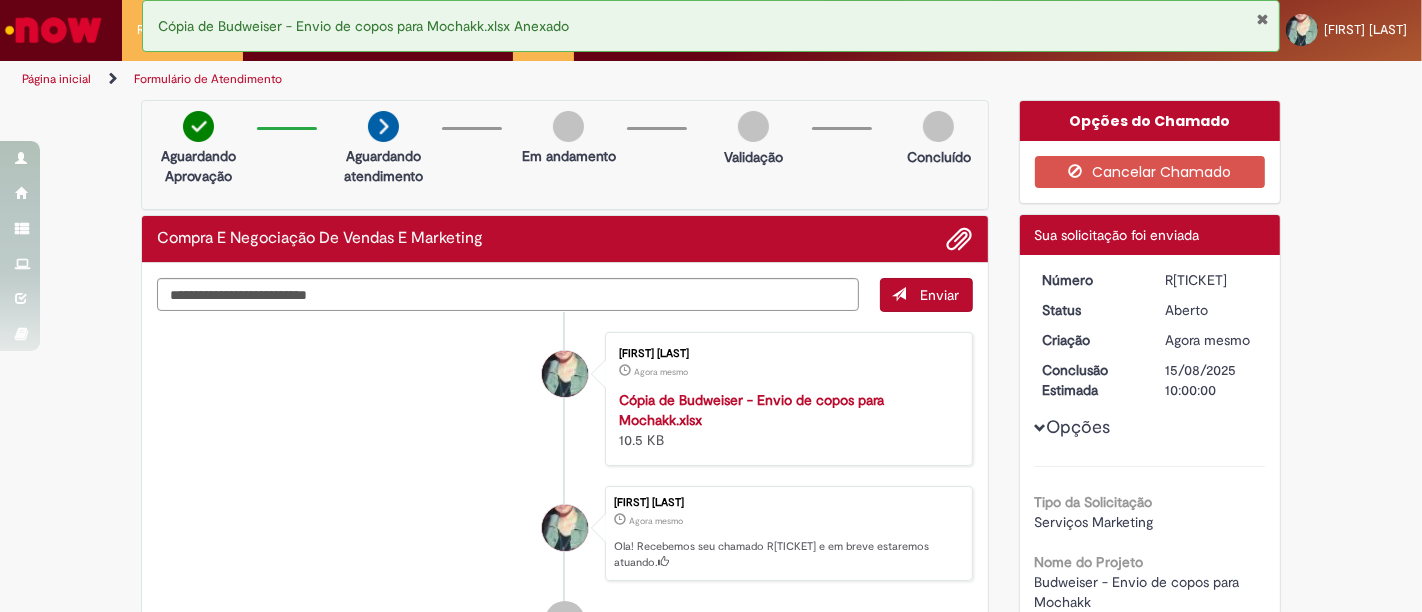 drag, startPoint x: 1040, startPoint y: 271, endPoint x: 1232, endPoint y: 276, distance: 192.0651 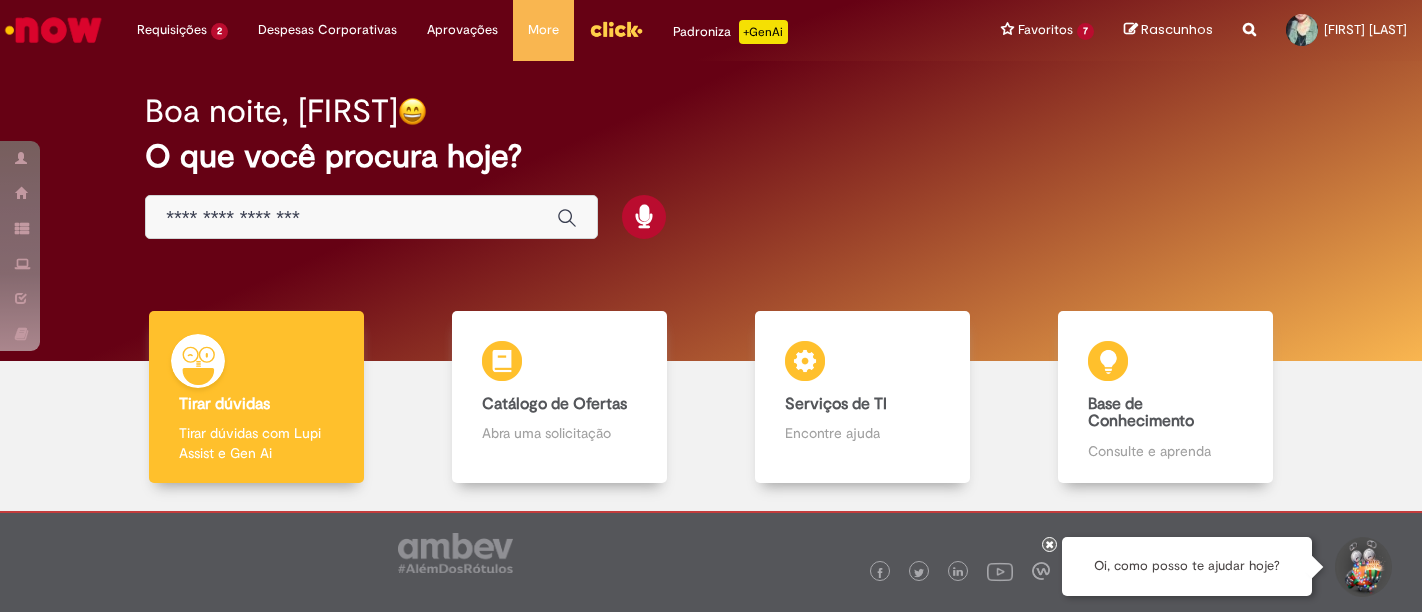 scroll, scrollTop: 0, scrollLeft: 0, axis: both 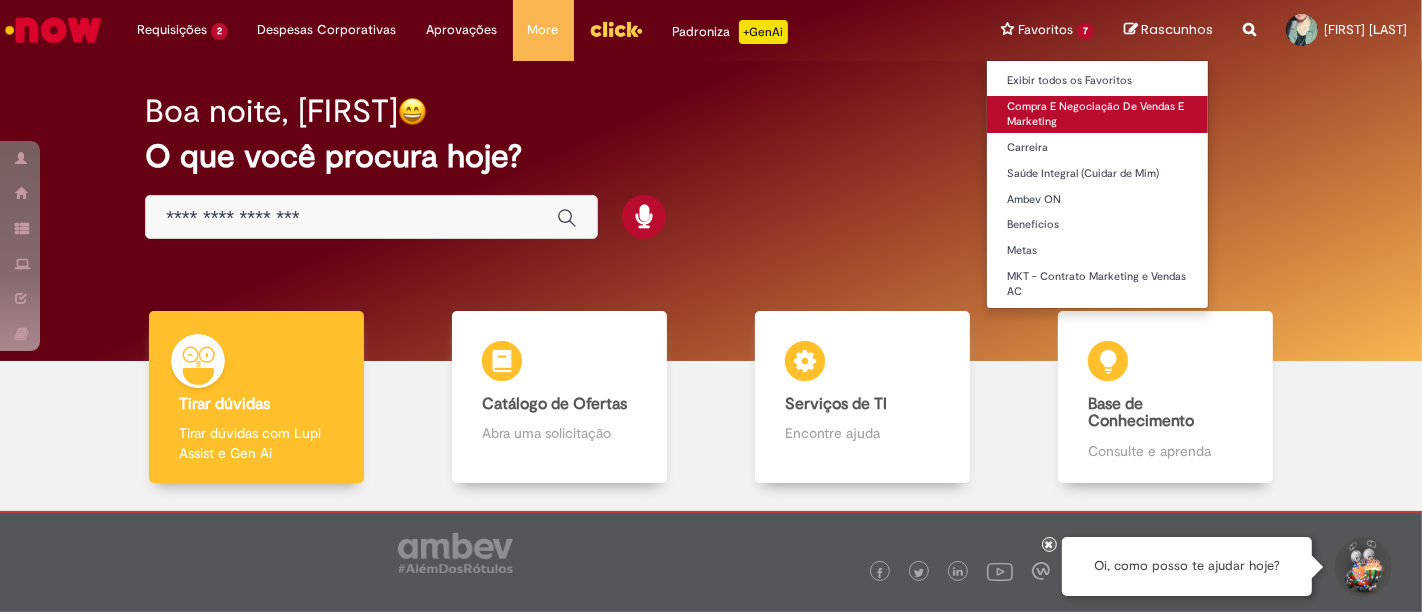 click on "Compra E Negociação De Vendas E Marketing" at bounding box center (1097, 114) 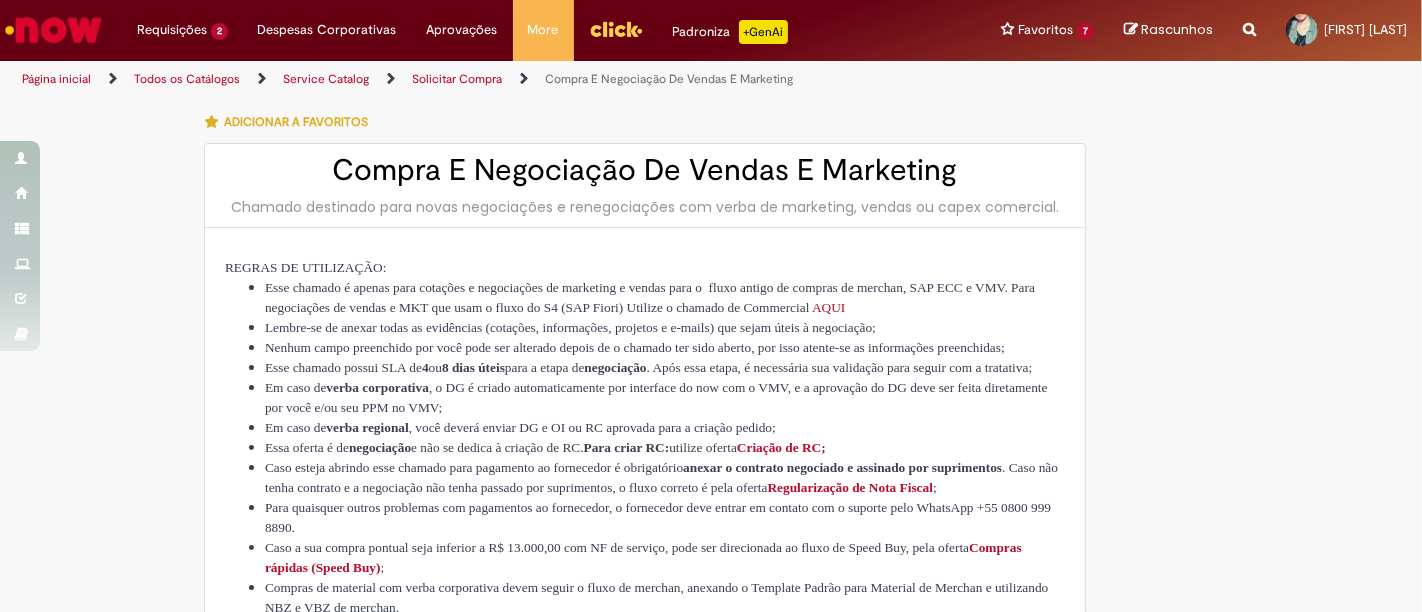 type on "********" 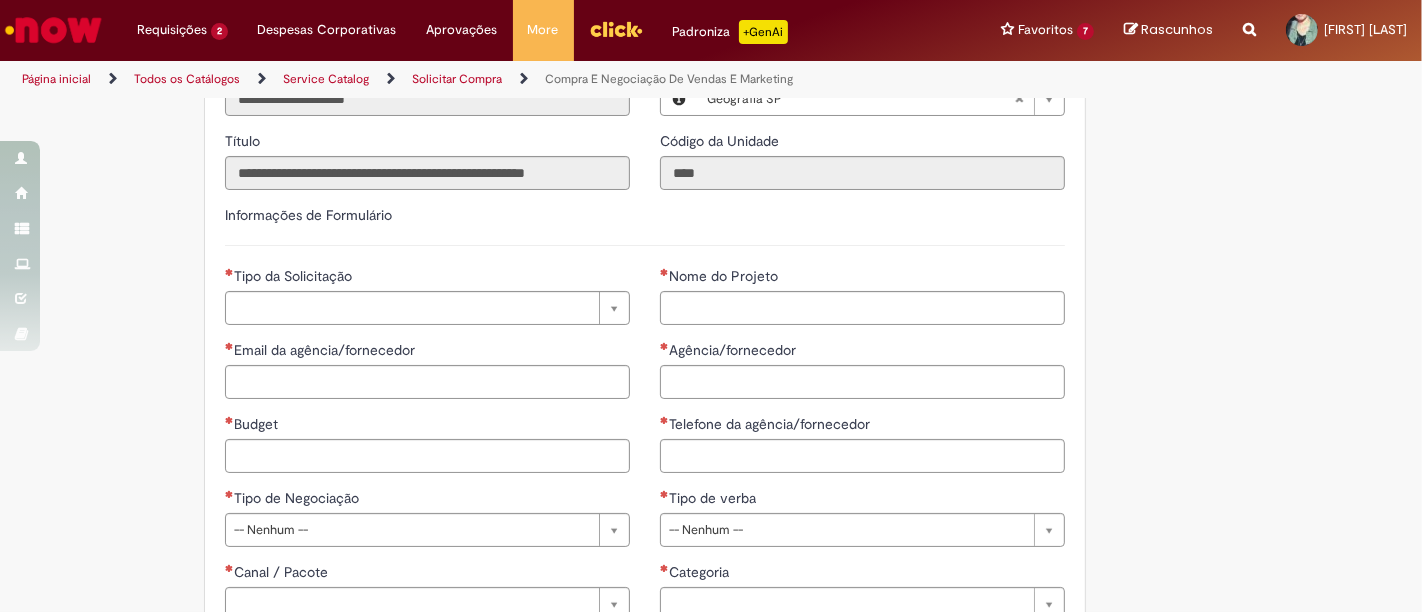 scroll, scrollTop: 888, scrollLeft: 0, axis: vertical 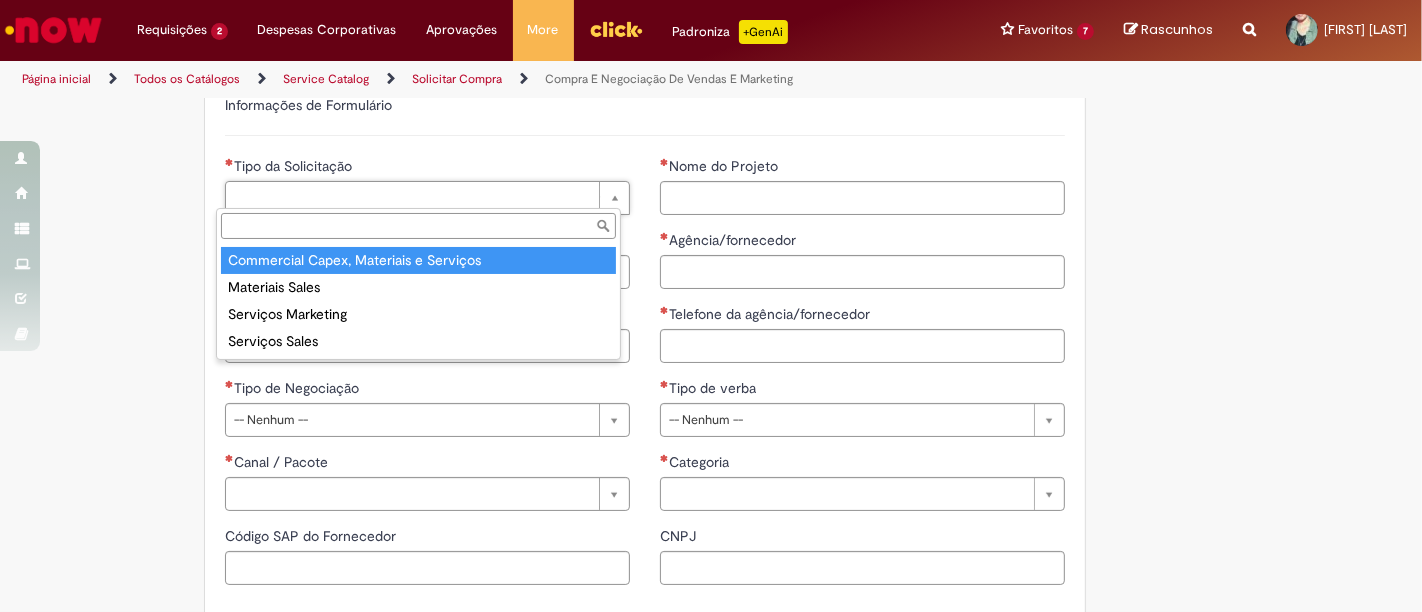 type on "**********" 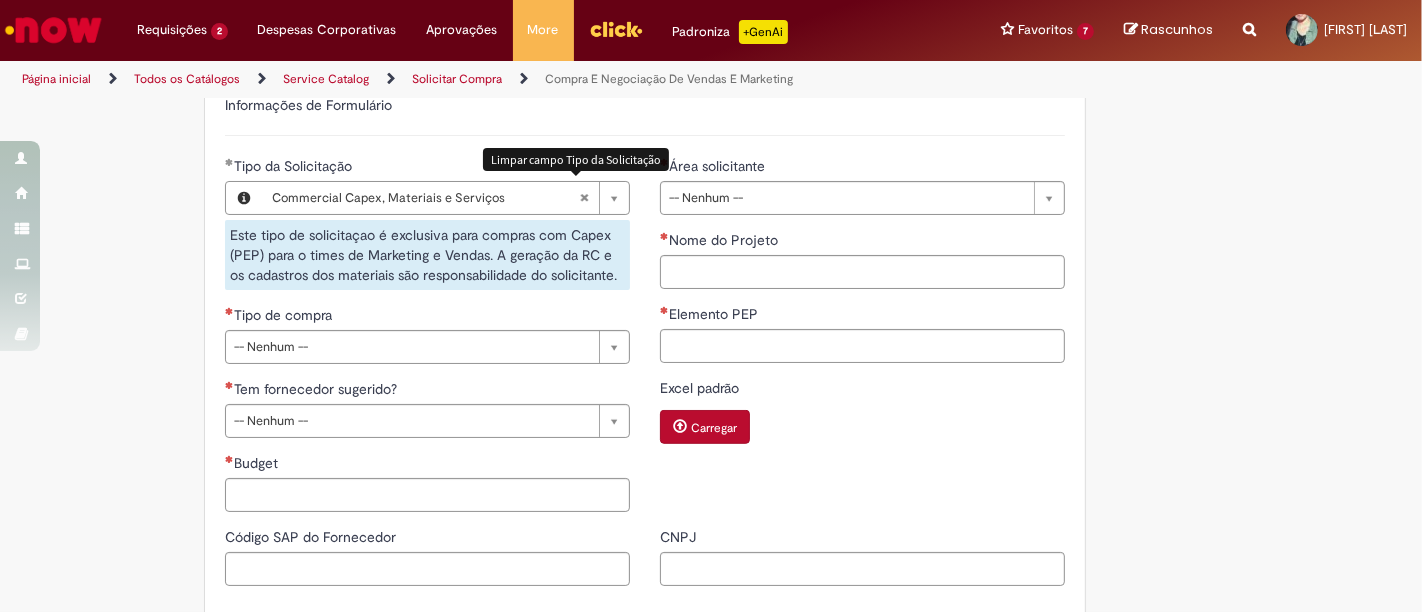 click at bounding box center [584, 198] 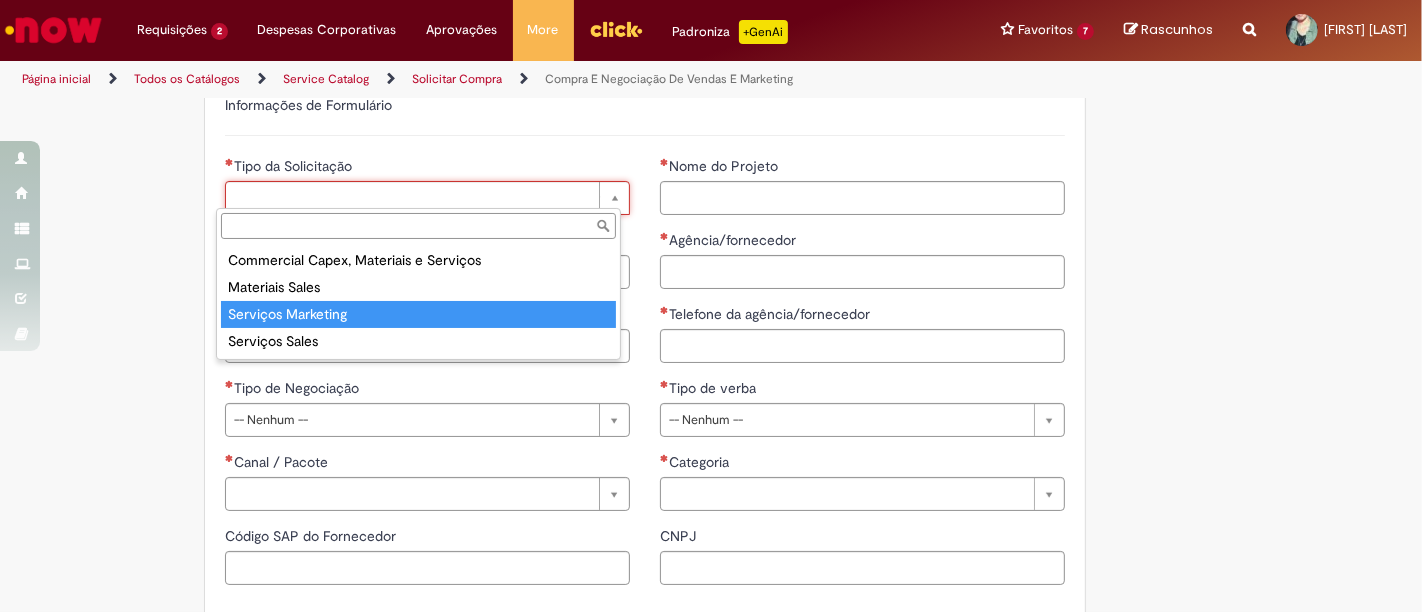 type on "**********" 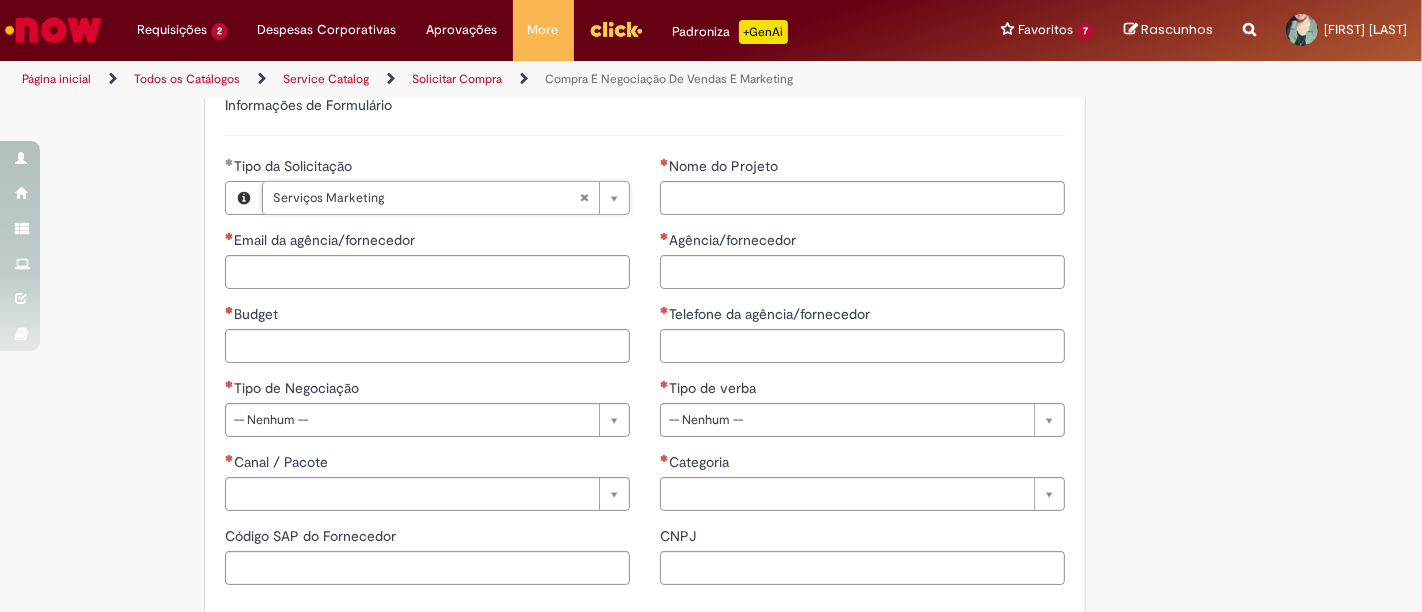 scroll, scrollTop: 1000, scrollLeft: 0, axis: vertical 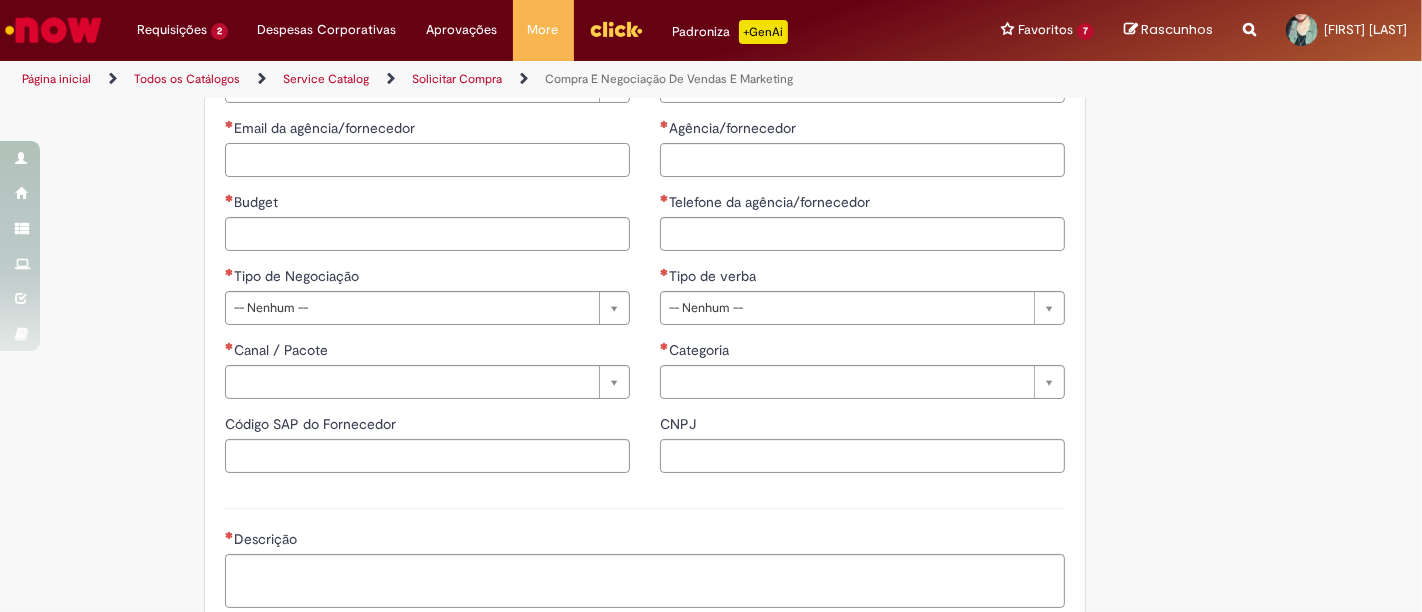 click on "Email da agência/fornecedor" at bounding box center (427, 160) 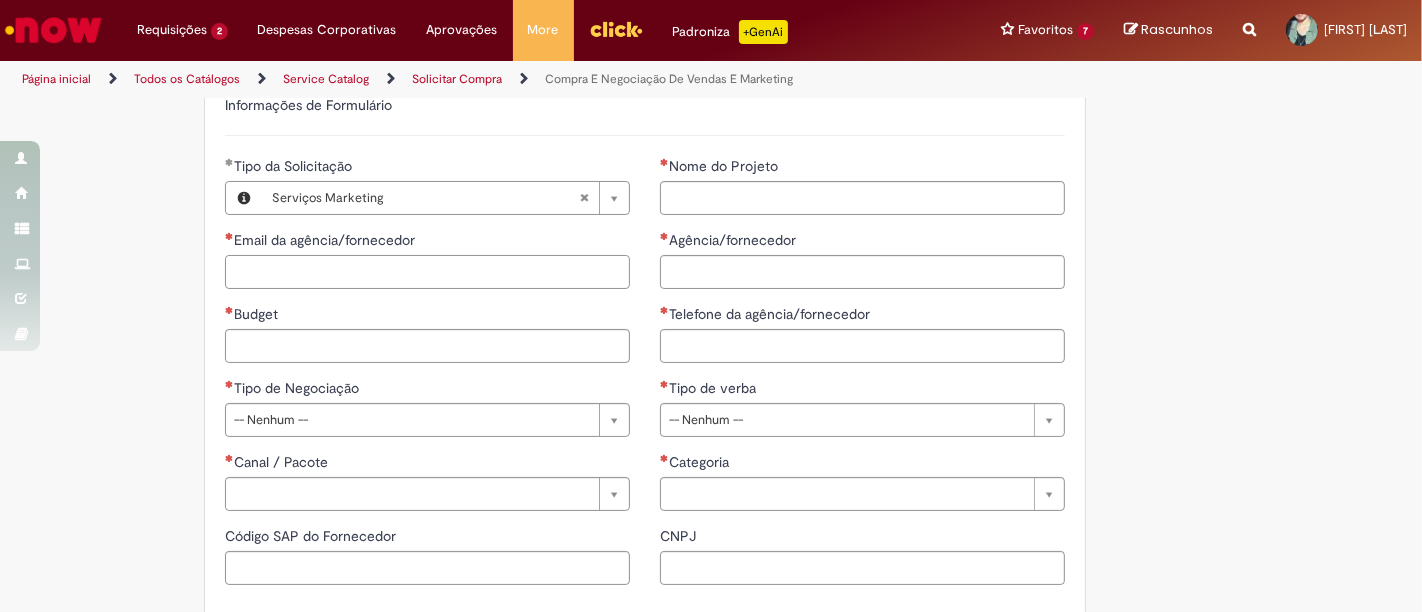 click on "Email da agência/fornecedor" at bounding box center [427, 272] 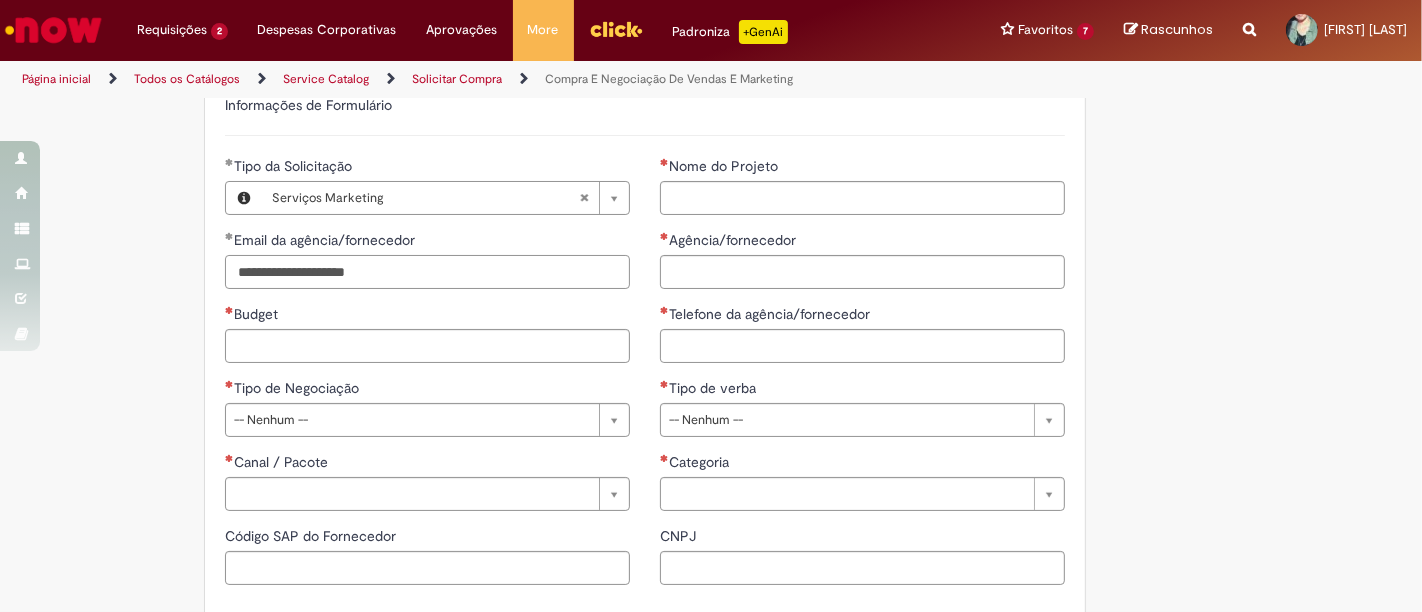 type on "**********" 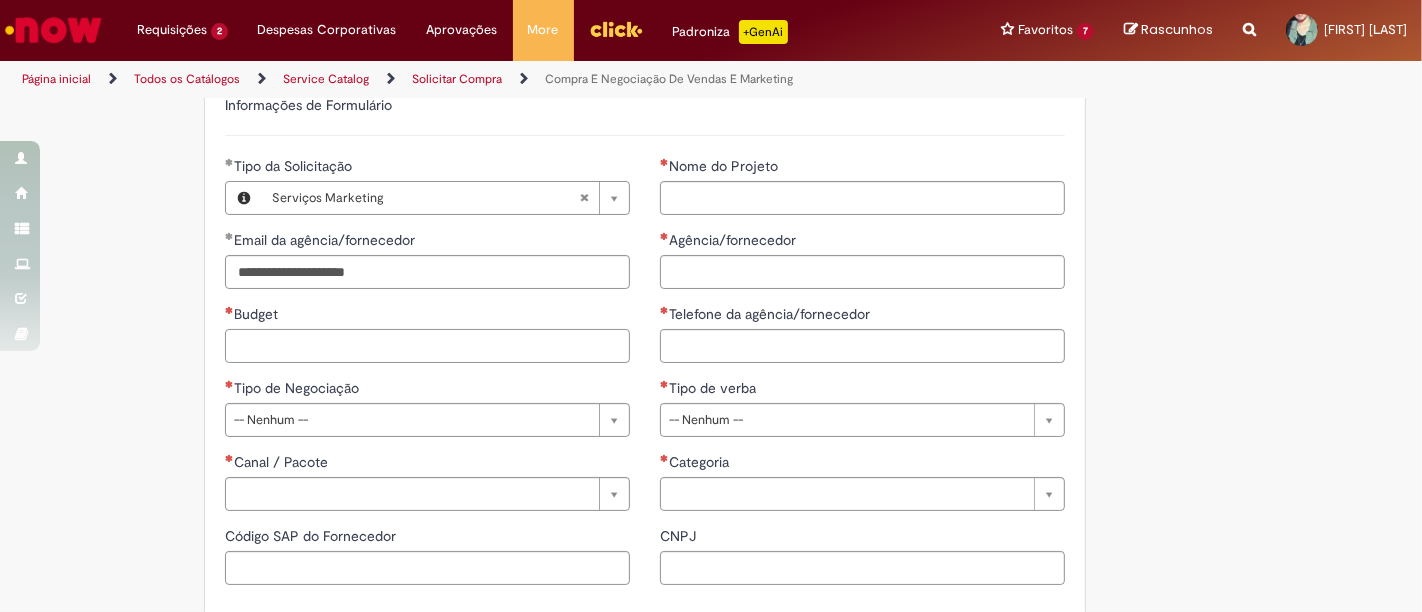 click on "Budget" at bounding box center [427, 346] 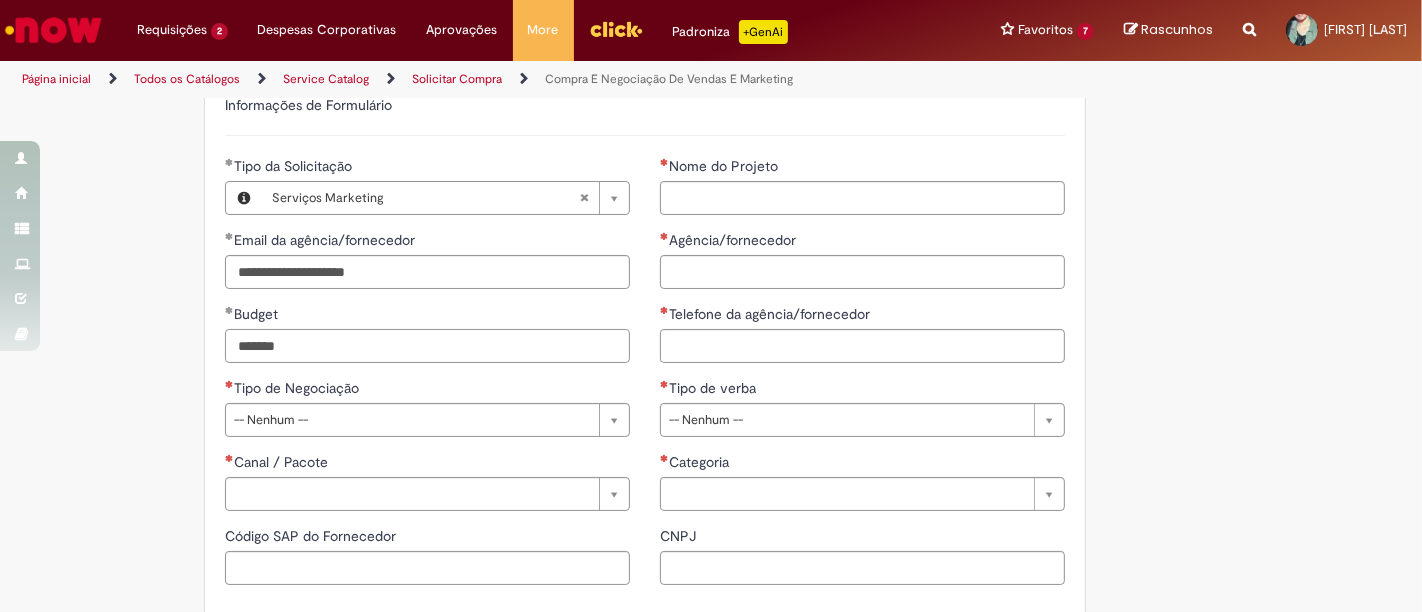type on "*******" 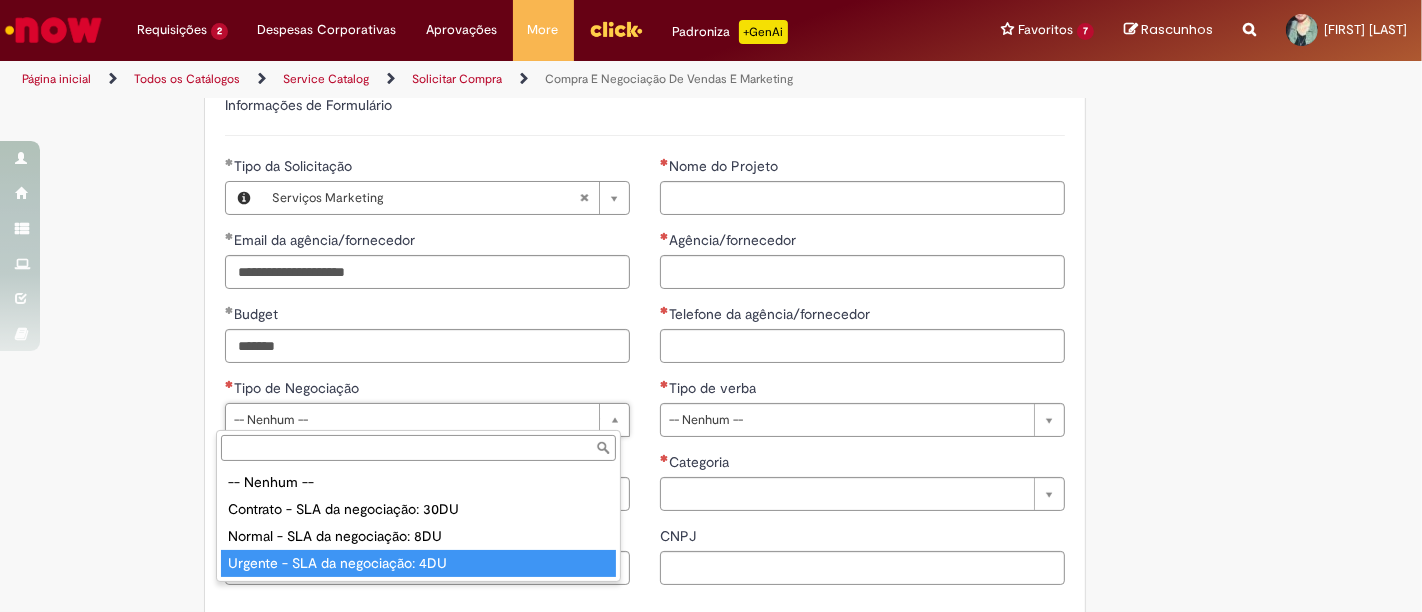 type on "**********" 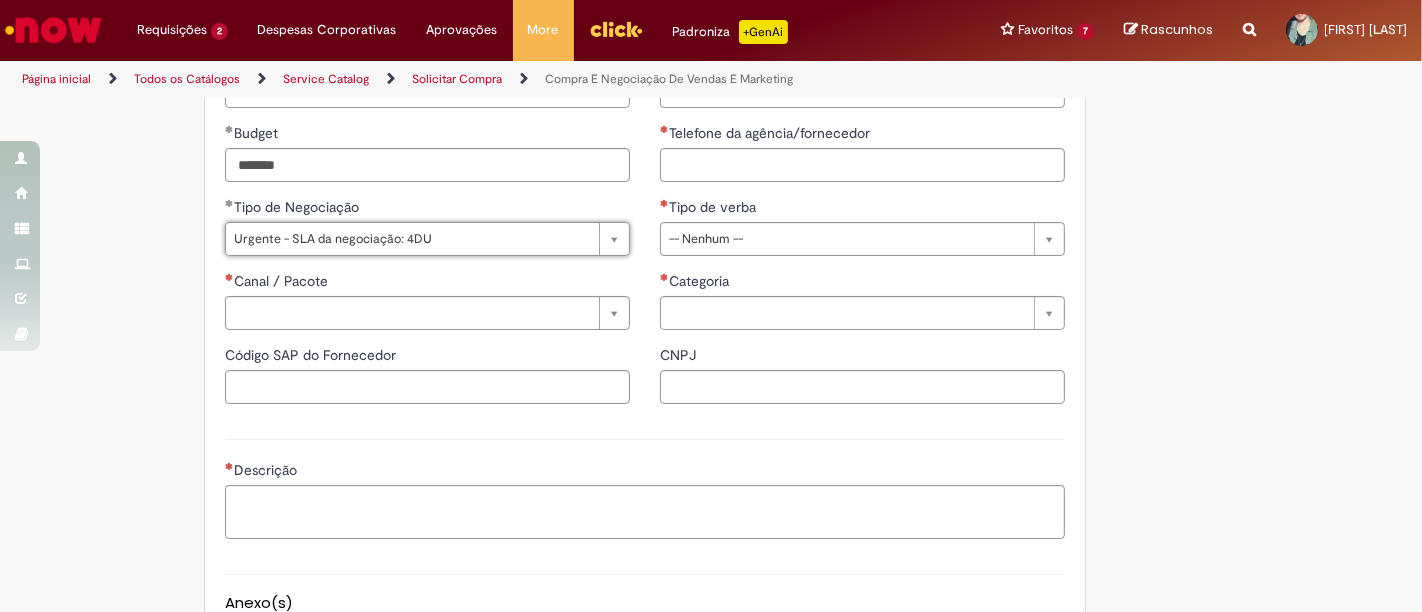 scroll, scrollTop: 1111, scrollLeft: 0, axis: vertical 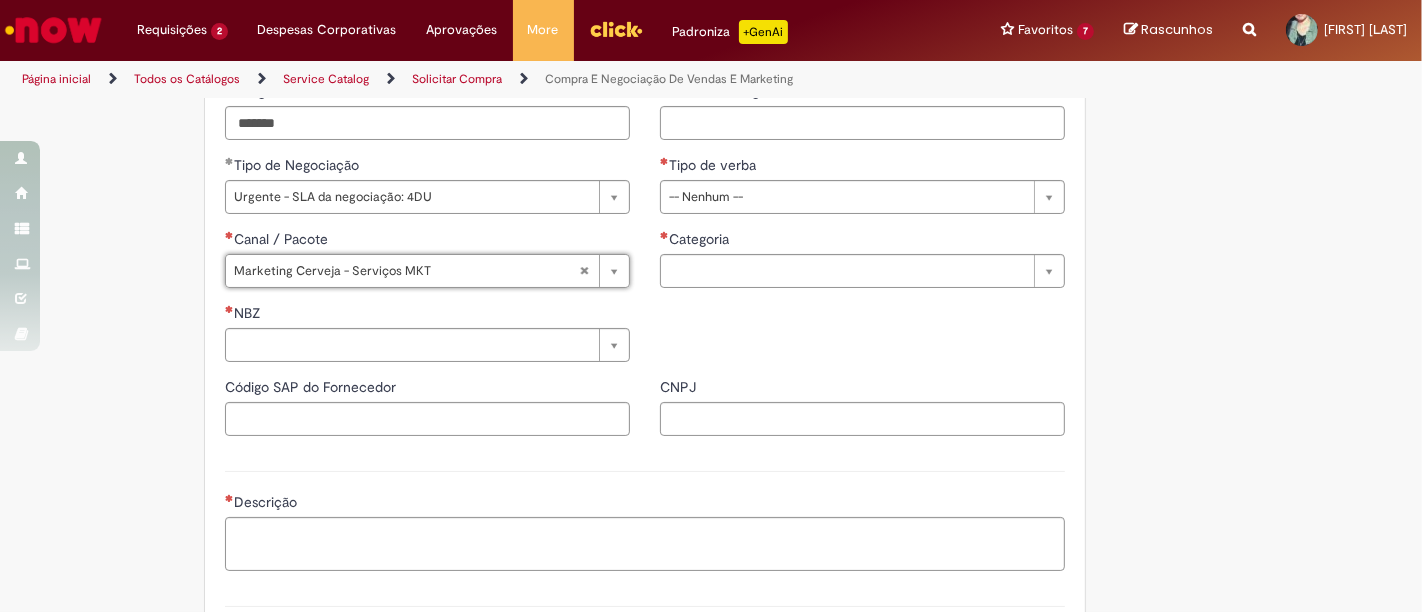 type on "**********" 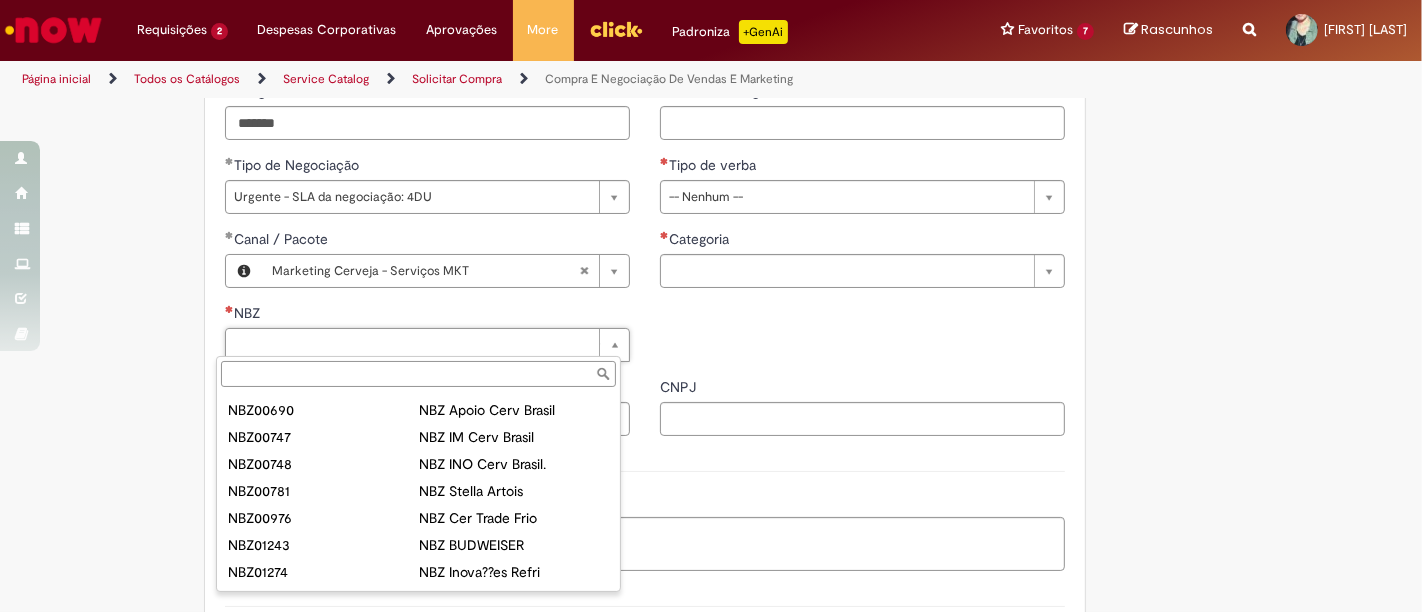 scroll, scrollTop: 222, scrollLeft: 0, axis: vertical 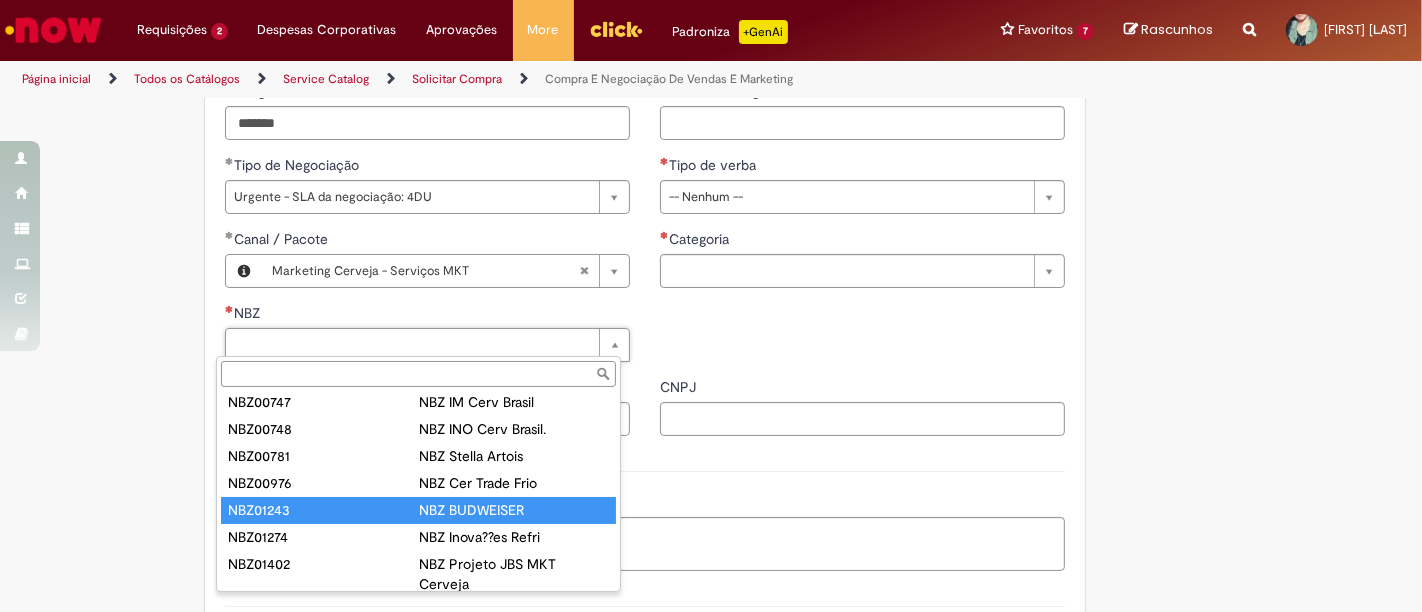type on "********" 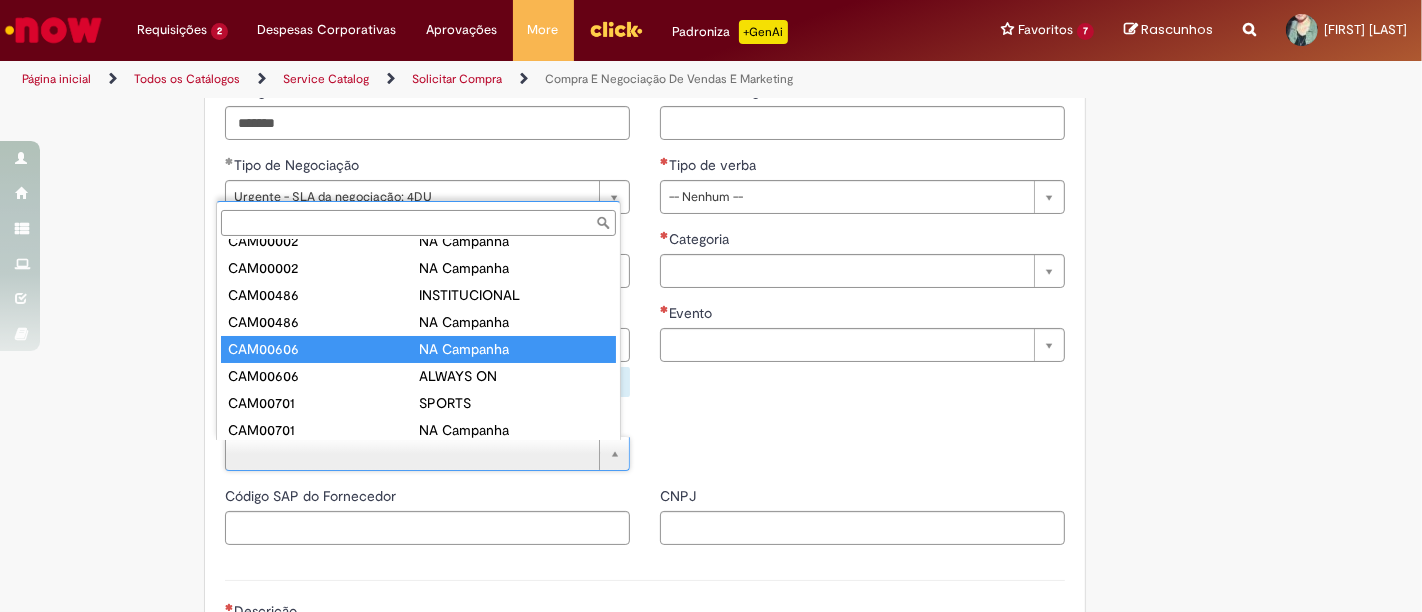 scroll, scrollTop: 0, scrollLeft: 0, axis: both 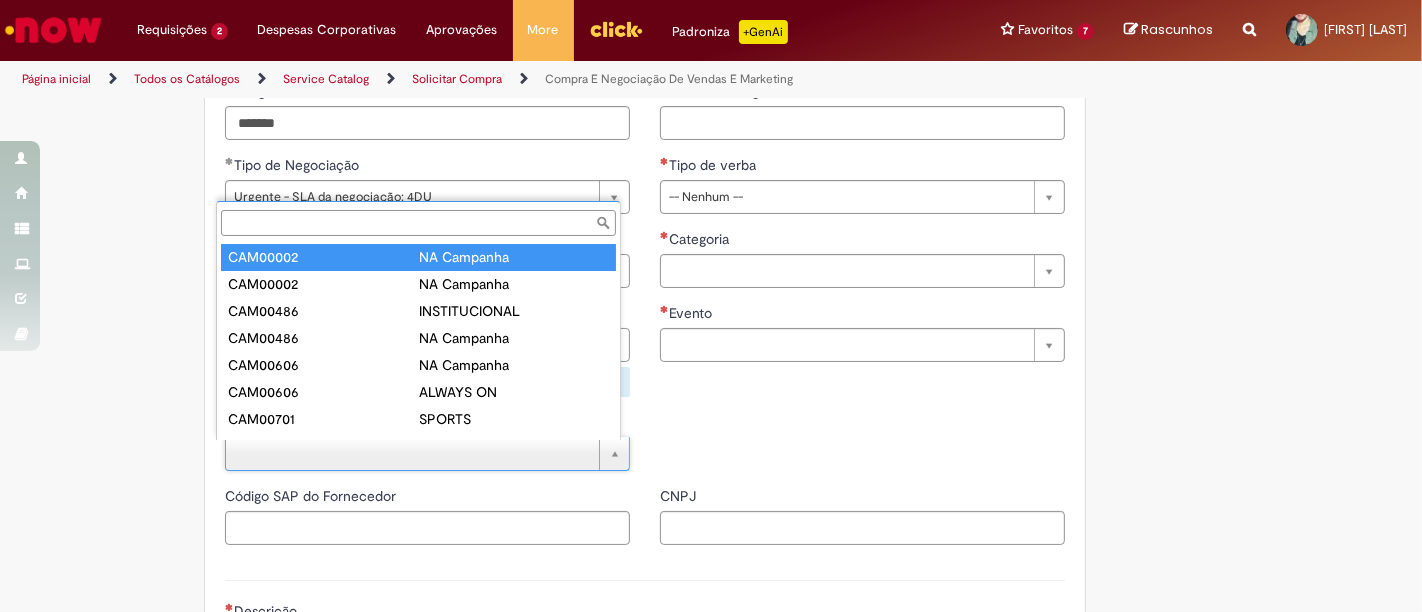 type on "********" 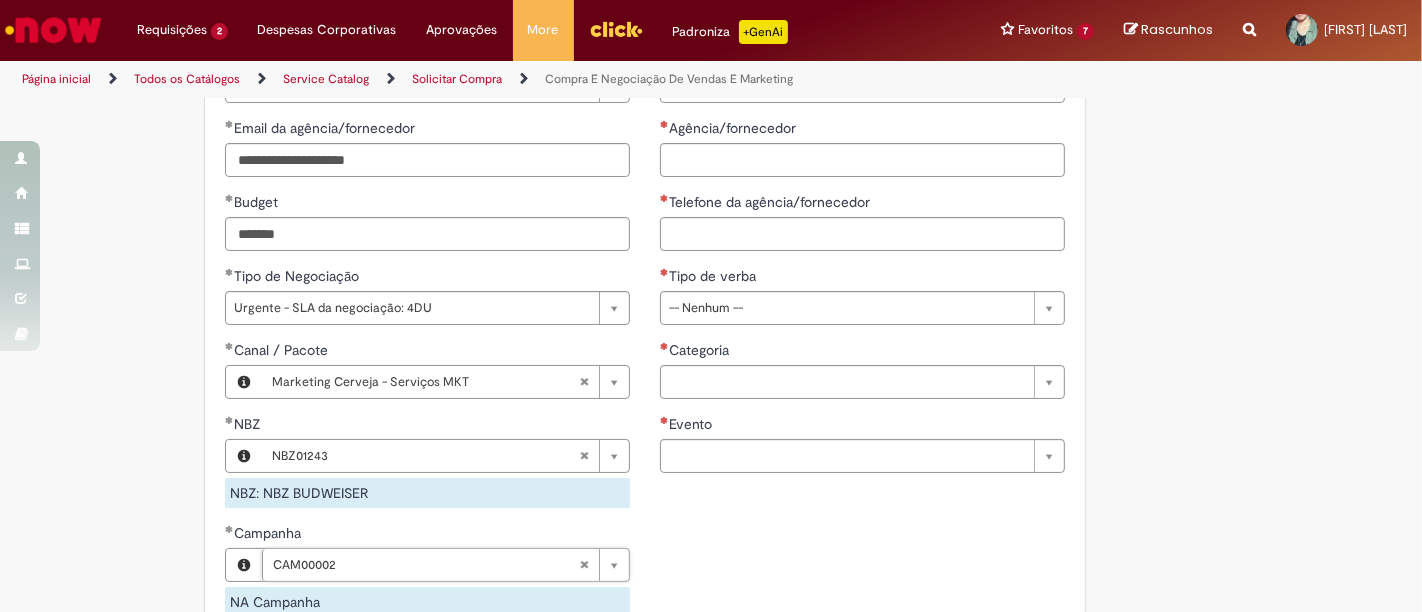 scroll, scrollTop: 777, scrollLeft: 0, axis: vertical 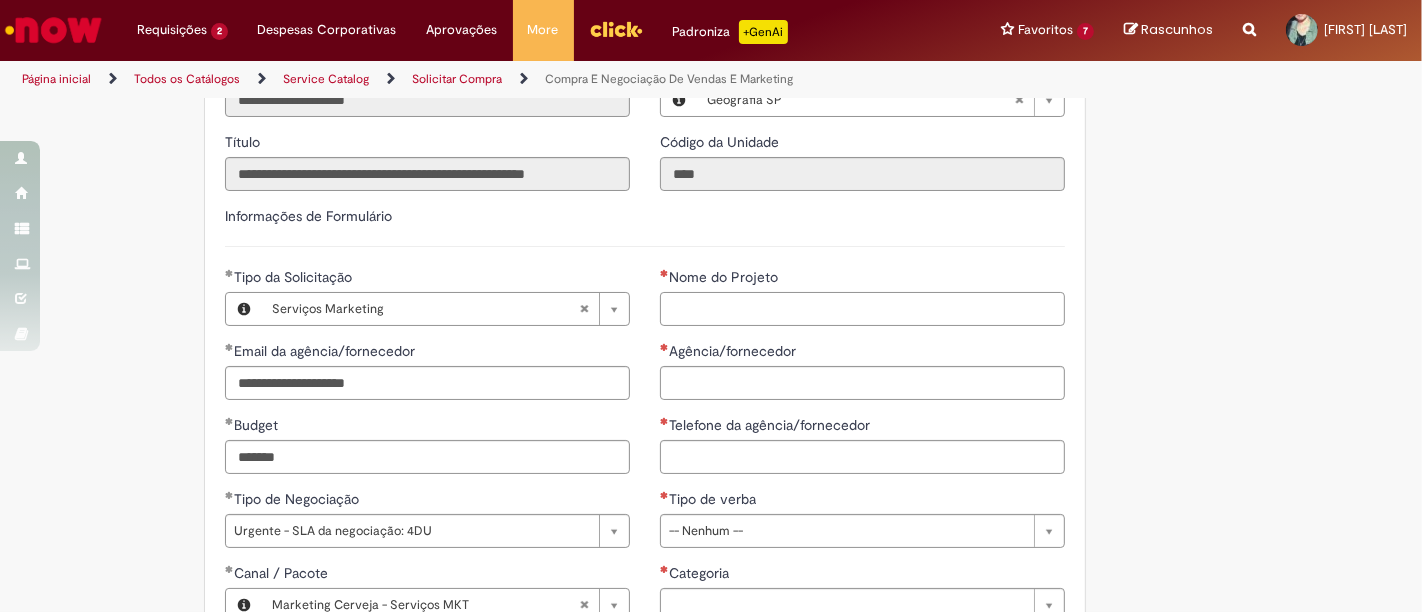 click on "Nome do Projeto" at bounding box center [862, 309] 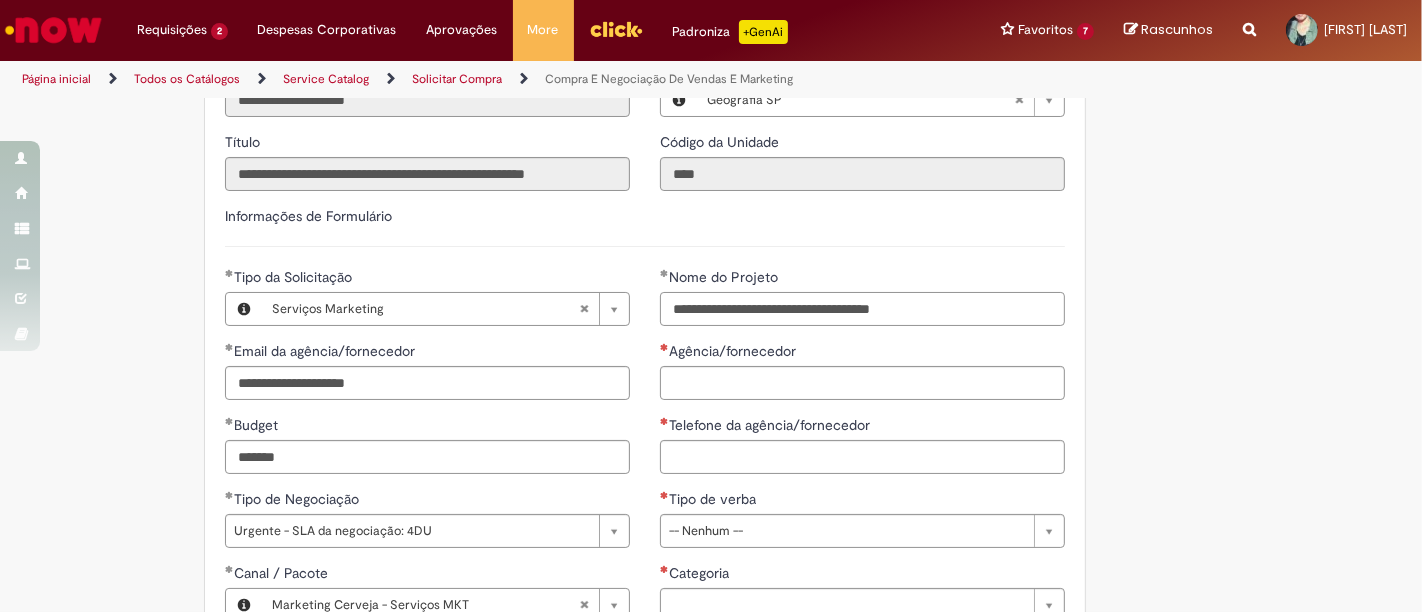 type on "**********" 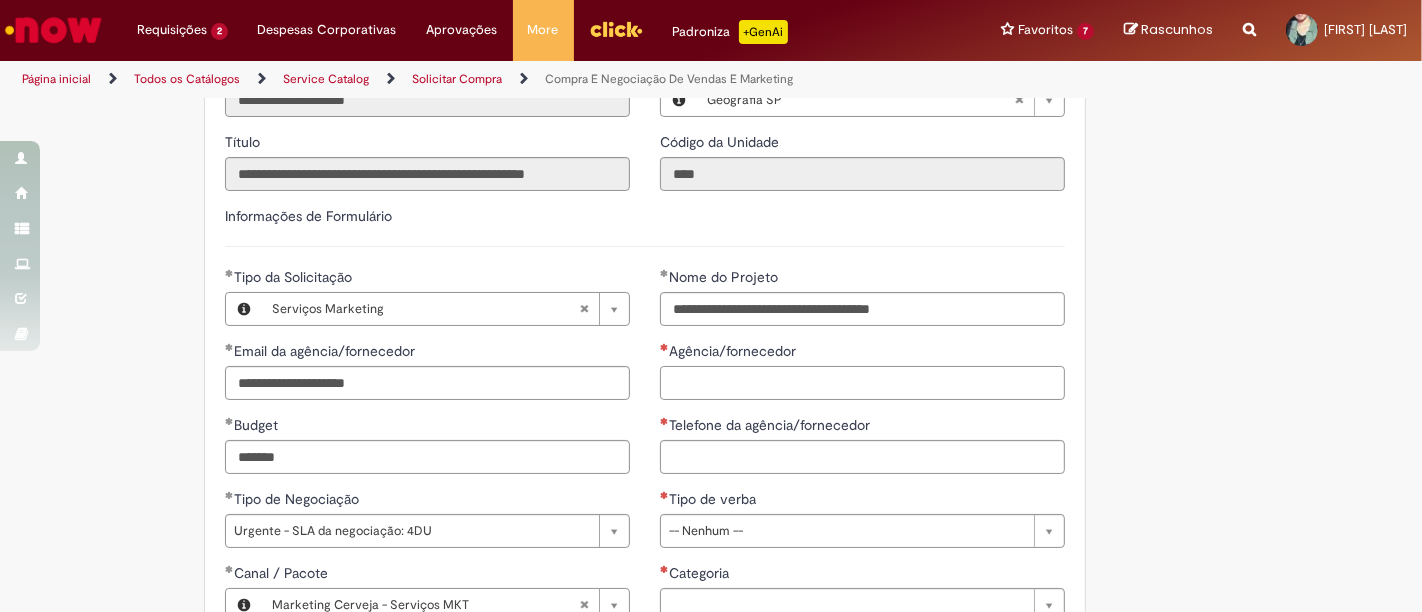 click on "Agência/fornecedor" at bounding box center (862, 383) 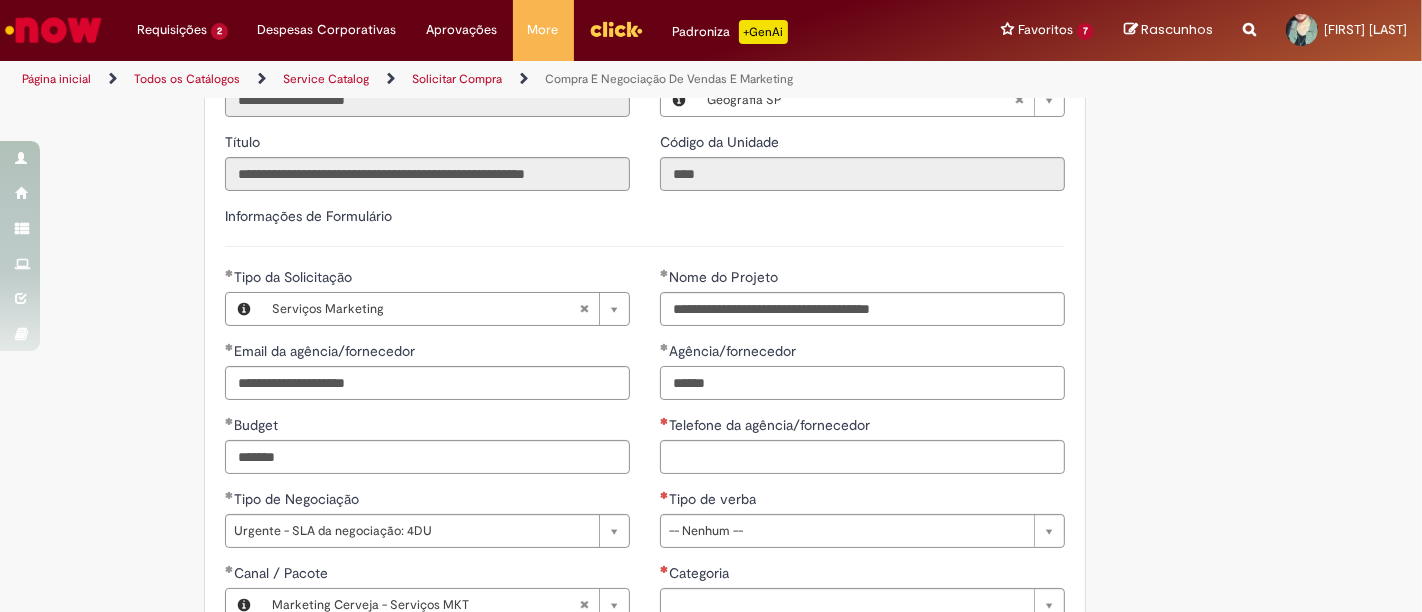 type on "******" 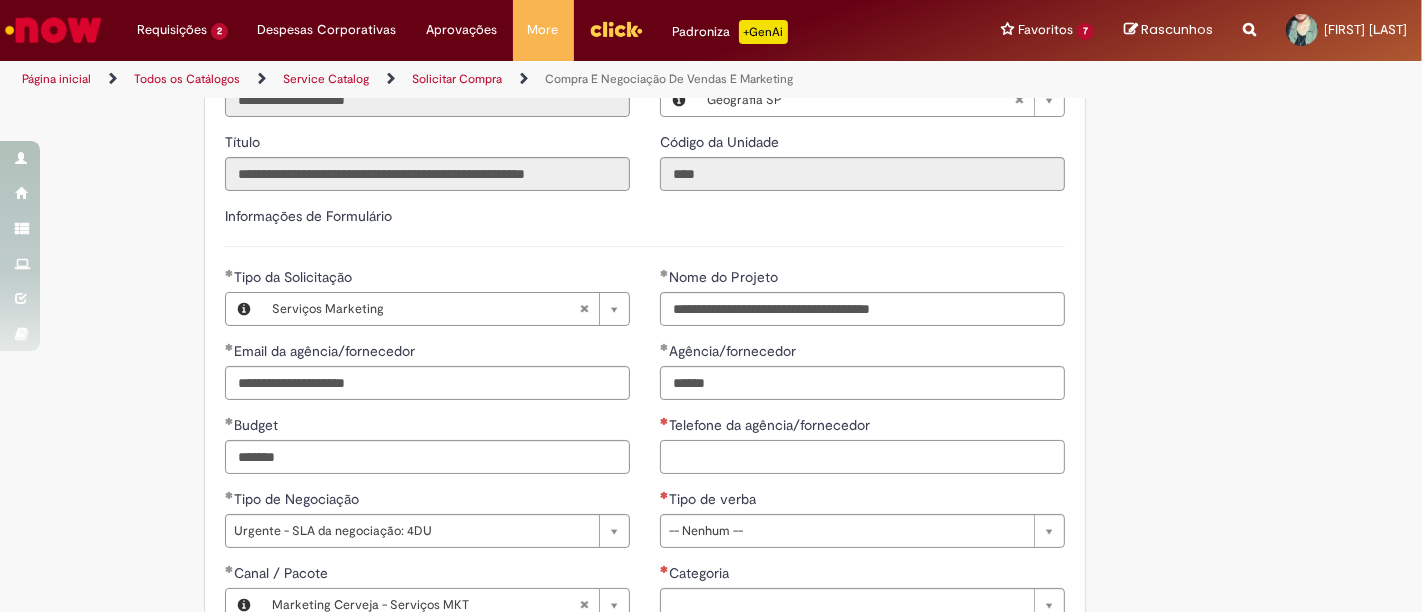 click on "Telefone da agência/fornecedor" at bounding box center (862, 457) 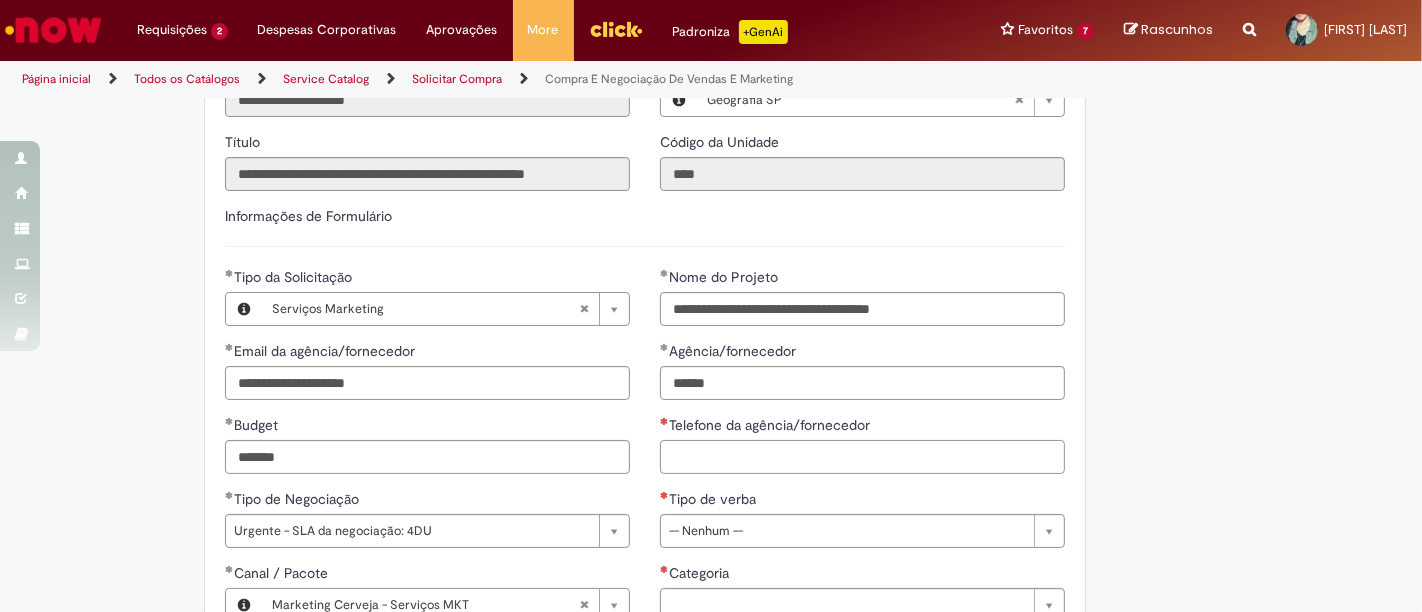 paste on "**********" 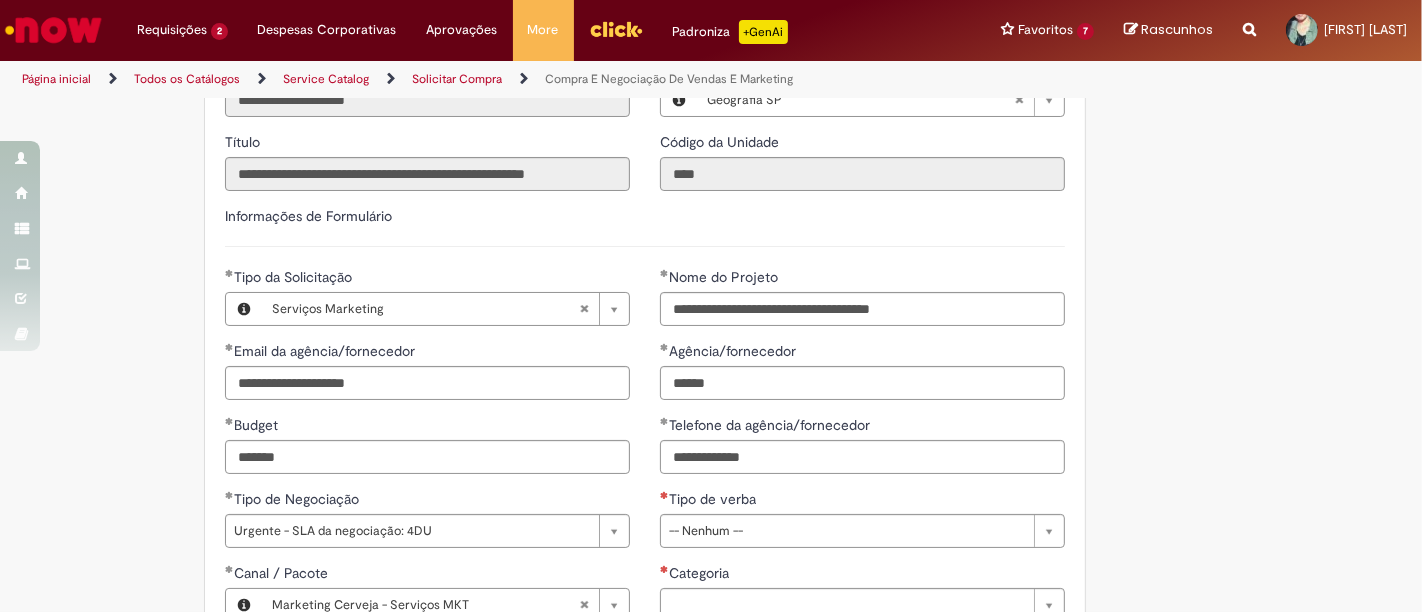 type on "**********" 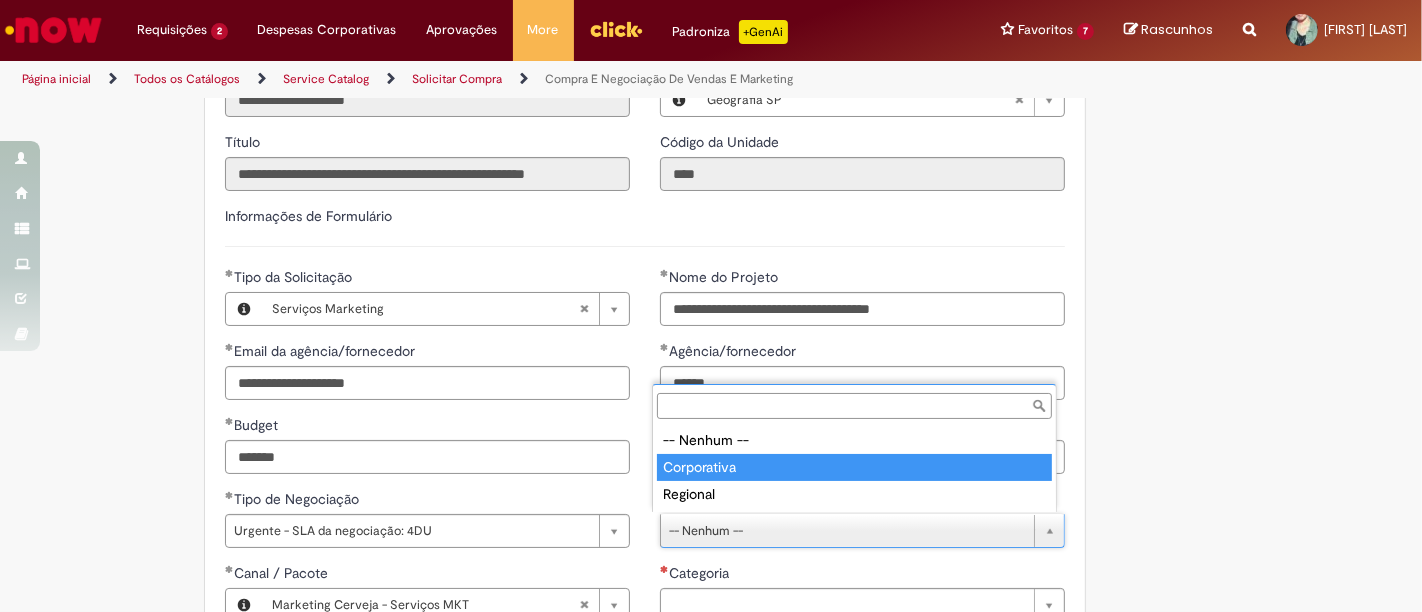 type on "**********" 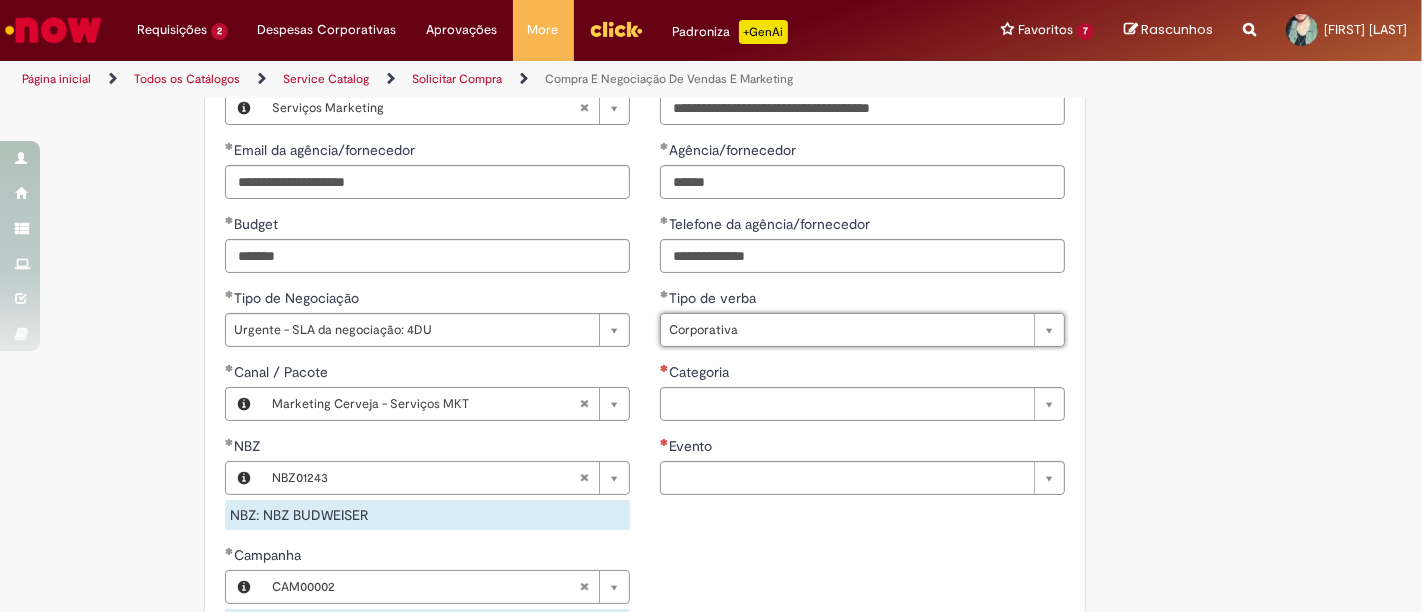 scroll, scrollTop: 1000, scrollLeft: 0, axis: vertical 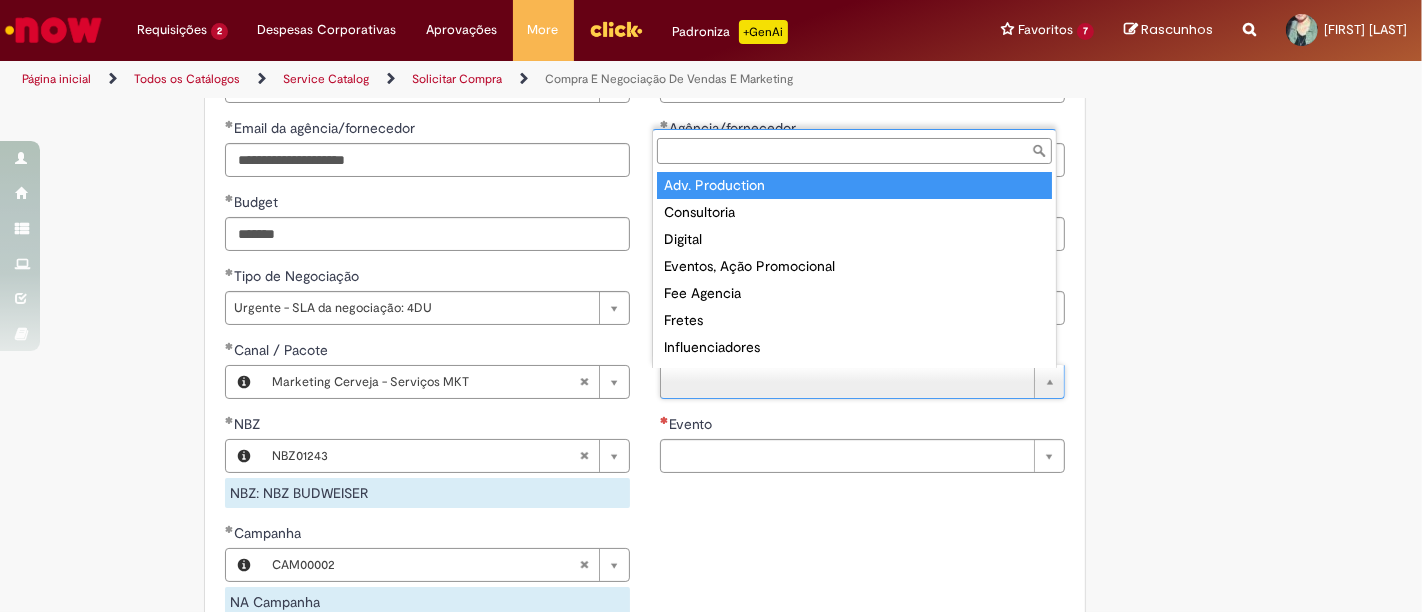 type on "**********" 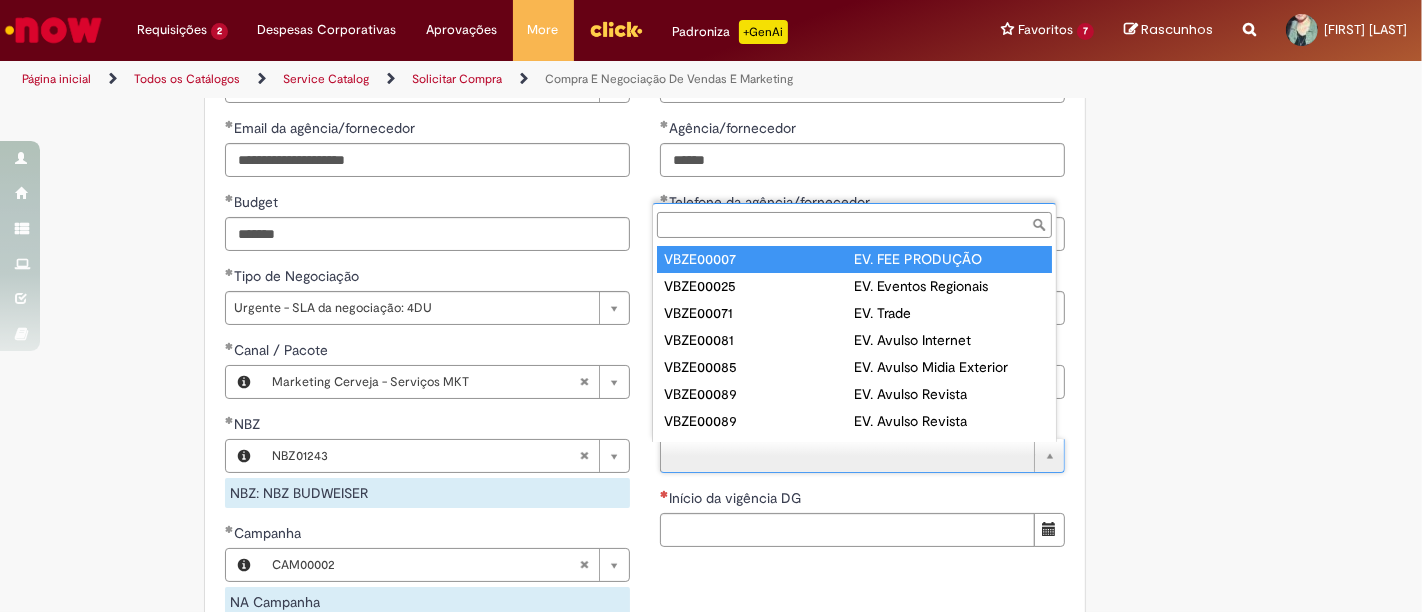scroll, scrollTop: 16, scrollLeft: 0, axis: vertical 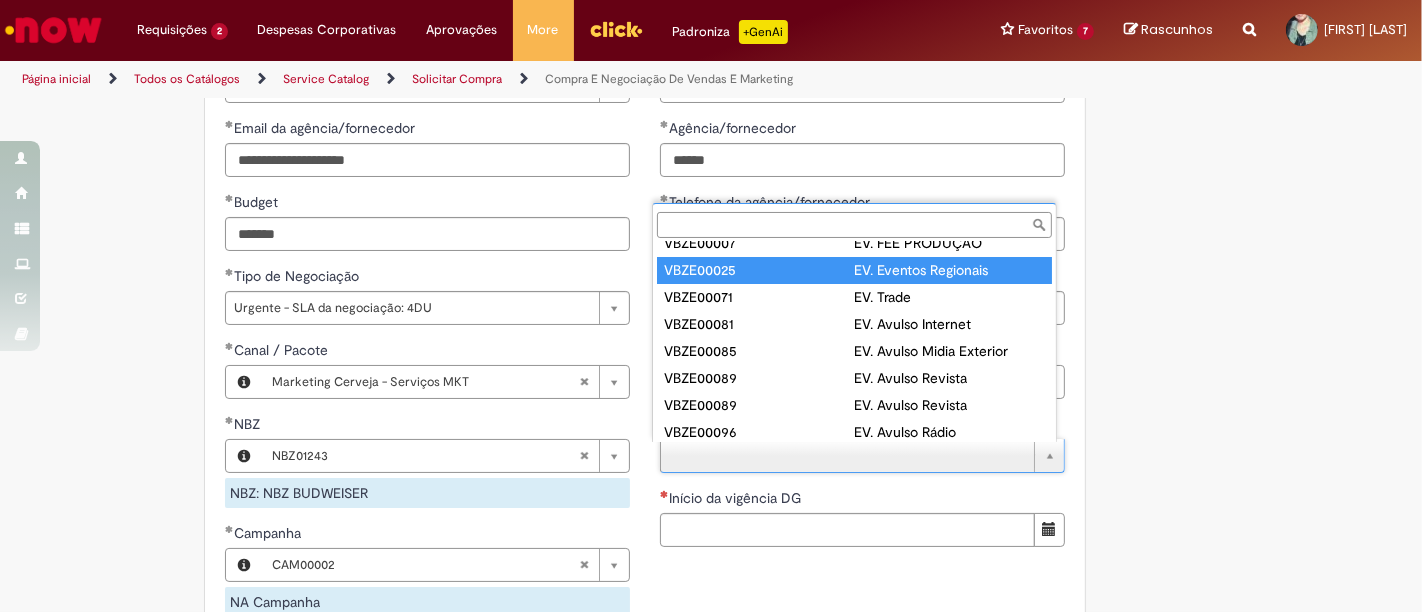click on "Evento" at bounding box center (854, 225) 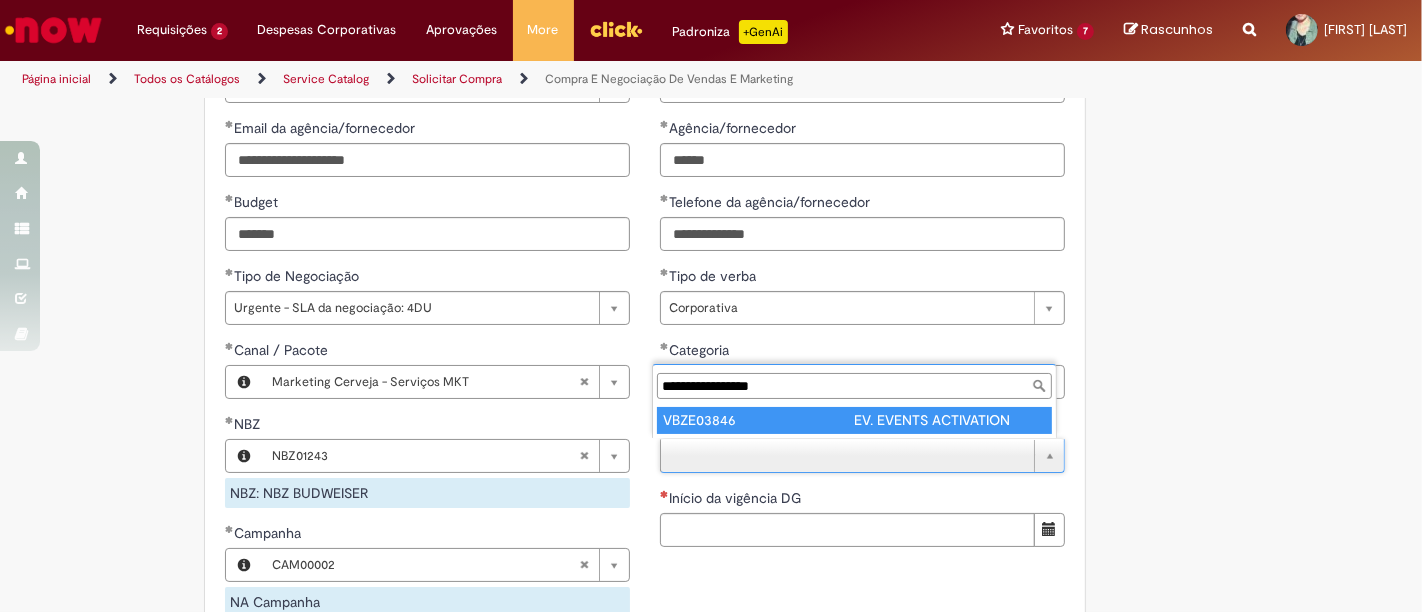 scroll, scrollTop: 0, scrollLeft: 0, axis: both 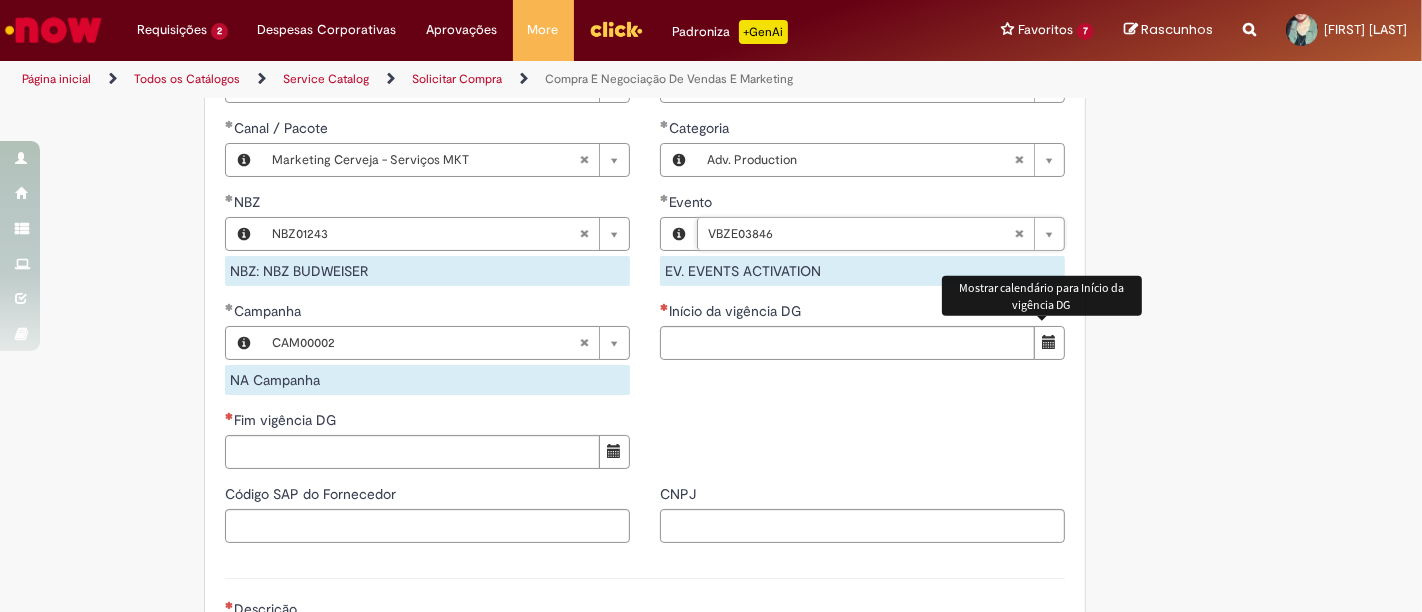 click at bounding box center [1049, 342] 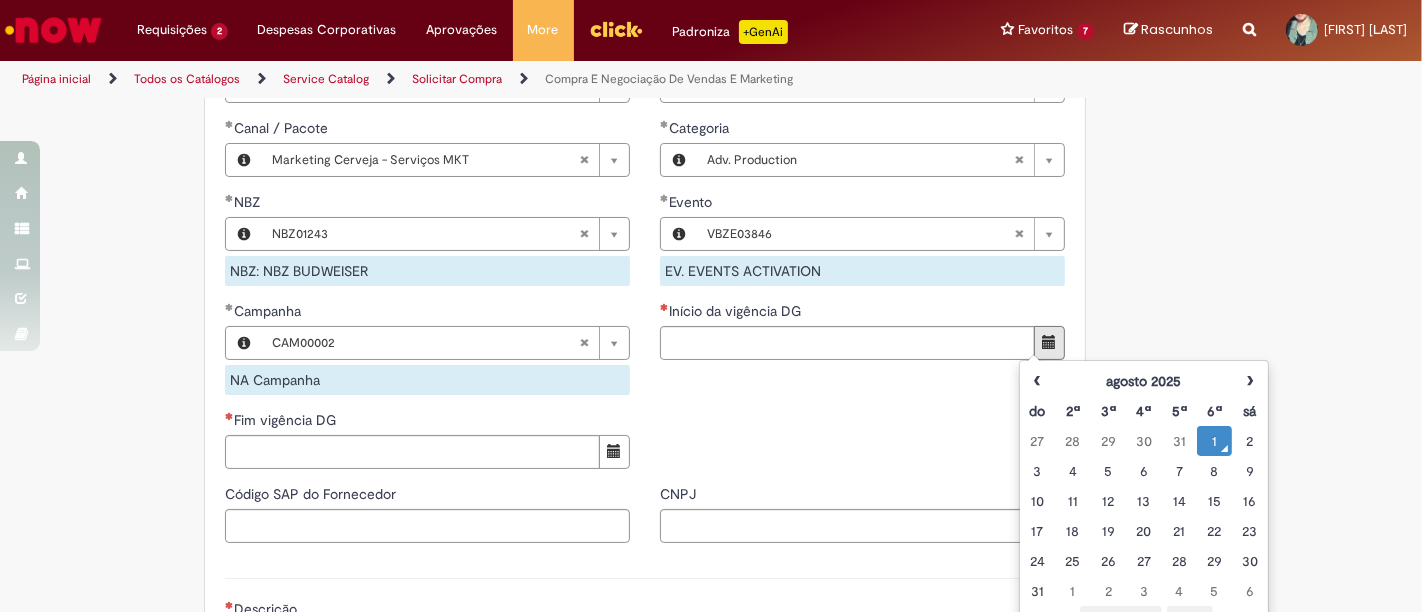 click on "1" at bounding box center (1214, 441) 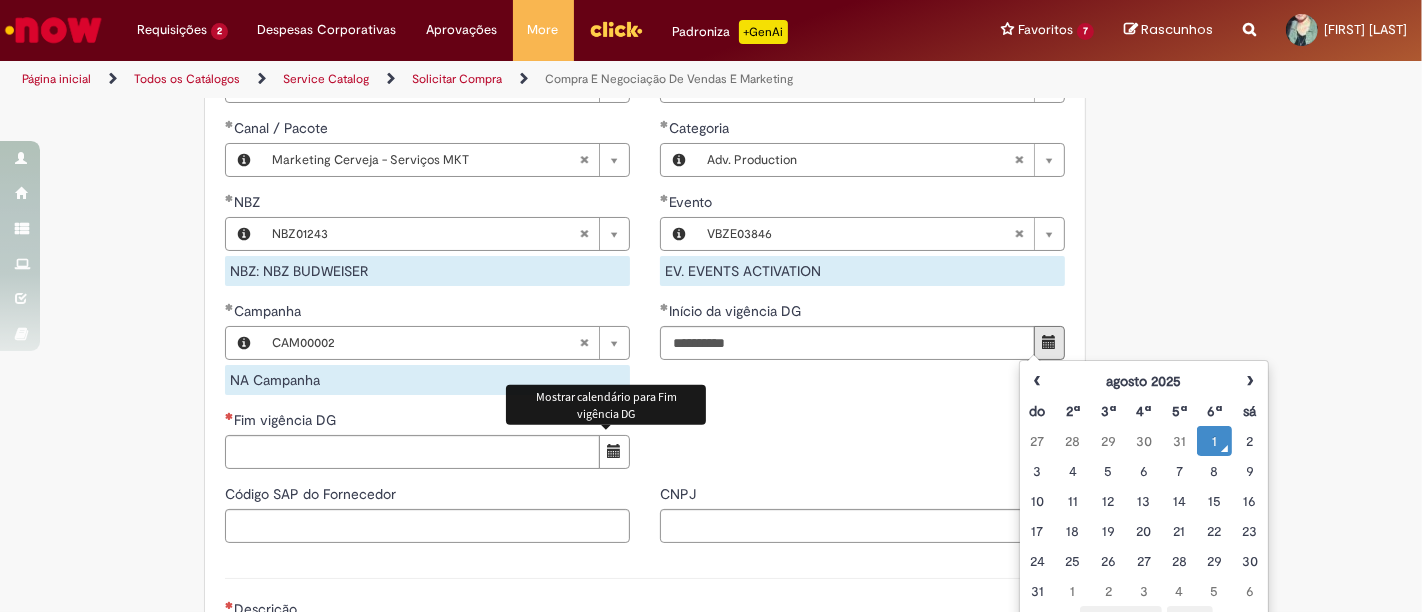 click at bounding box center (614, 452) 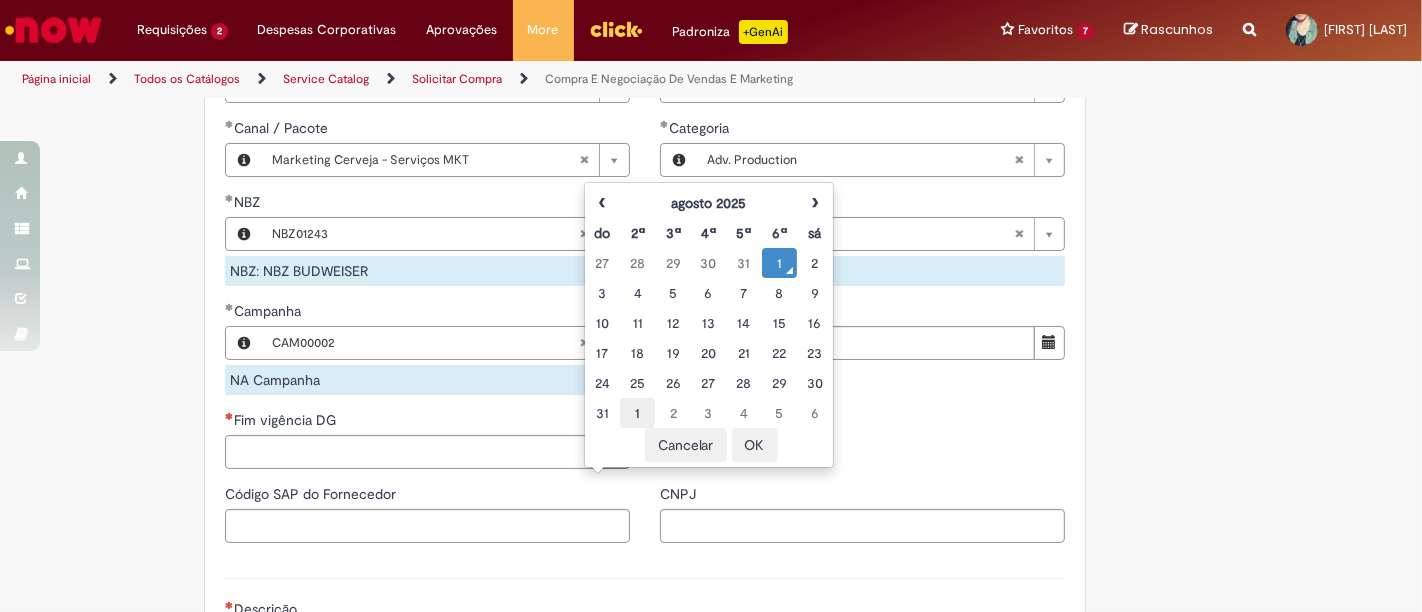 click on "1" at bounding box center (637, 413) 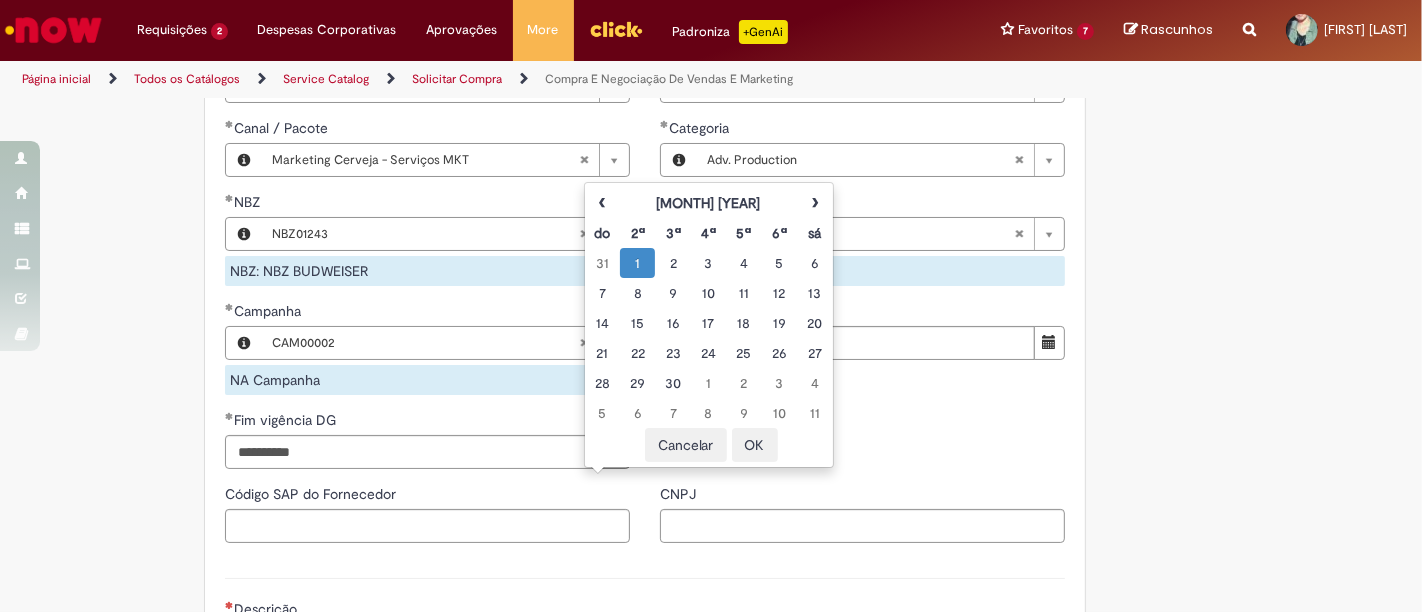 click on "OK" at bounding box center [755, 445] 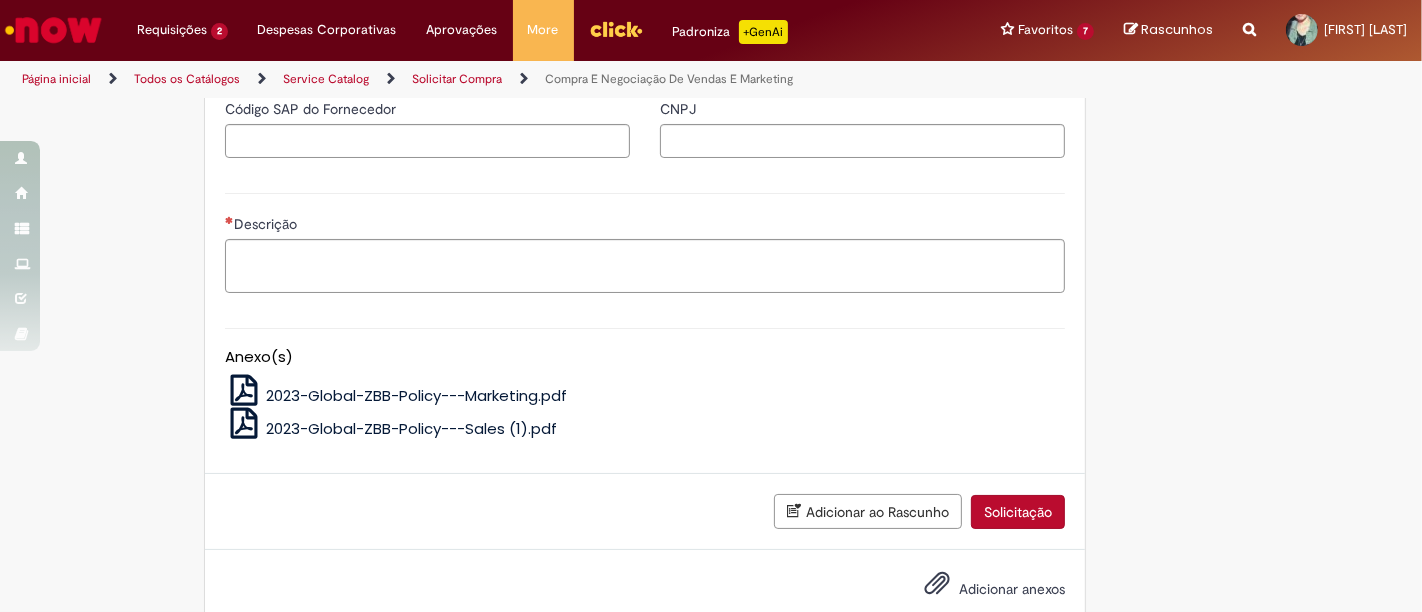 scroll, scrollTop: 1650, scrollLeft: 0, axis: vertical 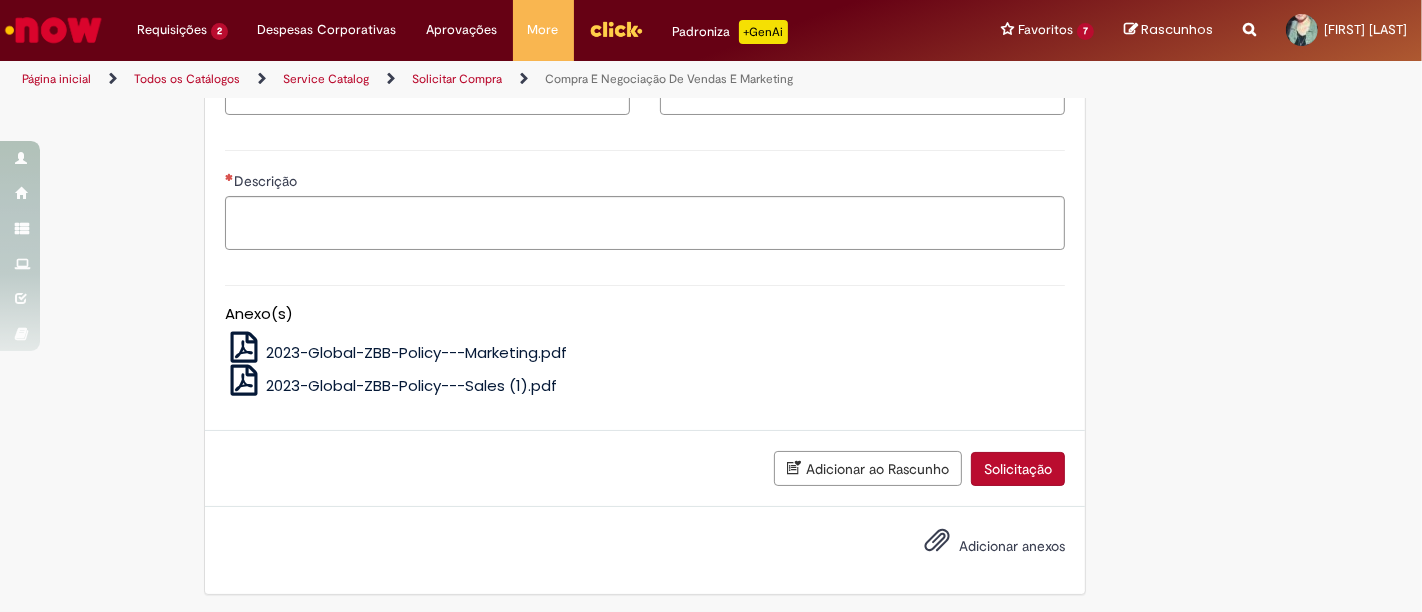 click on "Adicionar anexos" at bounding box center (1012, 546) 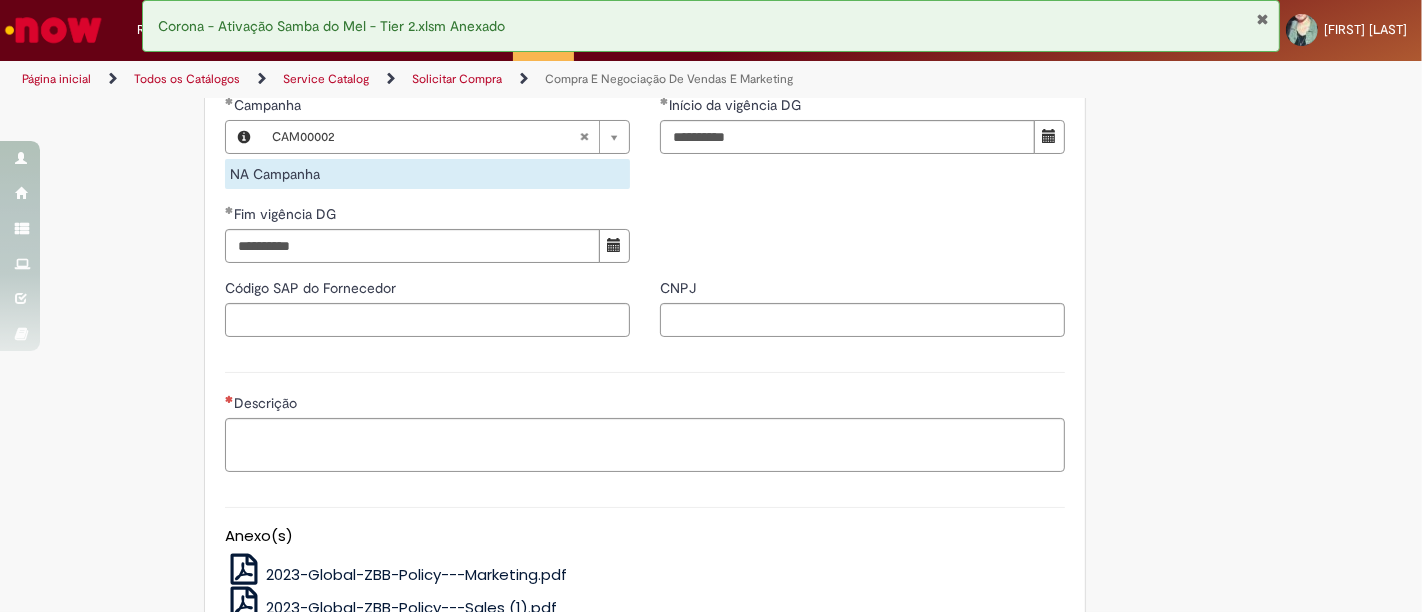 scroll, scrollTop: 1722, scrollLeft: 0, axis: vertical 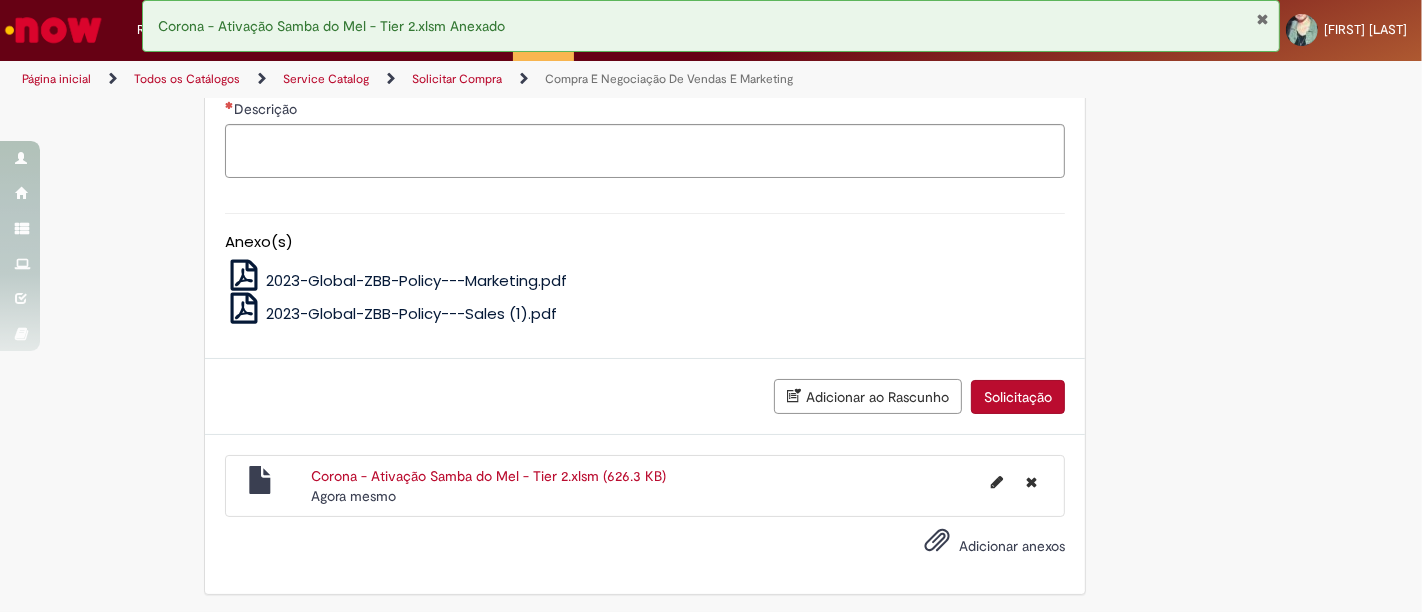 click on "Solicitação" at bounding box center (1018, 397) 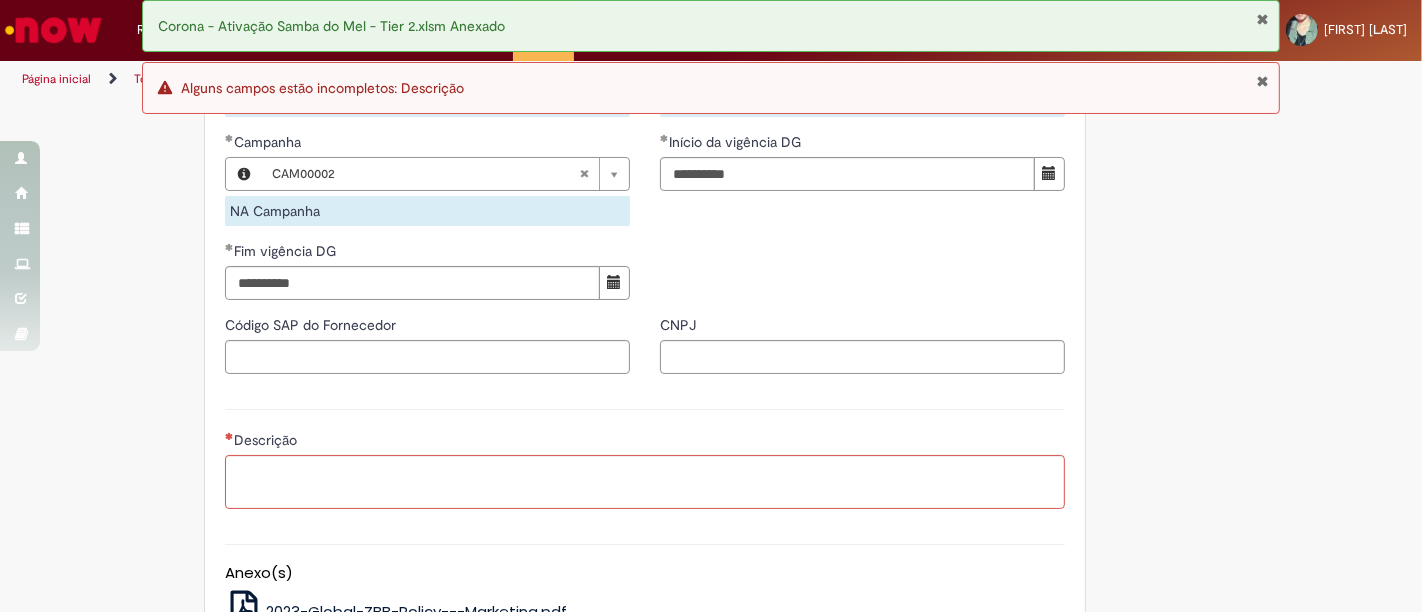 scroll, scrollTop: 1388, scrollLeft: 0, axis: vertical 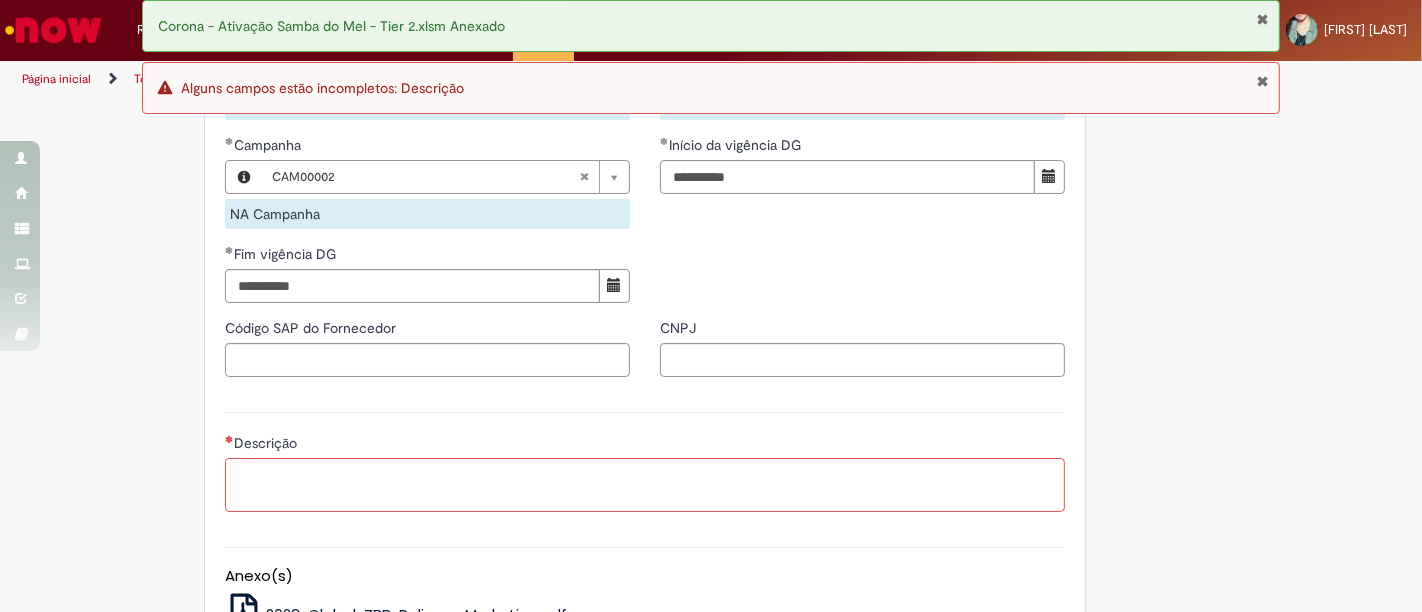 click on "Descrição" at bounding box center (645, 484) 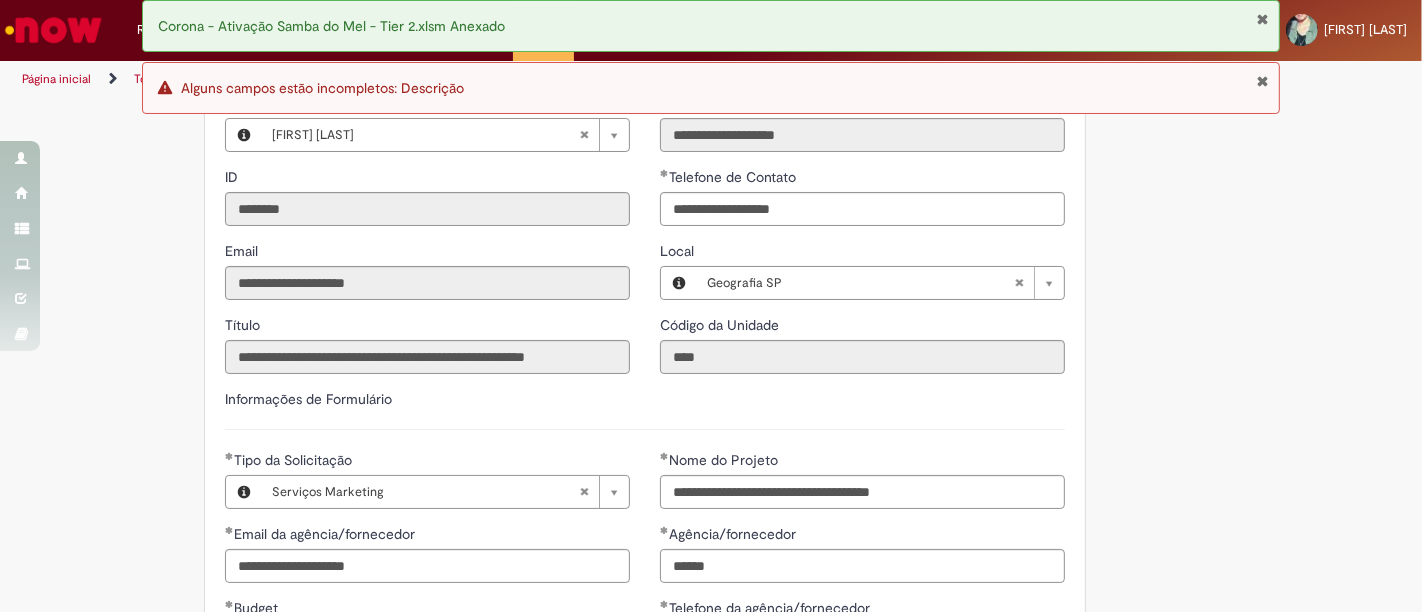 scroll, scrollTop: 833, scrollLeft: 0, axis: vertical 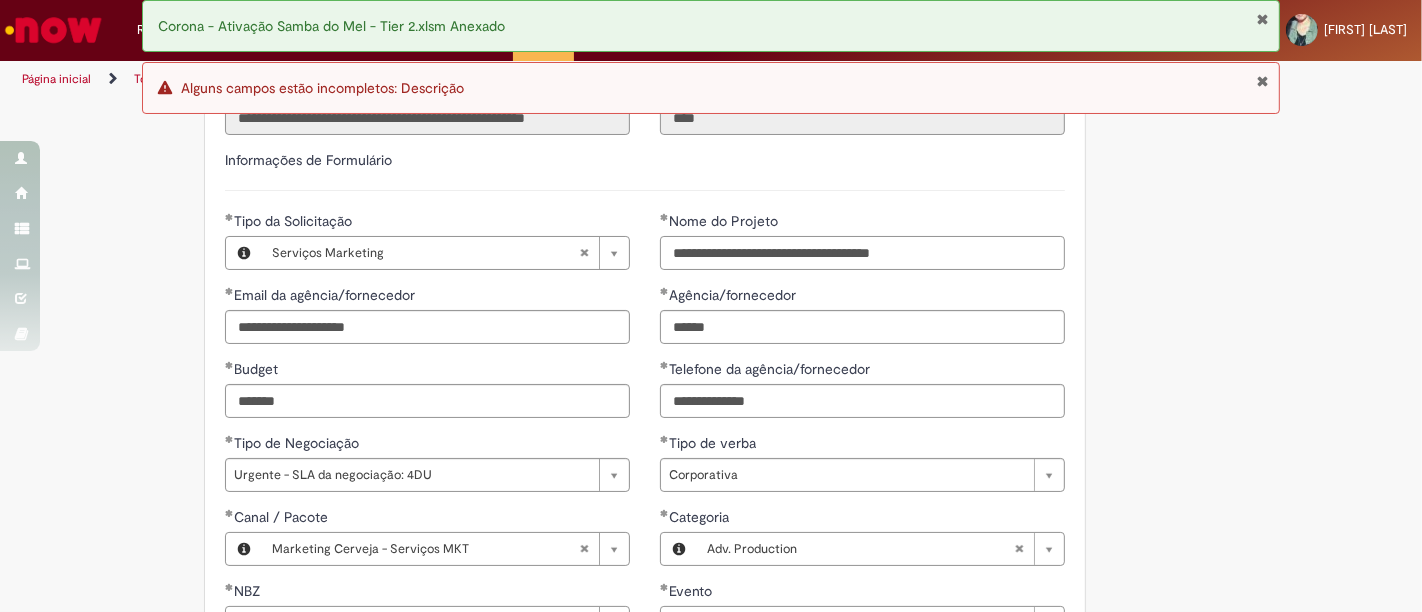 drag, startPoint x: 657, startPoint y: 248, endPoint x: 936, endPoint y: 229, distance: 279.6462 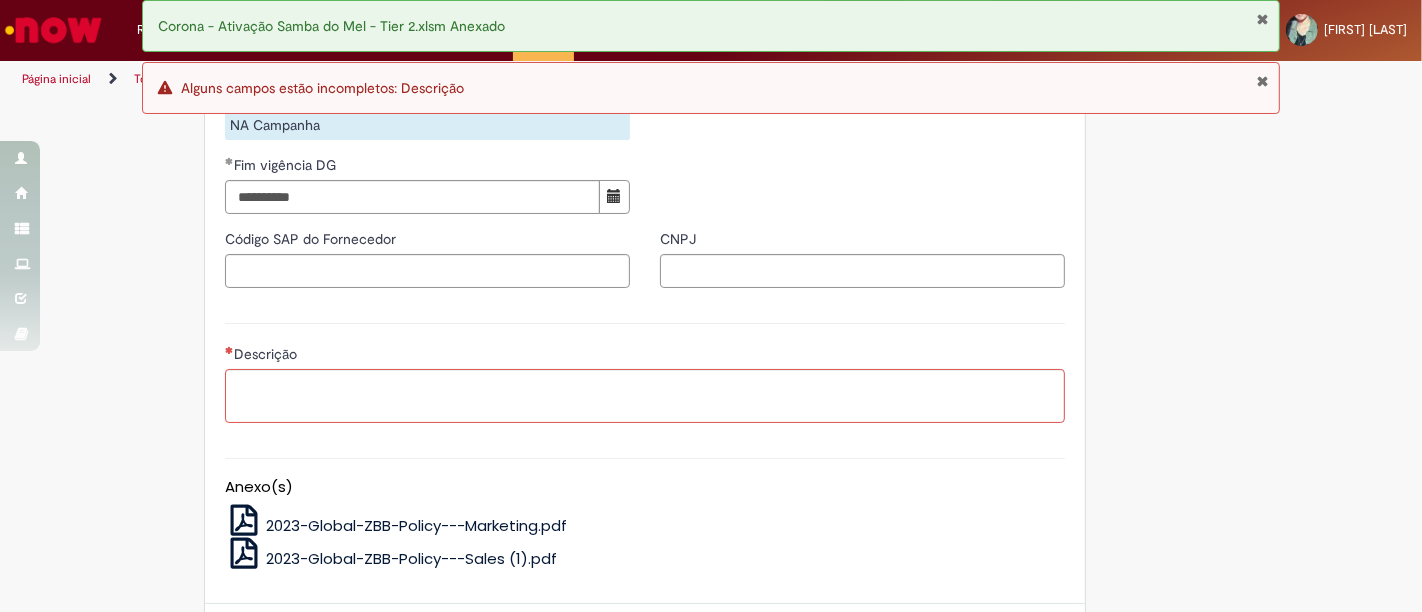 scroll, scrollTop: 1500, scrollLeft: 0, axis: vertical 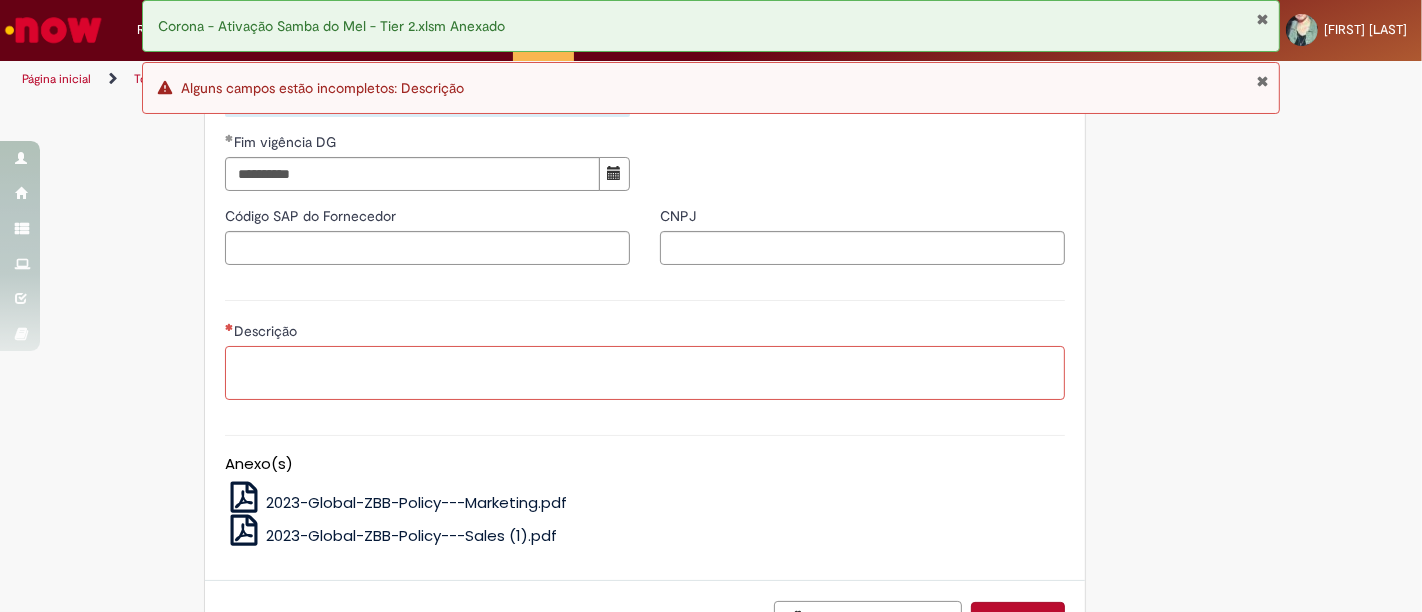 click on "Descrição" at bounding box center [645, 372] 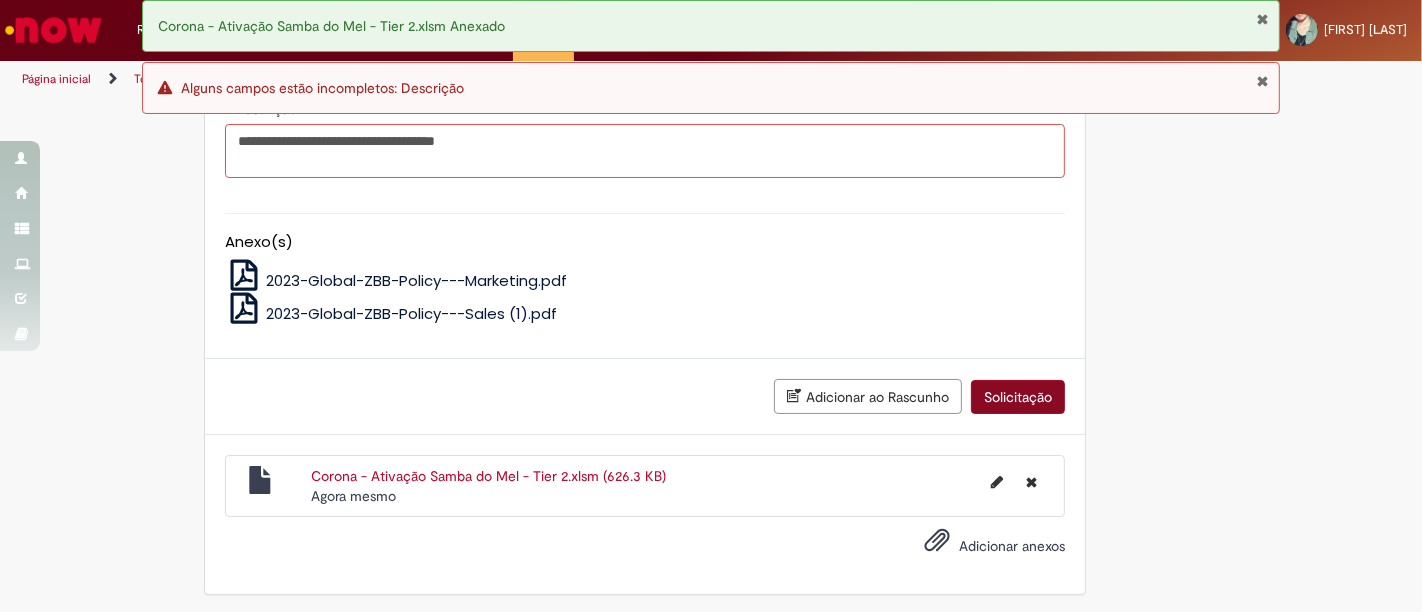 type on "**********" 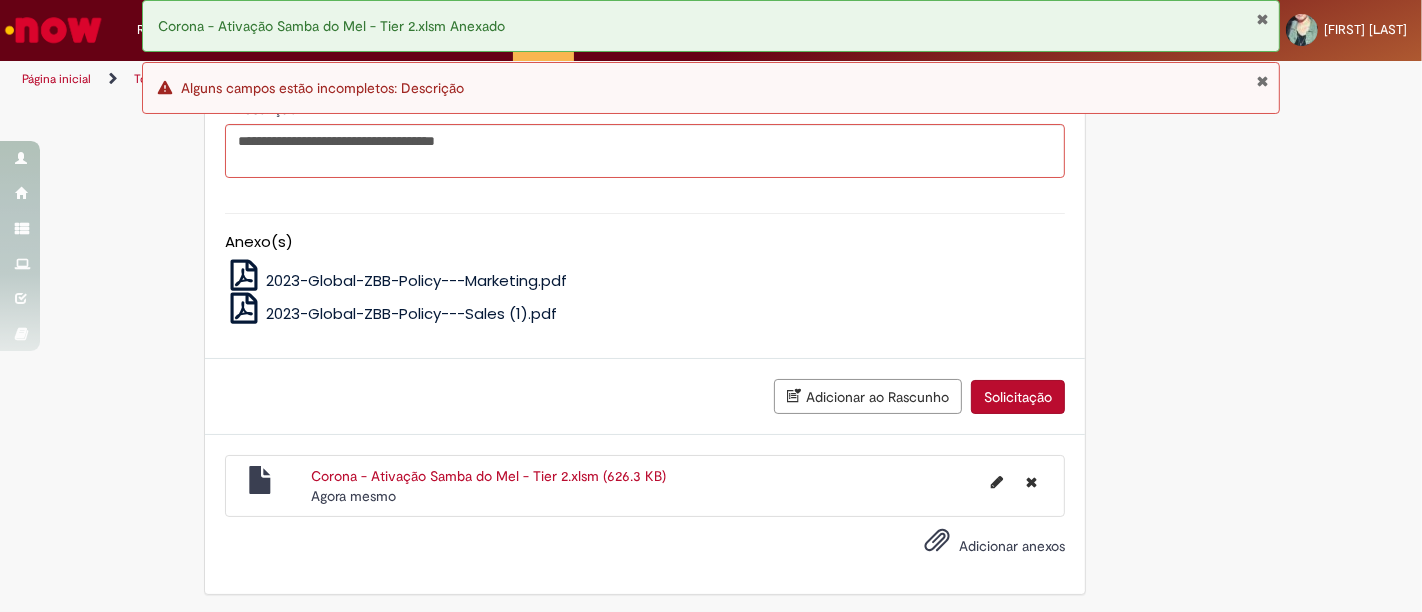click on "Solicitação" at bounding box center [1018, 397] 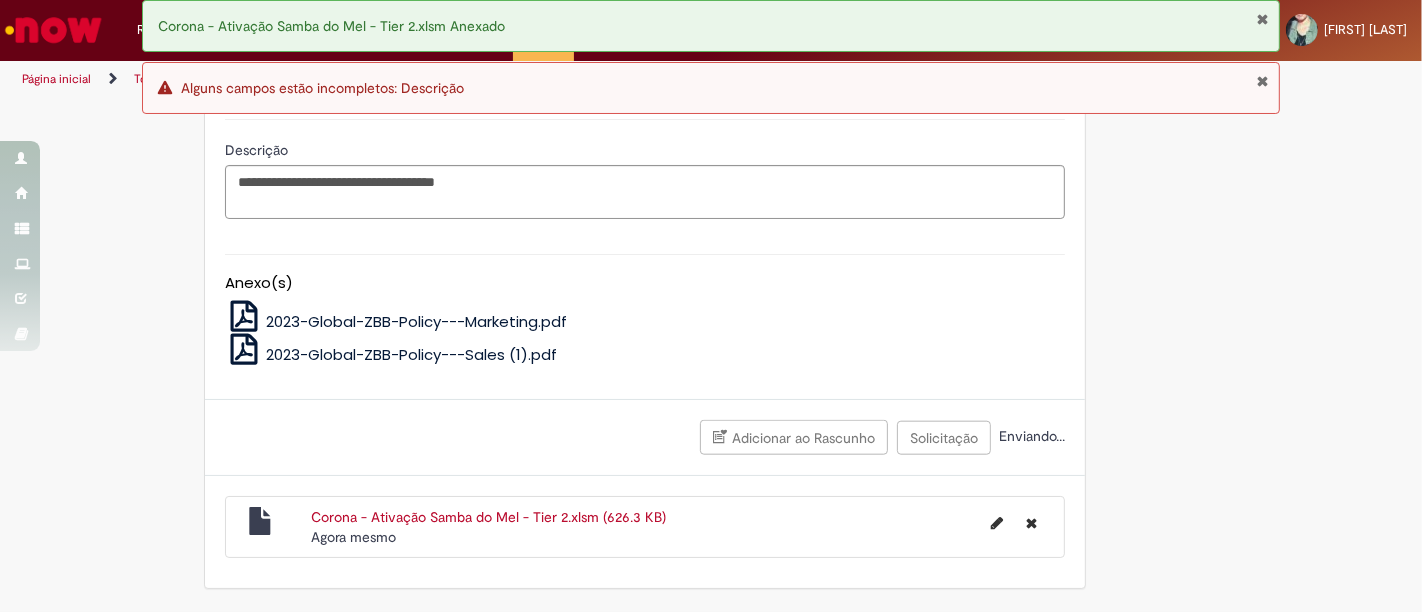 scroll, scrollTop: 1676, scrollLeft: 0, axis: vertical 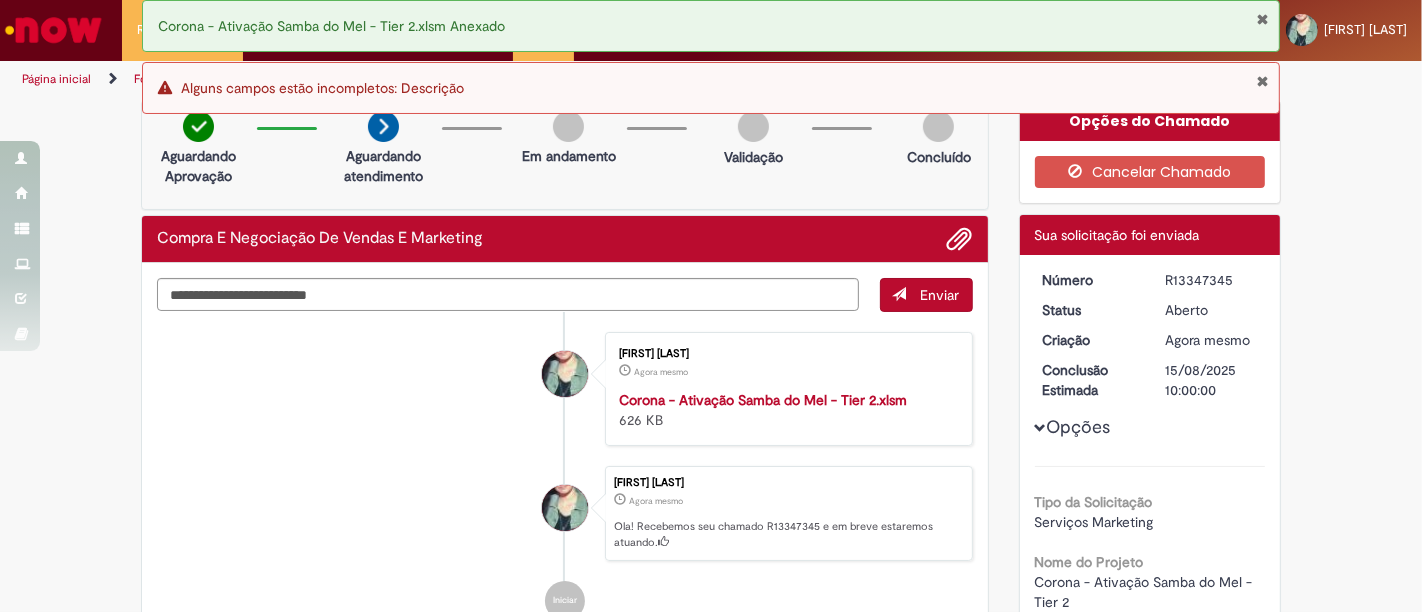 drag, startPoint x: 1032, startPoint y: 273, endPoint x: 1197, endPoint y: 267, distance: 165.10905 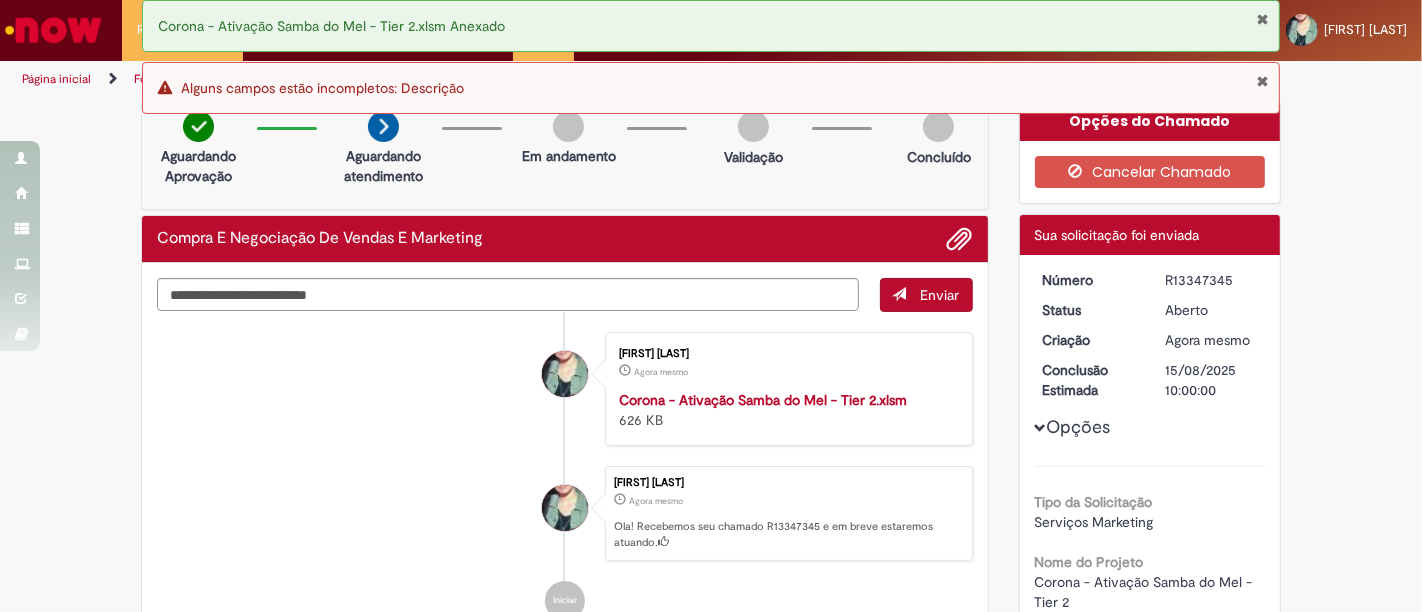 drag, startPoint x: 1035, startPoint y: 279, endPoint x: 1225, endPoint y: 273, distance: 190.09471 